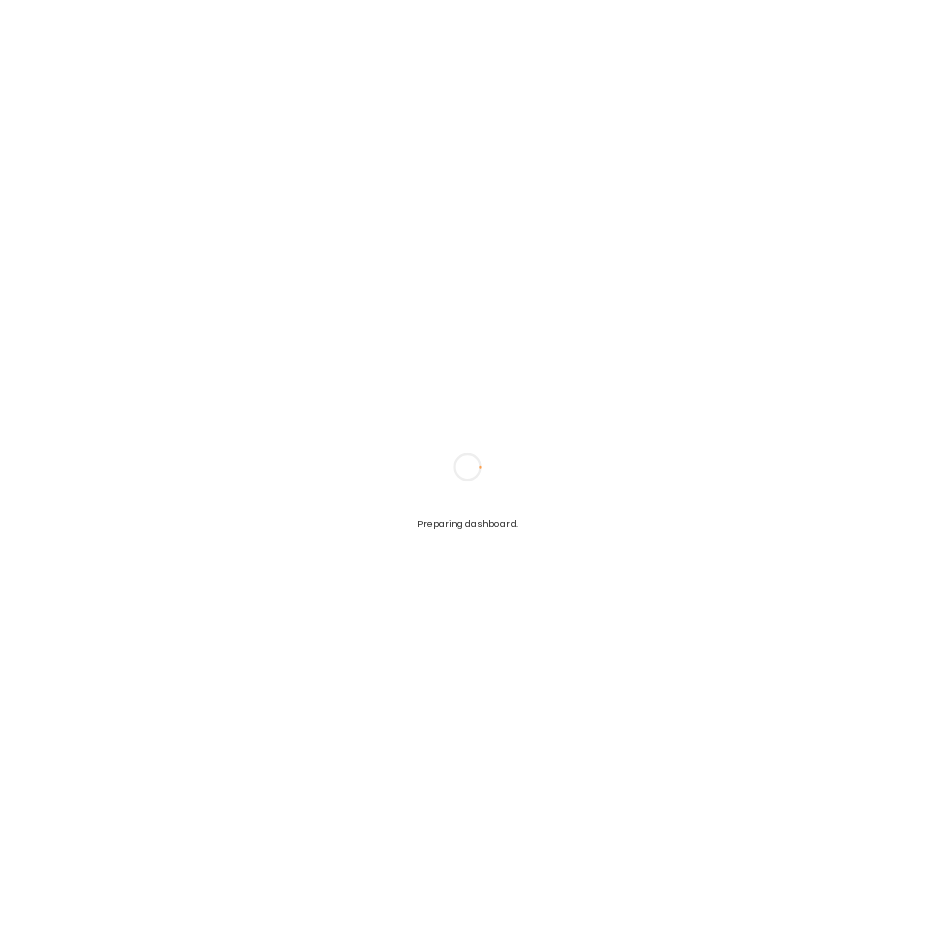 scroll, scrollTop: 0, scrollLeft: 0, axis: both 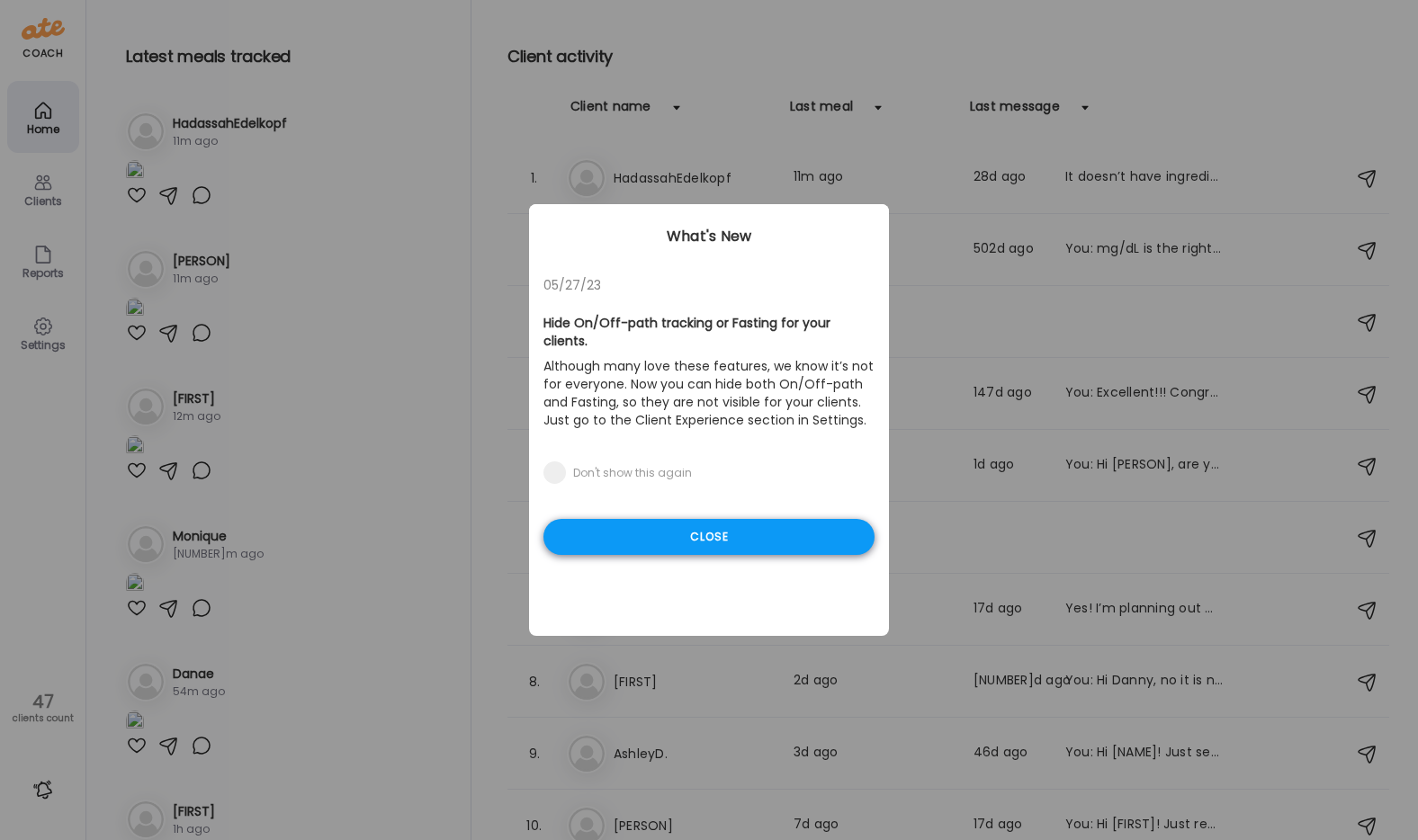 click on "Close" at bounding box center (709, 537) 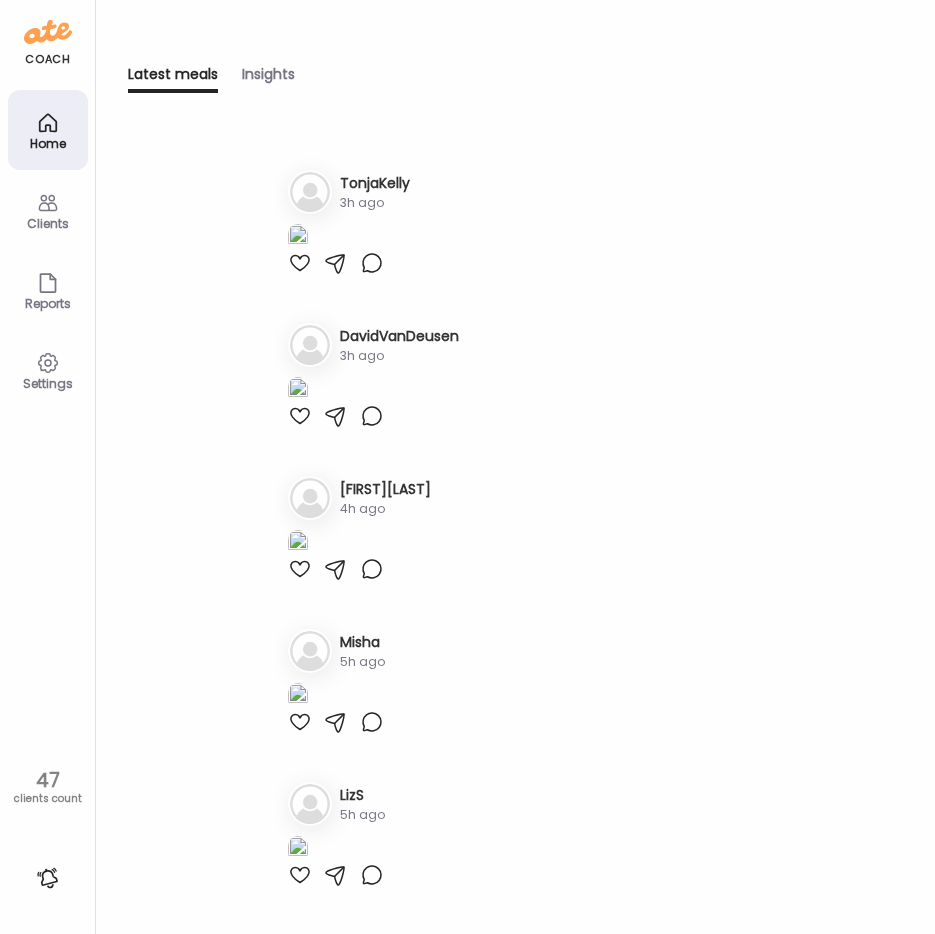 scroll, scrollTop: 2100, scrollLeft: 0, axis: vertical 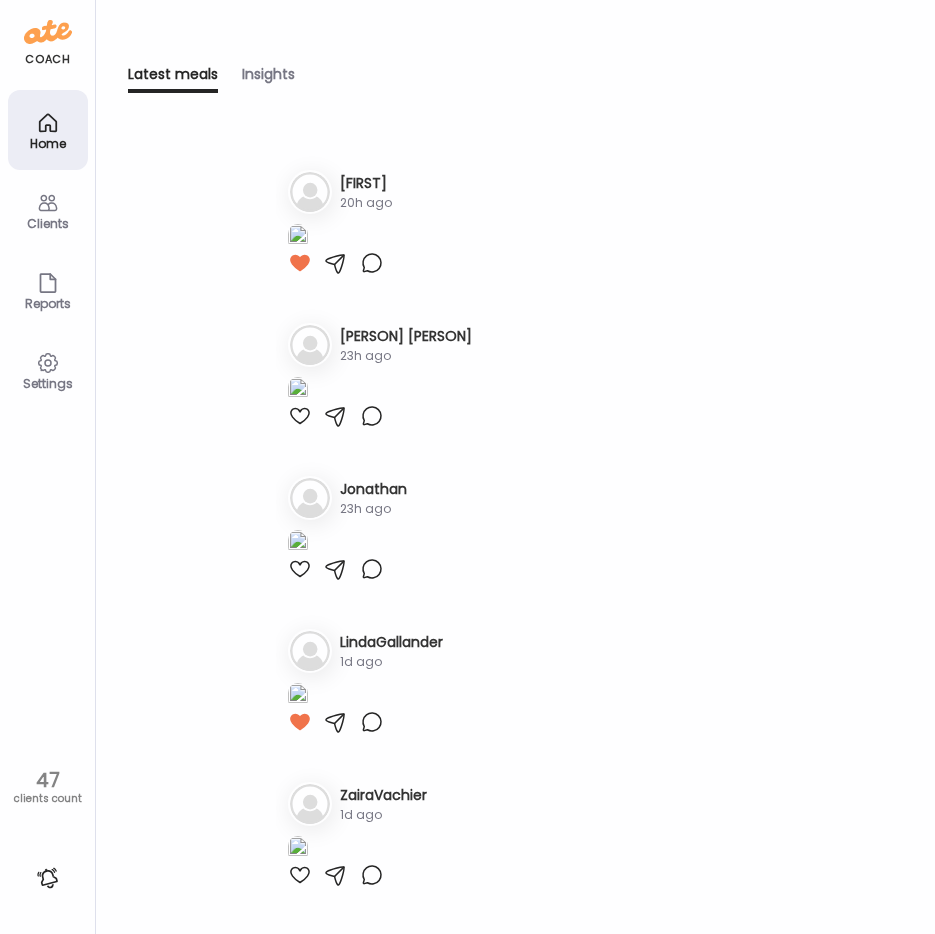 click at bounding box center (298, -1409) 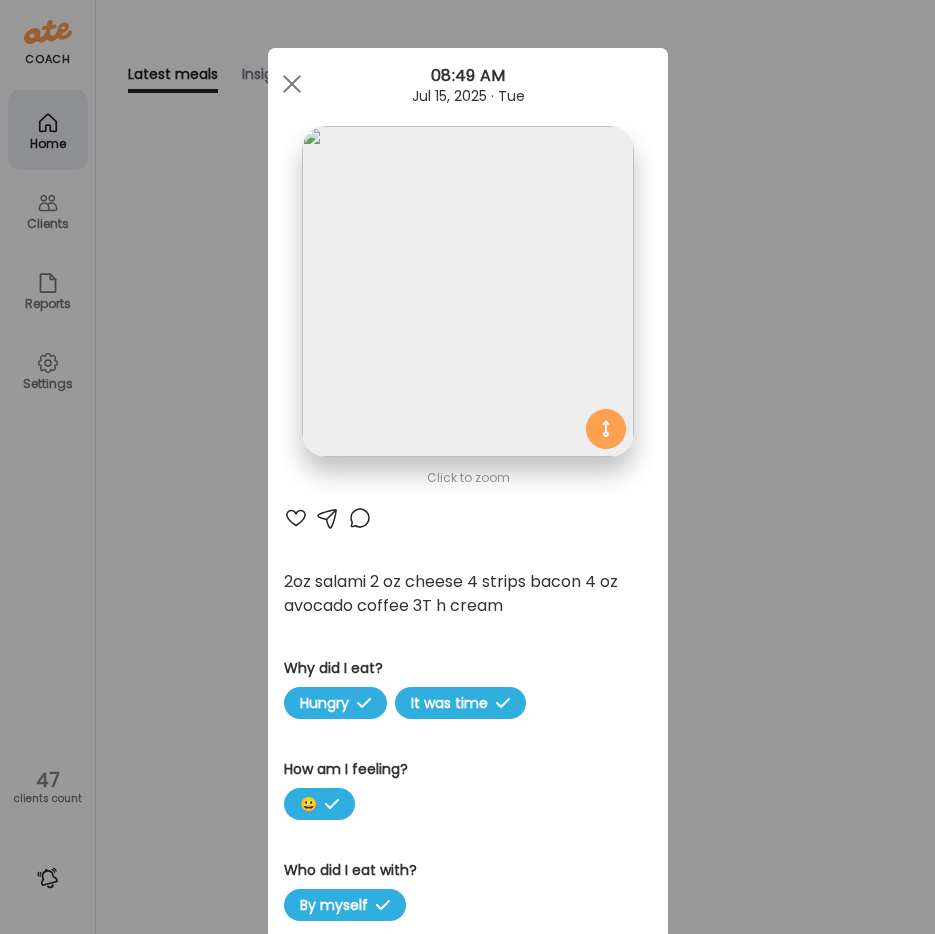 click on "Ate Coach Dashboard
Wahoo! It’s official
Take a moment to set up your Coach Profile to give your clients a smooth onboarding experience.
Skip Set up coach profile
Ate Coach Dashboard
1 Image 2 Message 3 Invite
Let’s get you quickly set up
Add a headshot or company logo for client recognition
Skip Next
Ate Coach Dashboard
1 Image 2 Message 3 Invite
Customize your welcome message
This page will be the first thing your clients will see. Add a welcome message to personalize their experience.
Header 32" at bounding box center (467, 467) 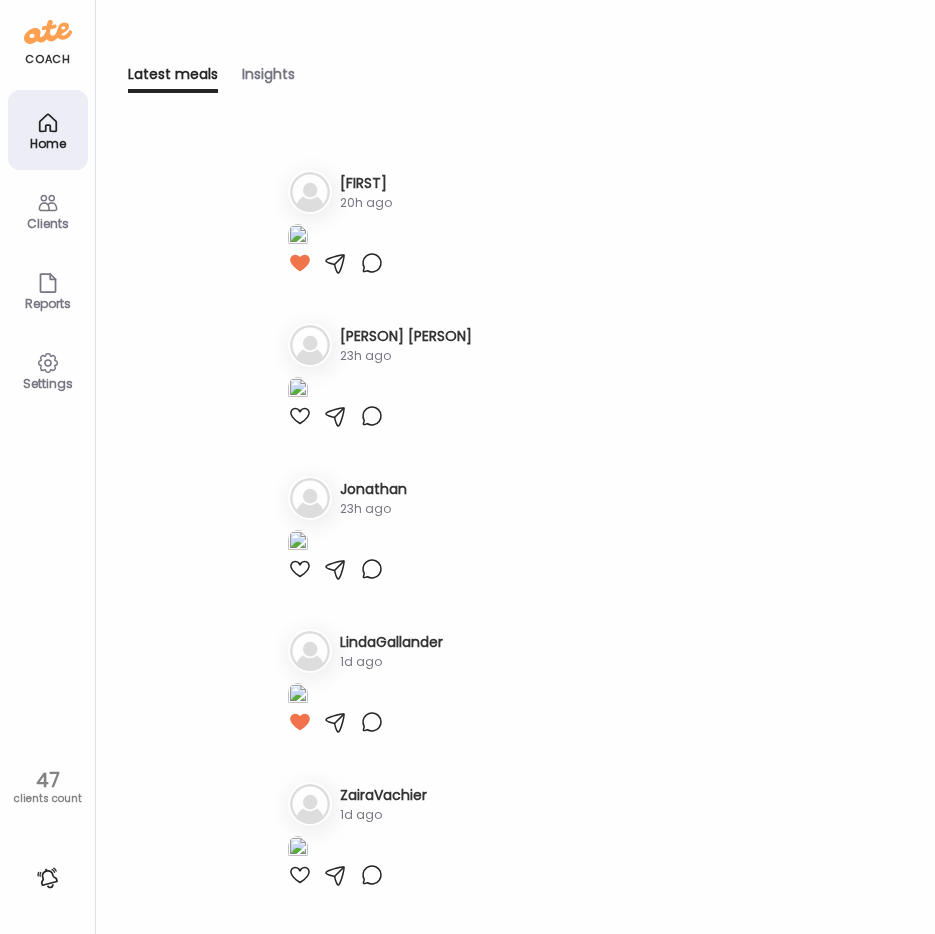 scroll, scrollTop: 13832, scrollLeft: 0, axis: vertical 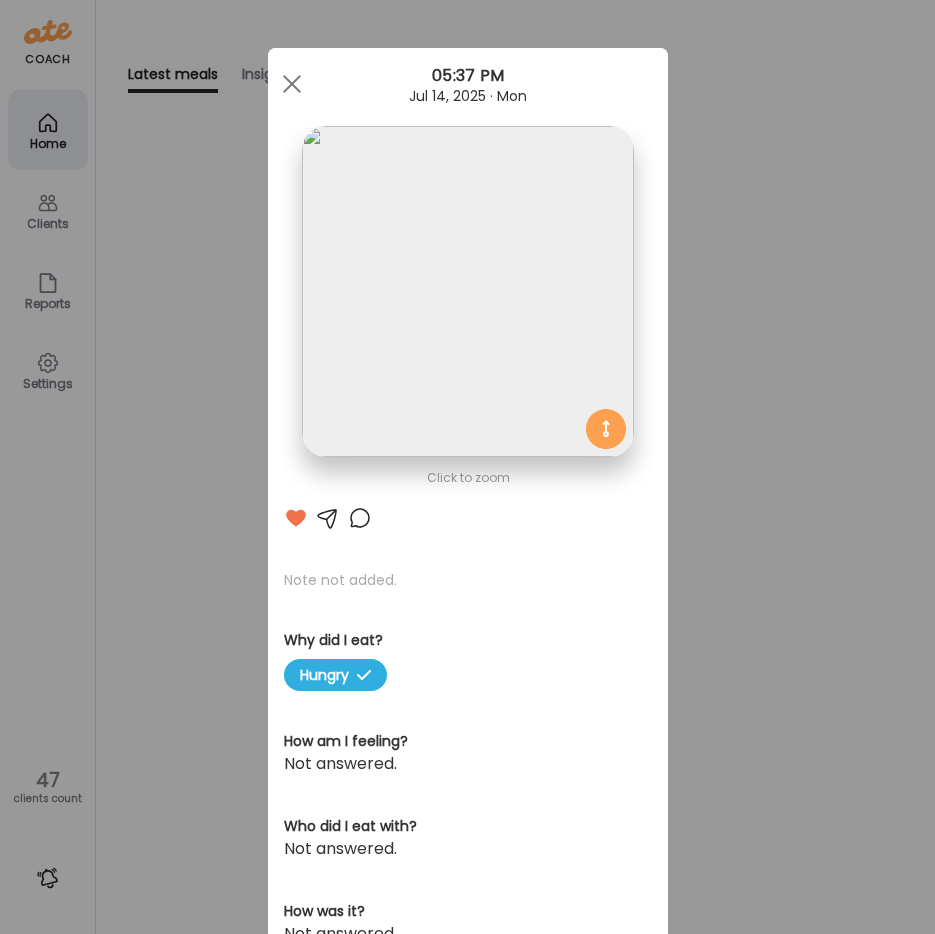 click on "Ate Coach Dashboard
Wahoo! It’s official
Take a moment to set up your Coach Profile to give your clients a smooth onboarding experience.
Skip Set up coach profile
Ate Coach Dashboard
1 Image 2 Message 3 Invite
Let’s get you quickly set up
Add a headshot or company logo for client recognition
Skip Next
Ate Coach Dashboard
1 Image 2 Message 3 Invite
Customize your welcome message
This page will be the first thing your clients will see. Add a welcome message to personalize their experience.
Header 32" at bounding box center [467, 467] 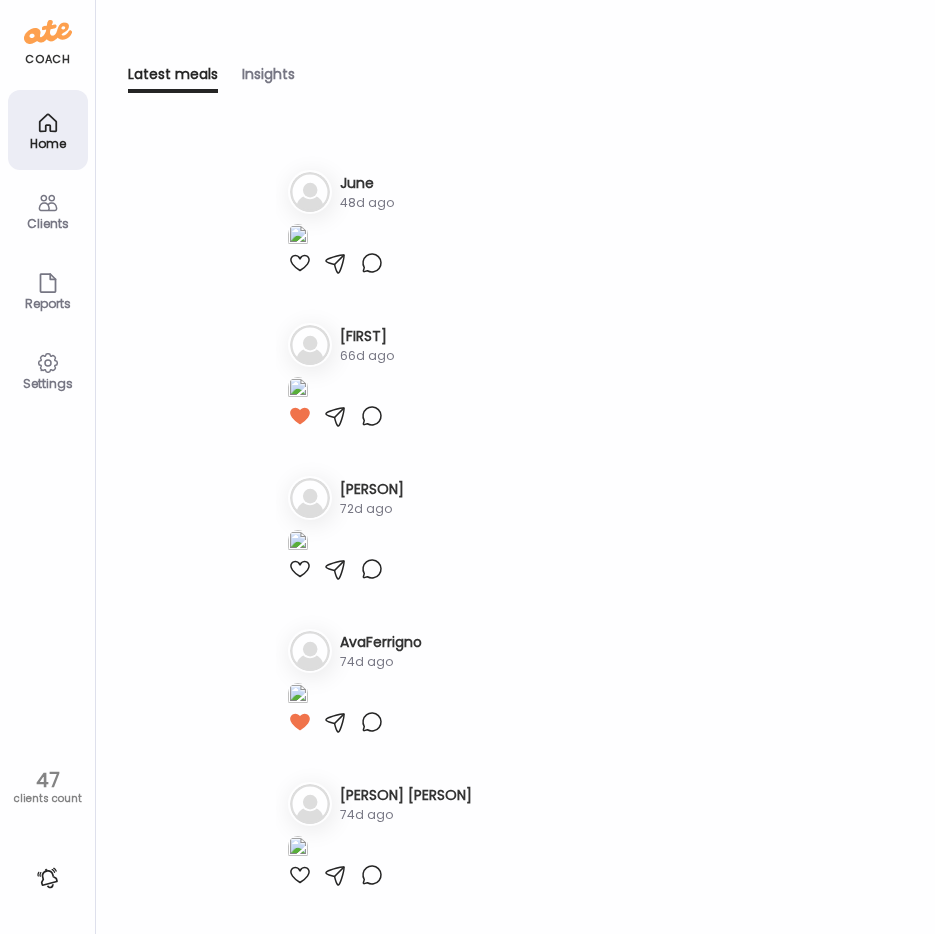 scroll, scrollTop: 21084, scrollLeft: 0, axis: vertical 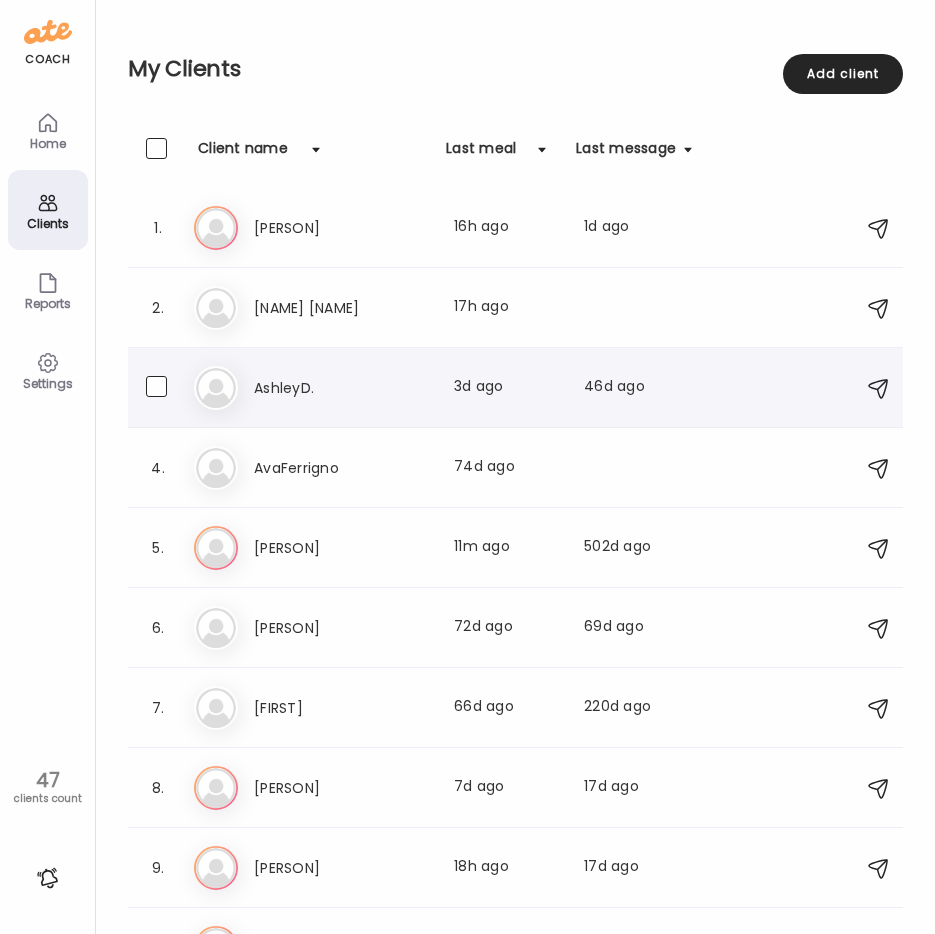 click on "AshleyD." at bounding box center [342, 388] 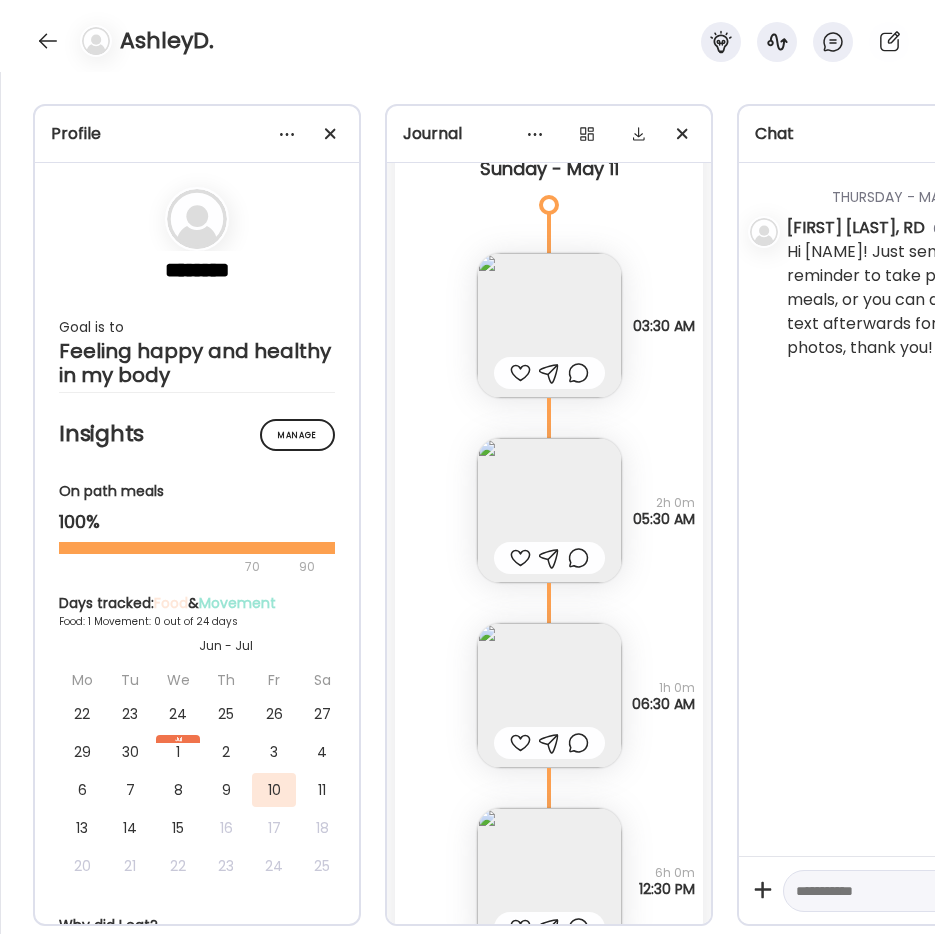 scroll, scrollTop: 6446, scrollLeft: 0, axis: vertical 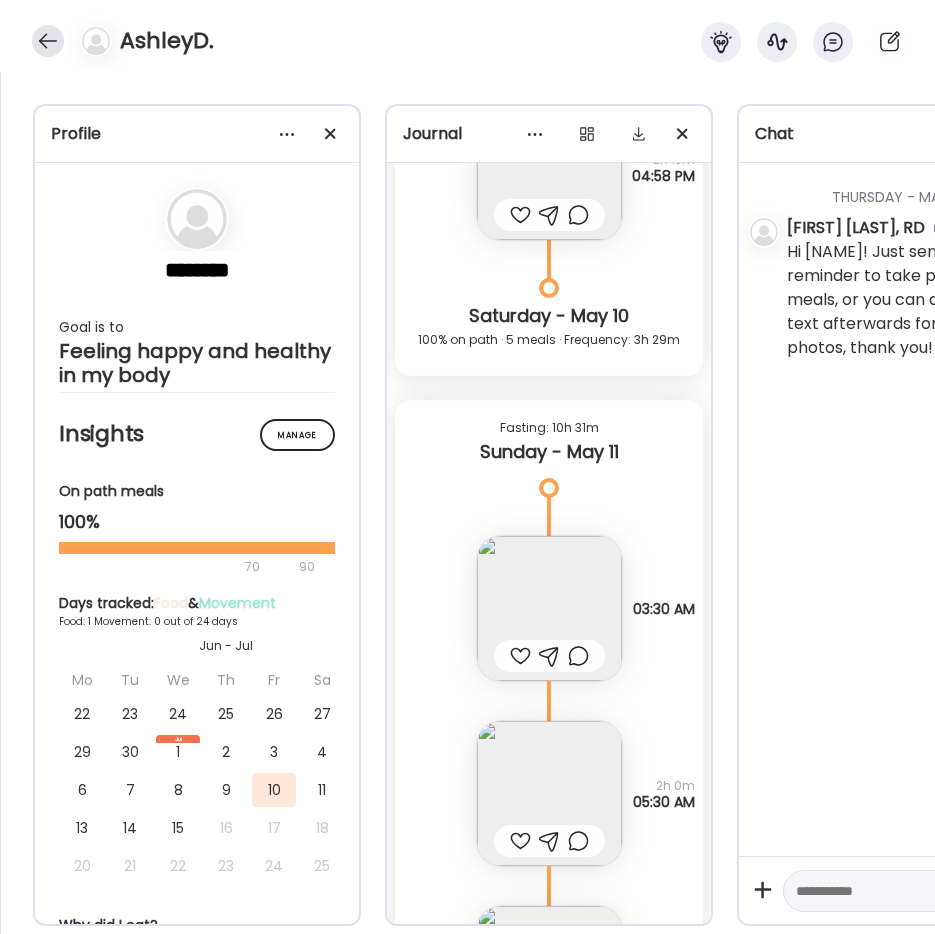 click at bounding box center (48, 41) 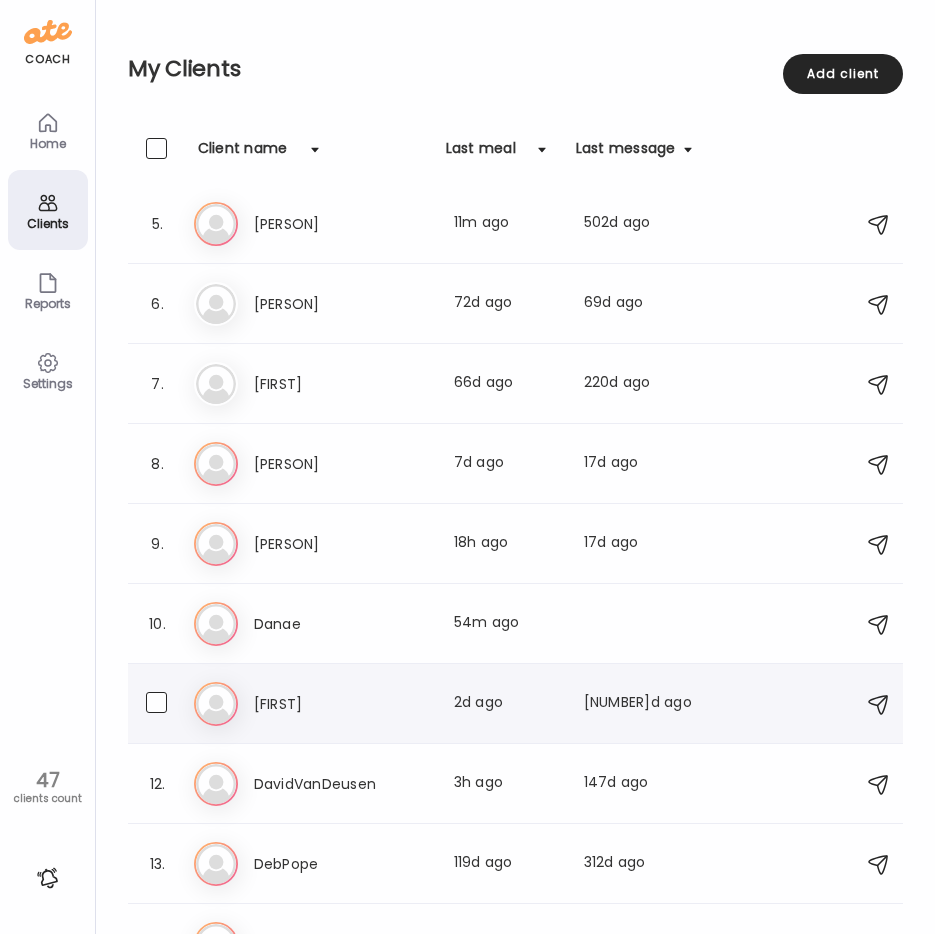 scroll, scrollTop: 400, scrollLeft: 0, axis: vertical 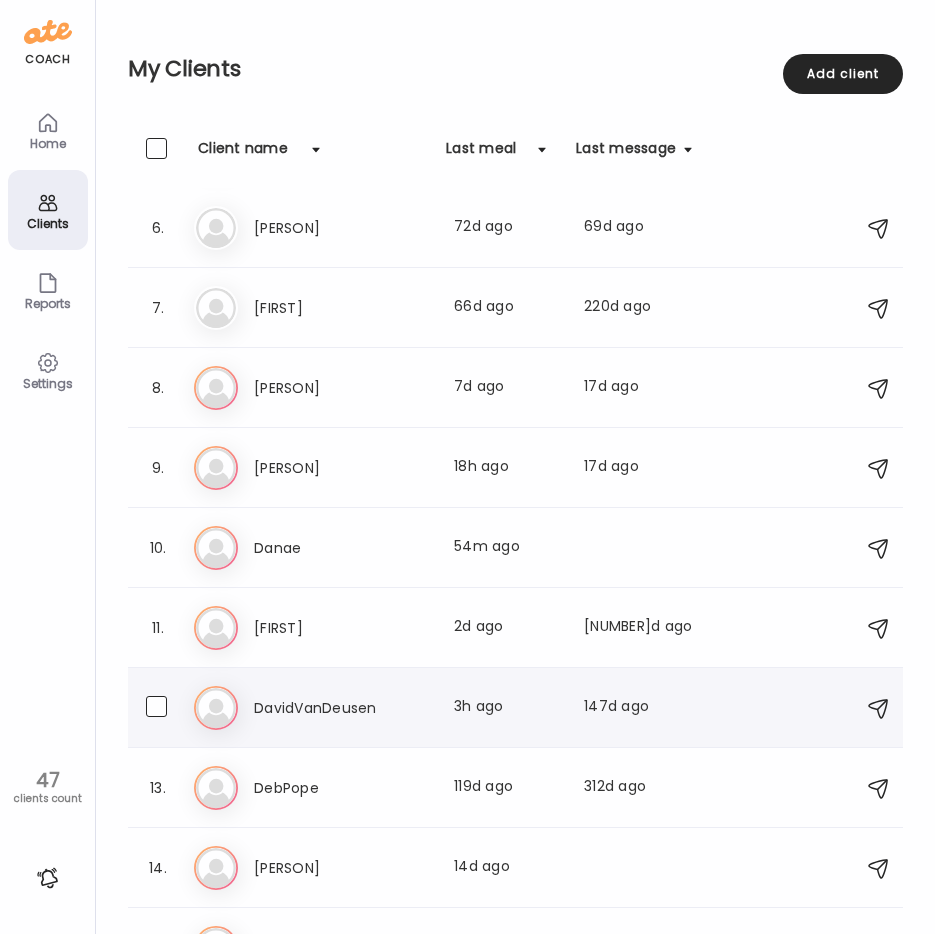click on "DavidVanDeusen" at bounding box center (342, 708) 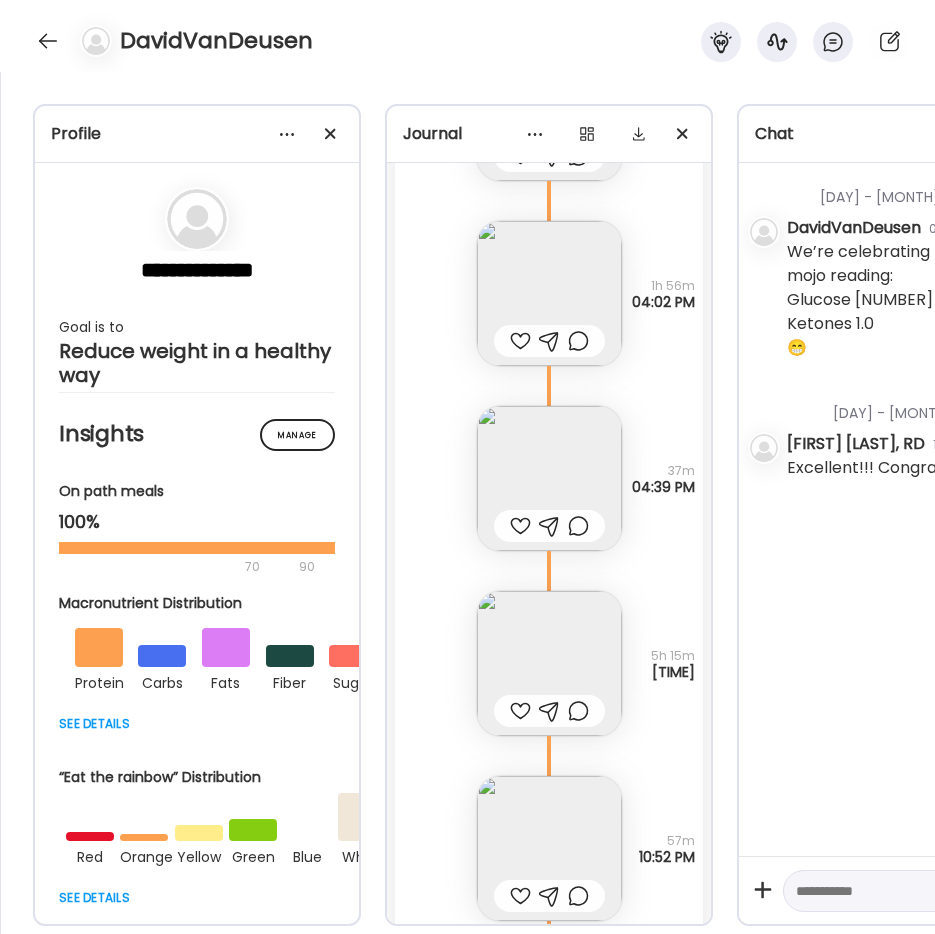 scroll, scrollTop: 39312, scrollLeft: 0, axis: vertical 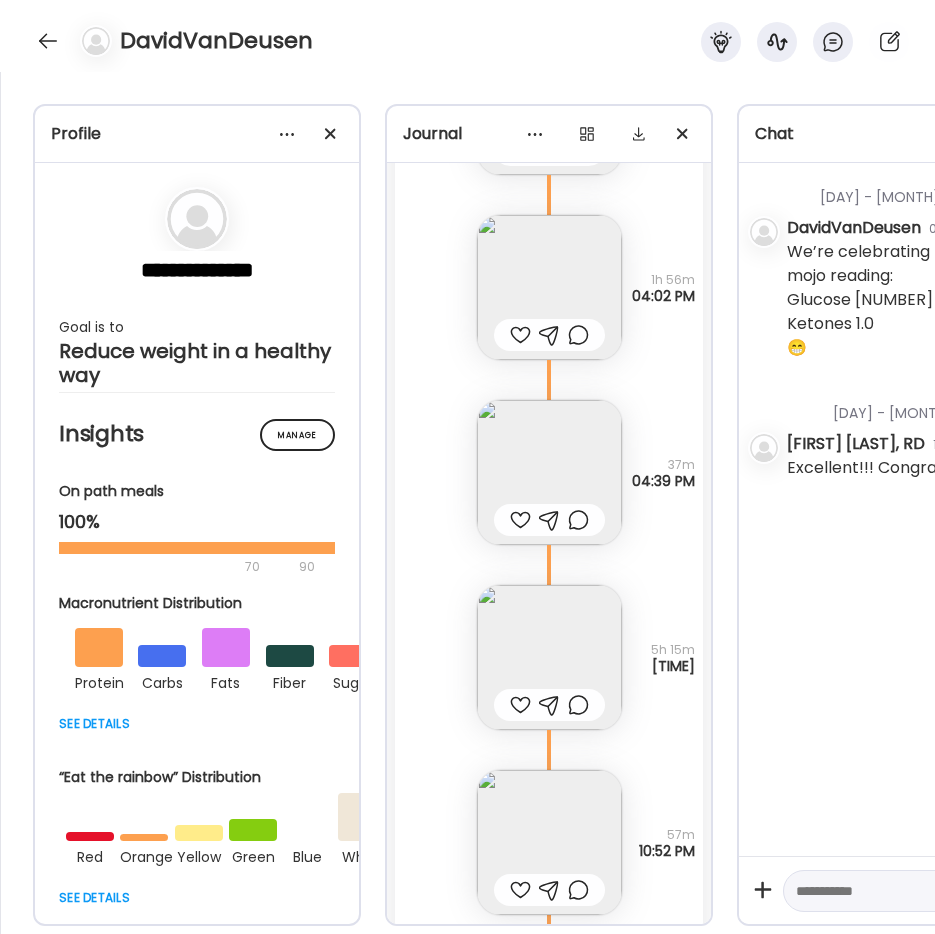 click at bounding box center (549, 657) 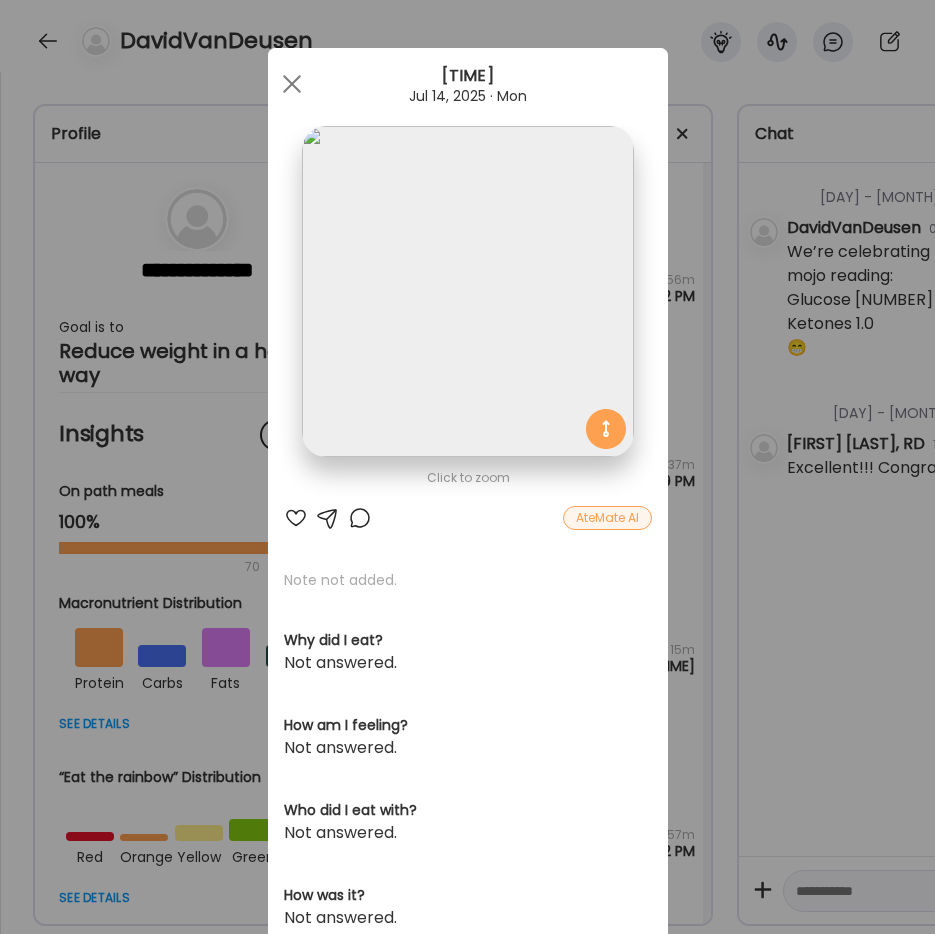 click on "Ate Coach Dashboard
Wahoo! It’s official
Take a moment to set up your Coach Profile to give your clients a smooth onboarding experience.
Skip Set up coach profile
Ate Coach Dashboard
1 Image 2 Message 3 Invite
Let’s get you quickly set up
Add a headshot or company logo for client recognition
Skip Next
Ate Coach Dashboard
1 Image 2 Message 3 Invite
Customize your welcome message
This page will be the first thing your clients will see. Add a welcome message to personalize their experience.
Header 32" at bounding box center [467, 467] 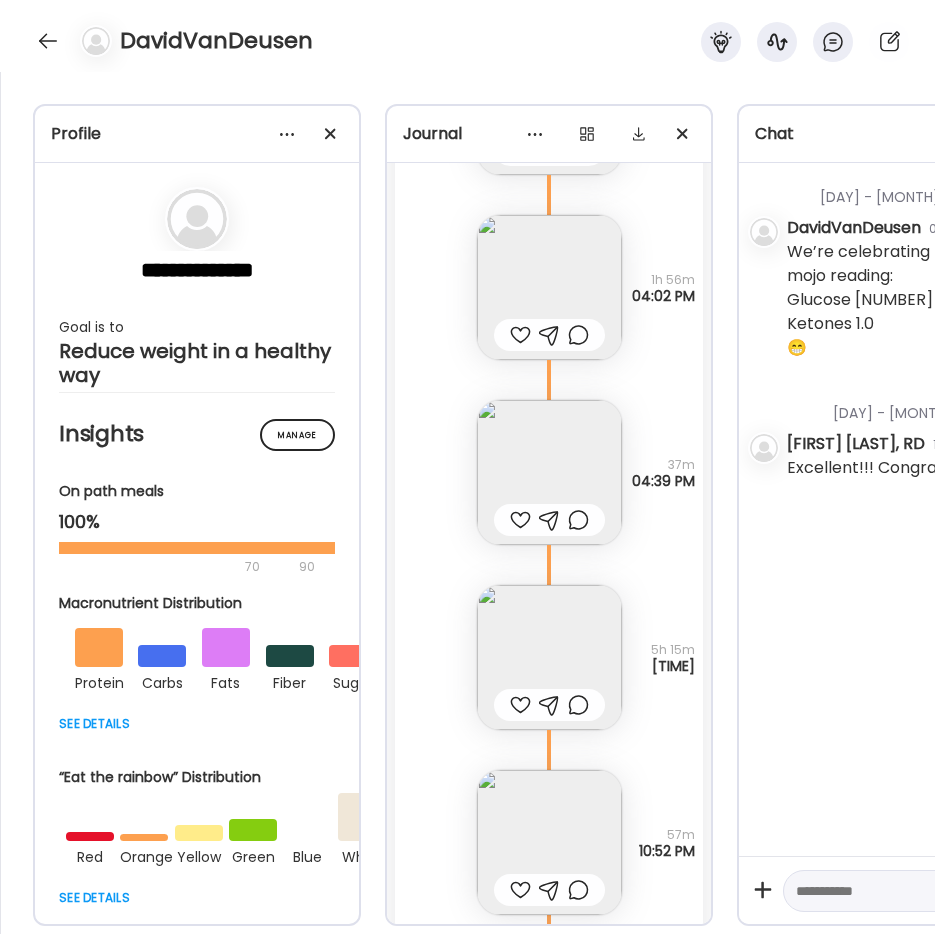 click at bounding box center [549, 472] 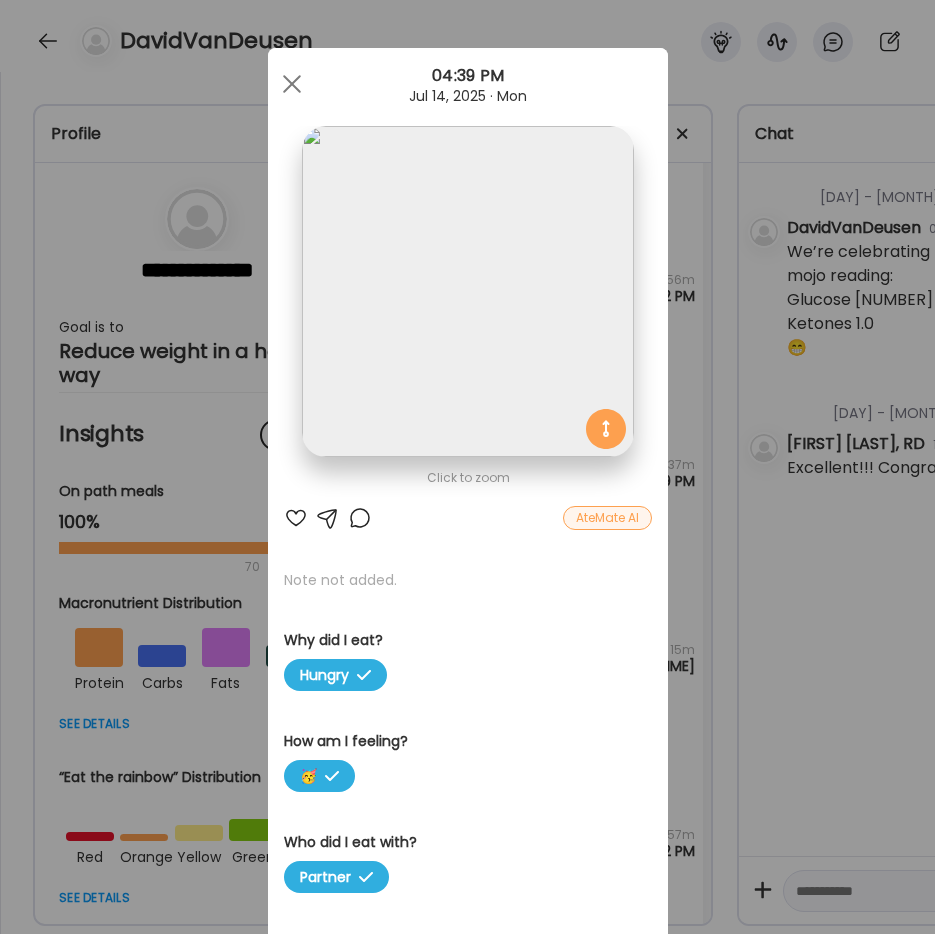 click on "Ate Coach Dashboard
Wahoo! It’s official
Take a moment to set up your Coach Profile to give your clients a smooth onboarding experience.
Skip Set up coach profile
Ate Coach Dashboard
1 Image 2 Message 3 Invite
Let’s get you quickly set up
Add a headshot or company logo for client recognition
Skip Next
Ate Coach Dashboard
1 Image 2 Message 3 Invite
Customize your welcome message
This page will be the first thing your clients will see. Add a welcome message to personalize their experience.
Header 32" at bounding box center [467, 467] 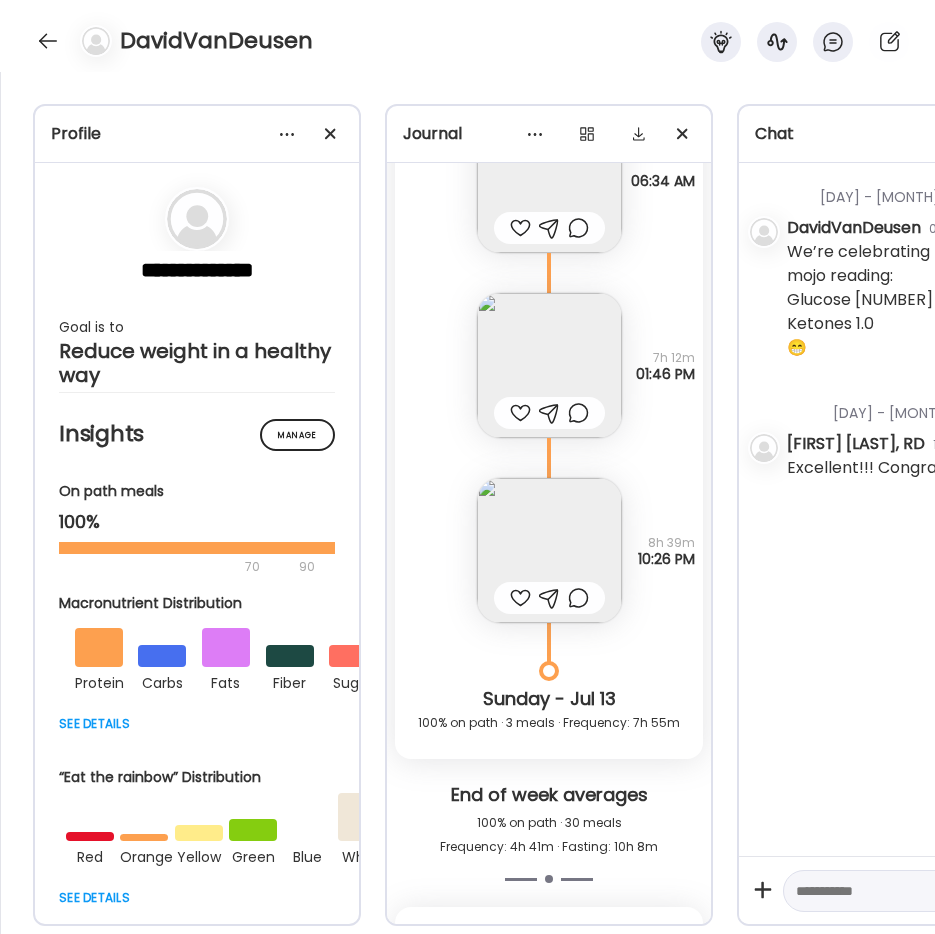 scroll, scrollTop: 38112, scrollLeft: 0, axis: vertical 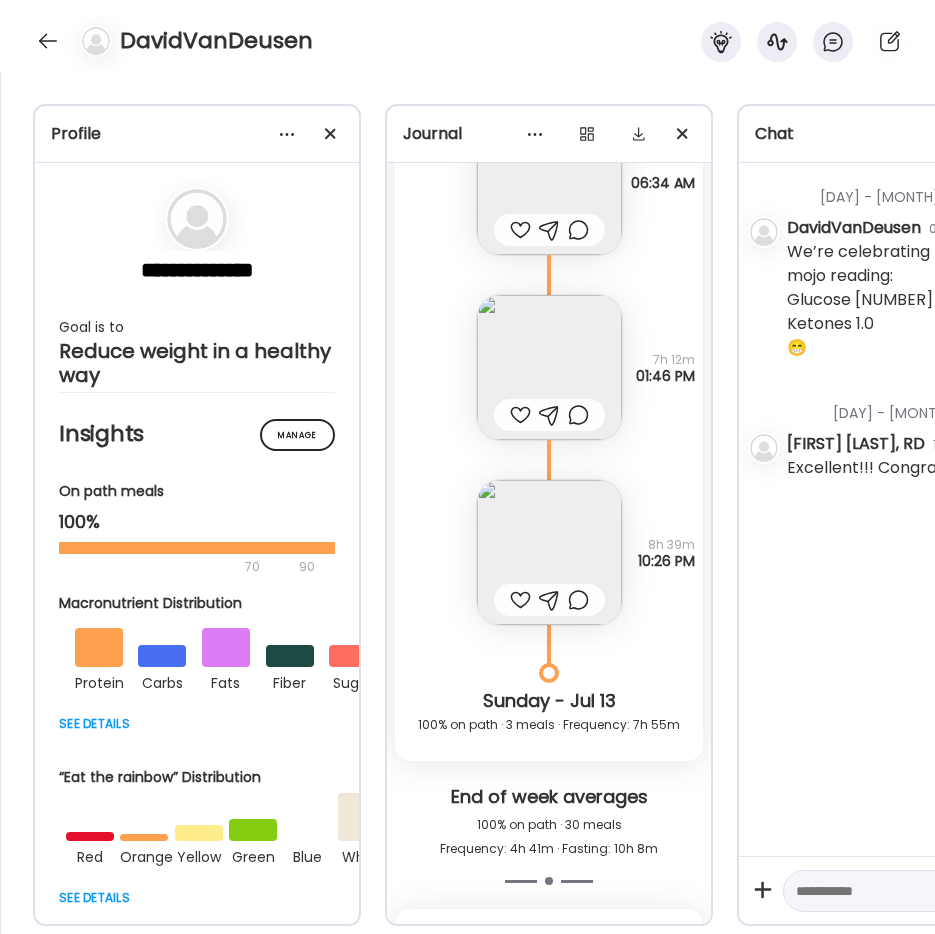 click at bounding box center (549, 552) 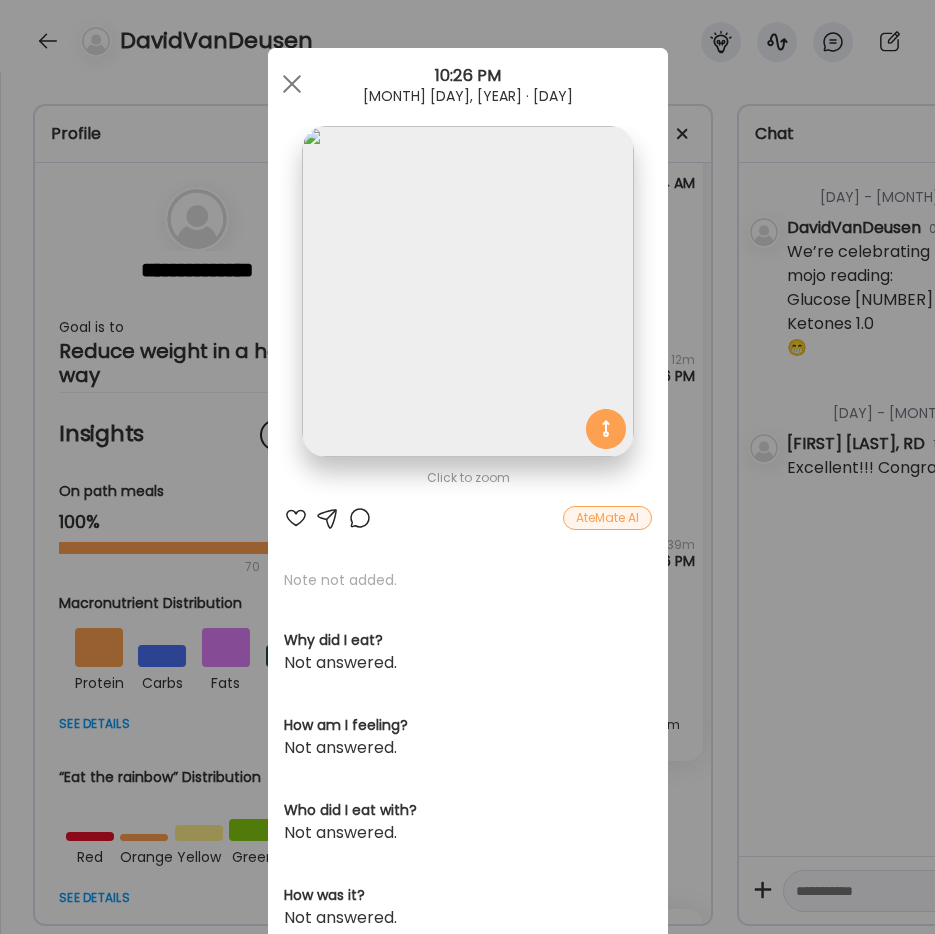 click on "Ate Coach Dashboard
Wahoo! It’s official
Take a moment to set up your Coach Profile to give your clients a smooth onboarding experience.
Skip Set up coach profile
Ate Coach Dashboard
1 Image 2 Message 3 Invite
Let’s get you quickly set up
Add a headshot or company logo for client recognition
Skip Next
Ate Coach Dashboard
1 Image 2 Message 3 Invite
Customize your welcome message
This page will be the first thing your clients will see. Add a welcome message to personalize their experience.
Header 32" at bounding box center [467, 467] 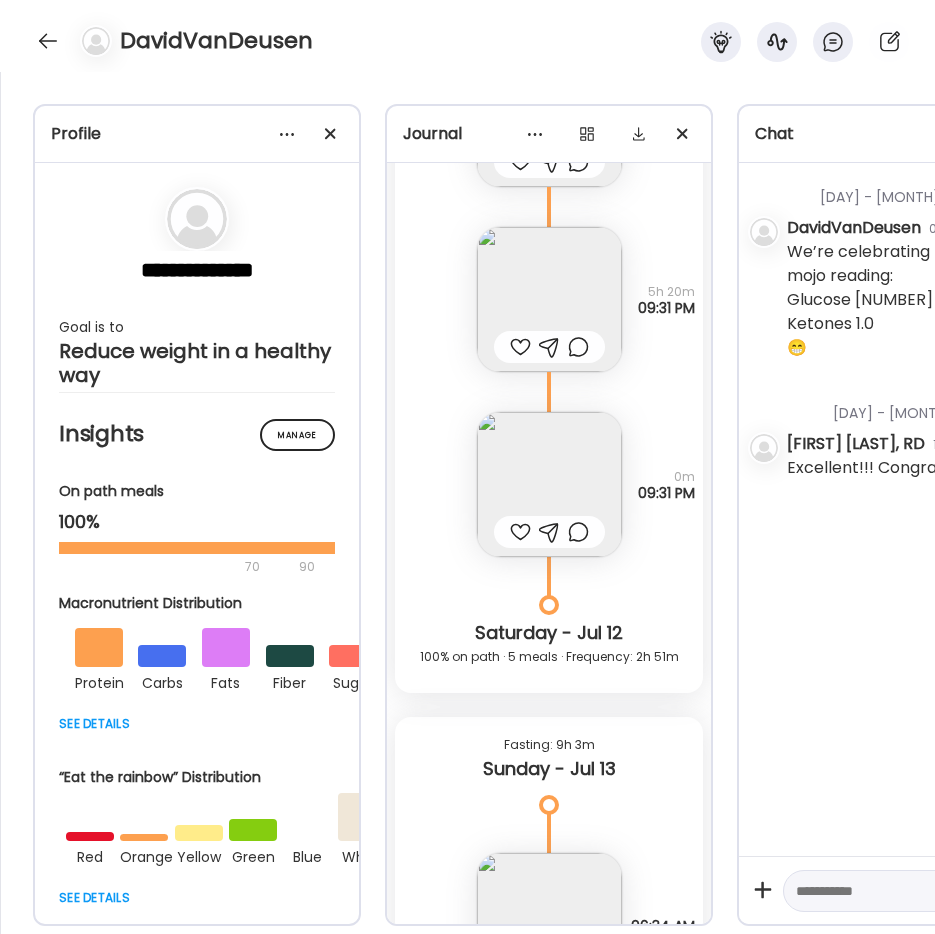 scroll, scrollTop: 37212, scrollLeft: 0, axis: vertical 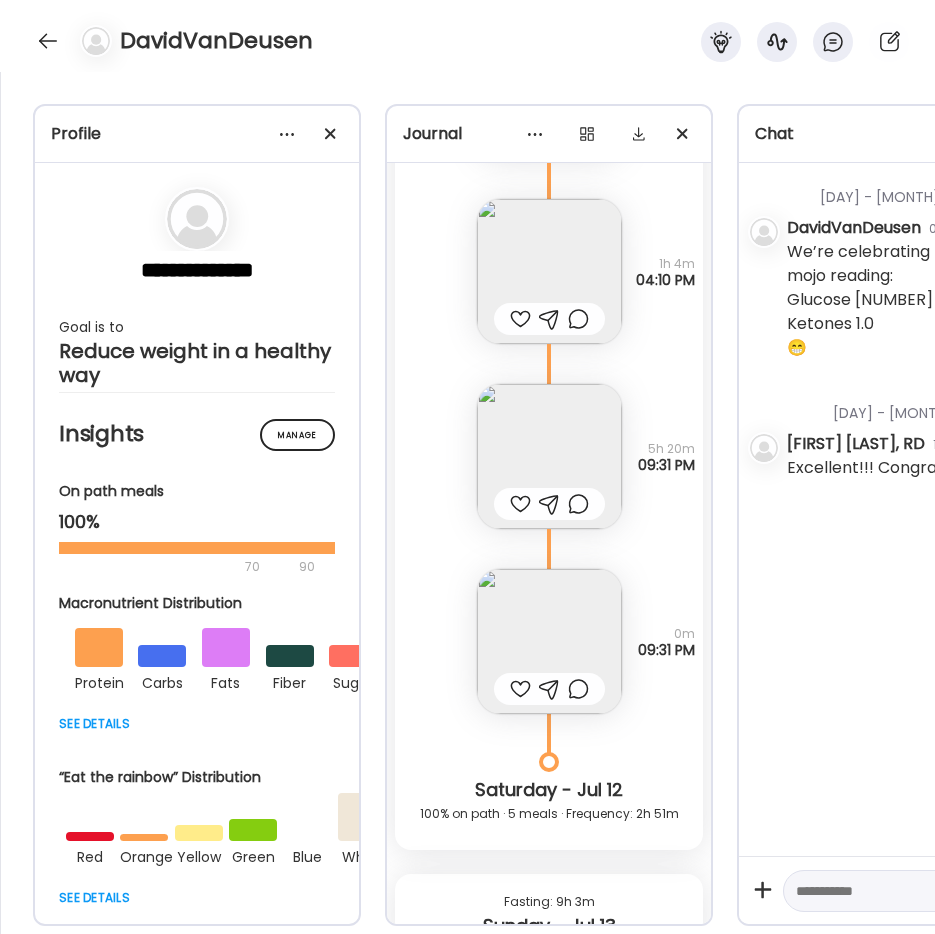click at bounding box center (549, 456) 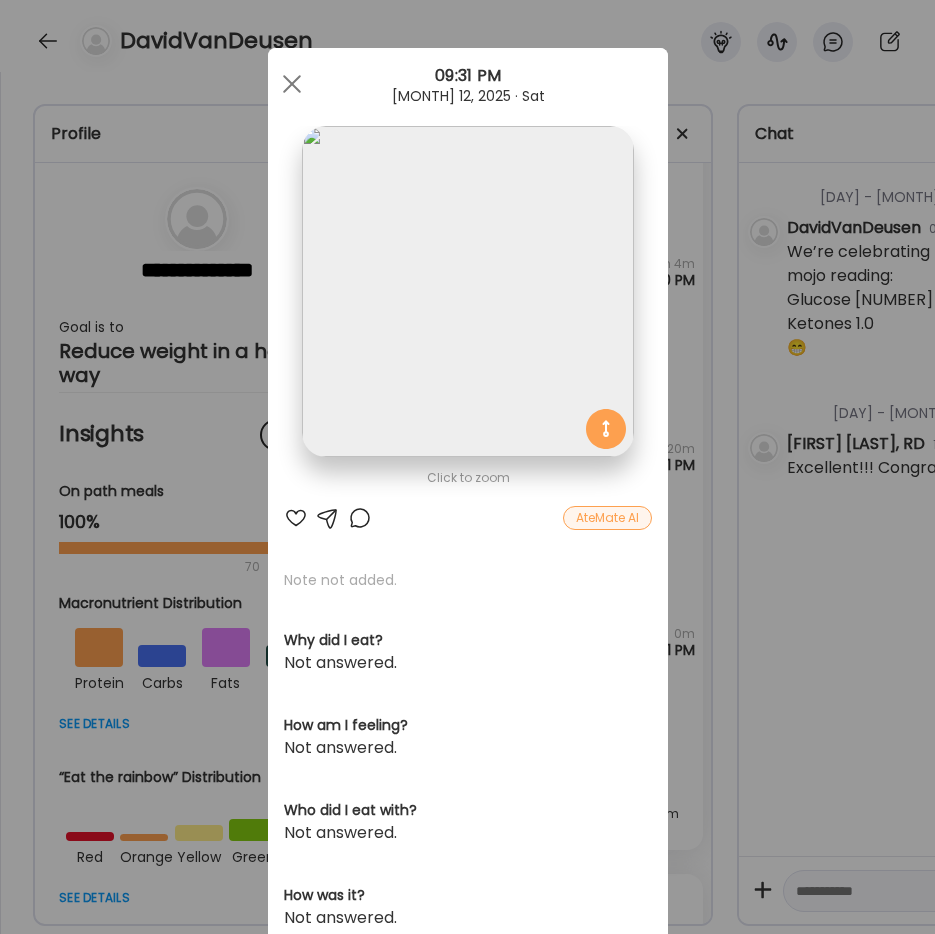 click on "Ate Coach Dashboard
Wahoo! It’s official
Take a moment to set up your Coach Profile to give your clients a smooth onboarding experience.
Skip Set up coach profile
Ate Coach Dashboard
1 Image 2 Message 3 Invite
Let’s get you quickly set up
Add a headshot or company logo for client recognition
Skip Next
Ate Coach Dashboard
1 Image 2 Message 3 Invite
Customize your welcome message
This page will be the first thing your clients will see. Add a welcome message to personalize their experience.
Header 32" at bounding box center [467, 467] 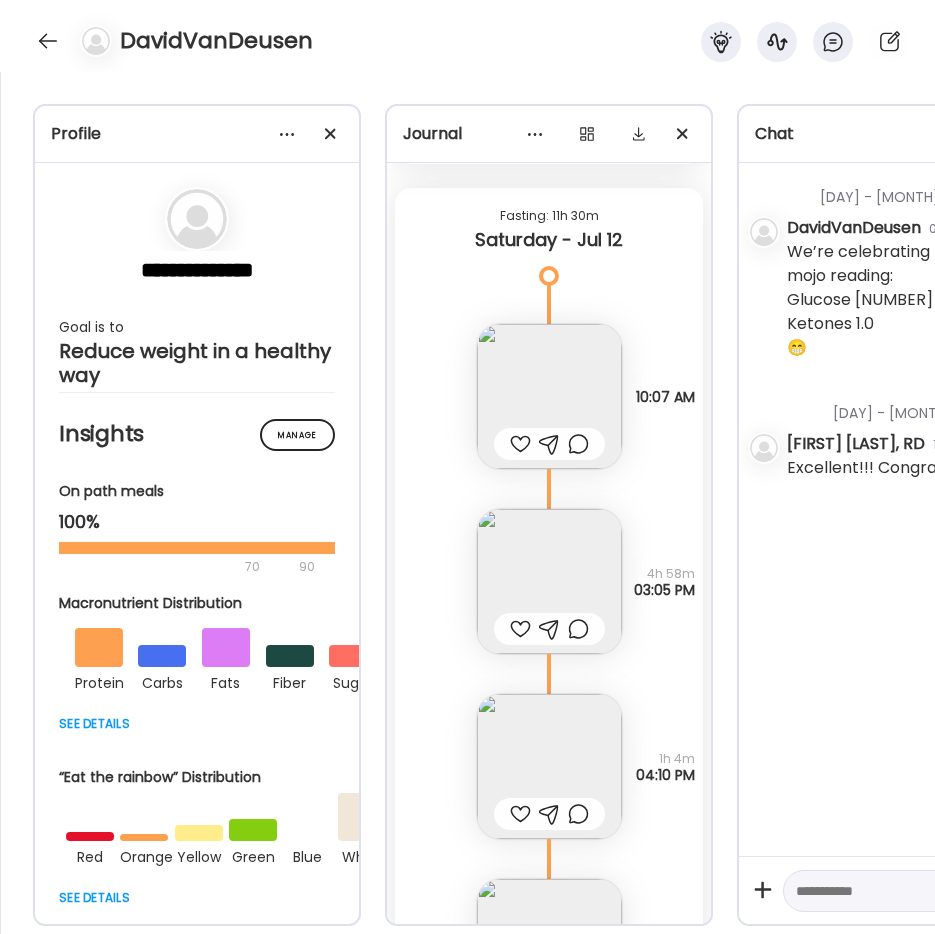 scroll, scrollTop: 36712, scrollLeft: 0, axis: vertical 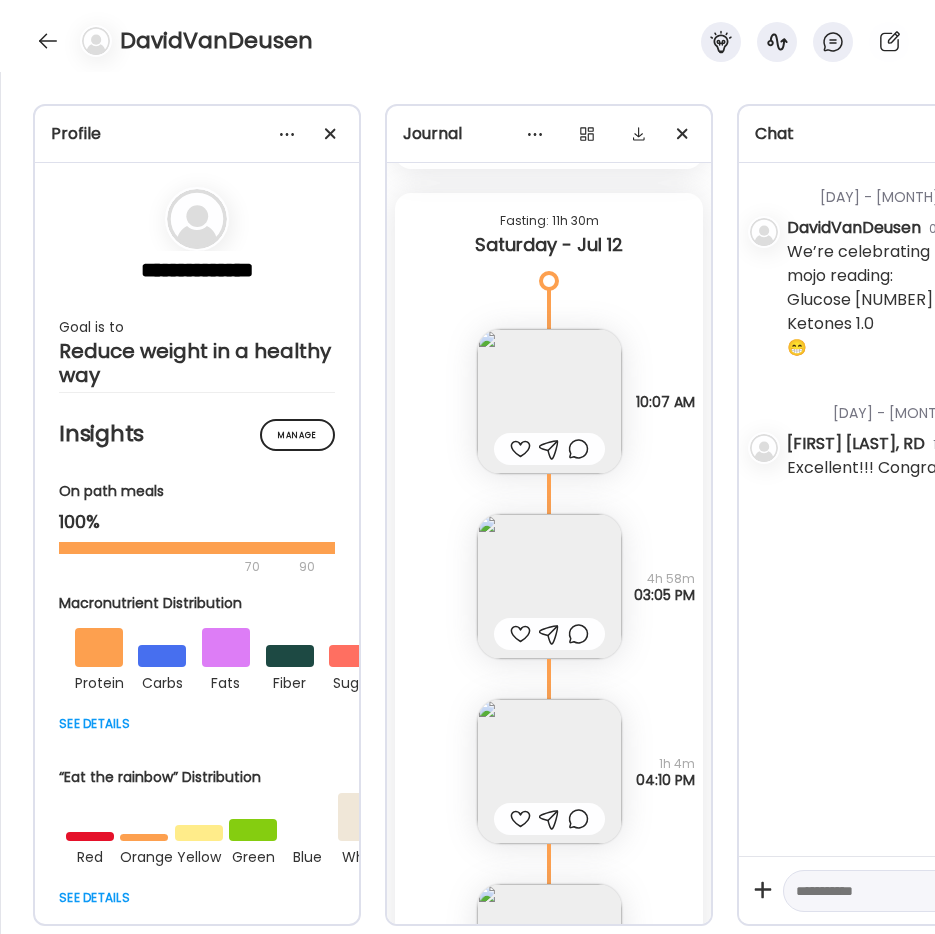 click at bounding box center (549, 586) 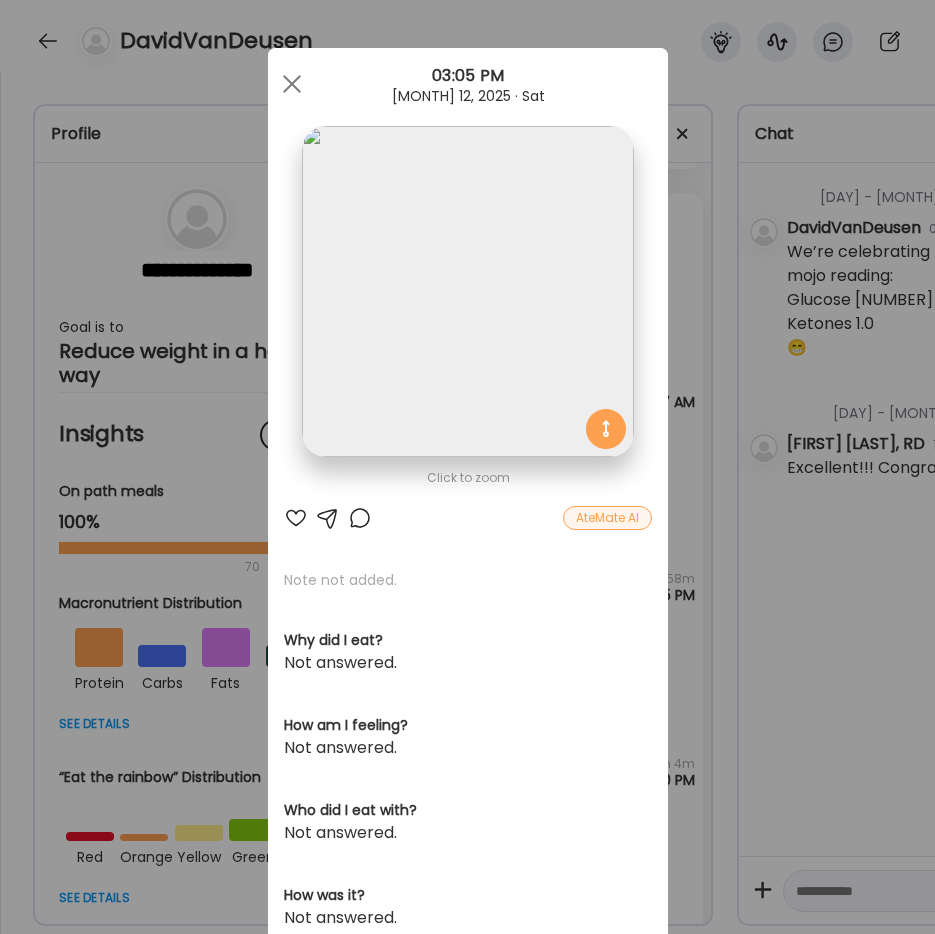 click on "Ate Coach Dashboard
Wahoo! It’s official
Take a moment to set up your Coach Profile to give your clients a smooth onboarding experience.
Skip Set up coach profile
Ate Coach Dashboard
1 Image 2 Message 3 Invite
Let’s get you quickly set up
Add a headshot or company logo for client recognition
Skip Next
Ate Coach Dashboard
1 Image 2 Message 3 Invite
Customize your welcome message
This page will be the first thing your clients will see. Add a welcome message to personalize their experience.
Header 32" at bounding box center [467, 467] 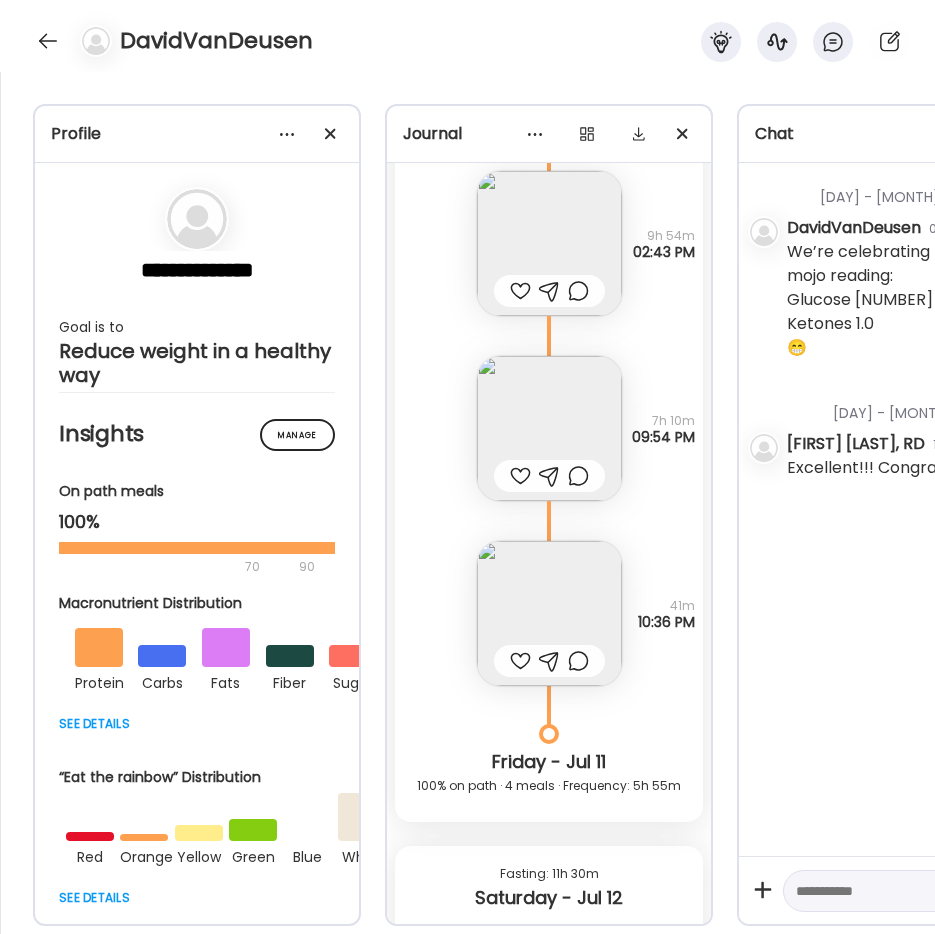 scroll, scrollTop: 36012, scrollLeft: 0, axis: vertical 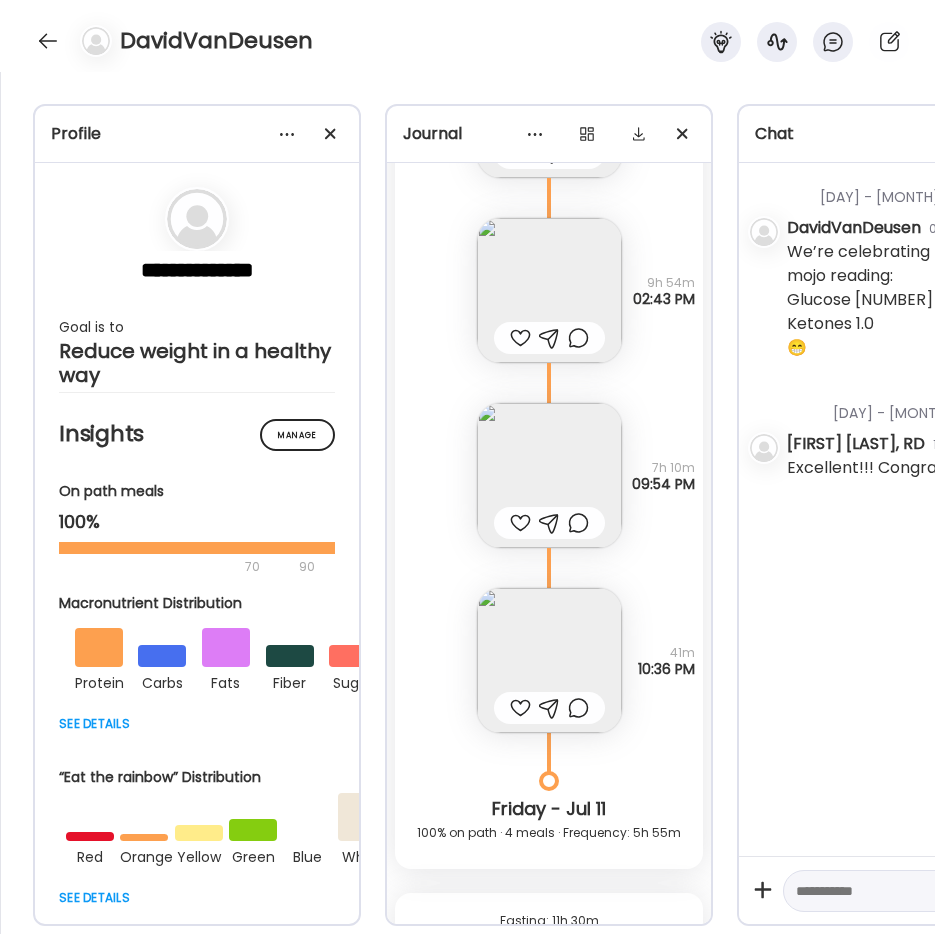 click at bounding box center [549, 475] 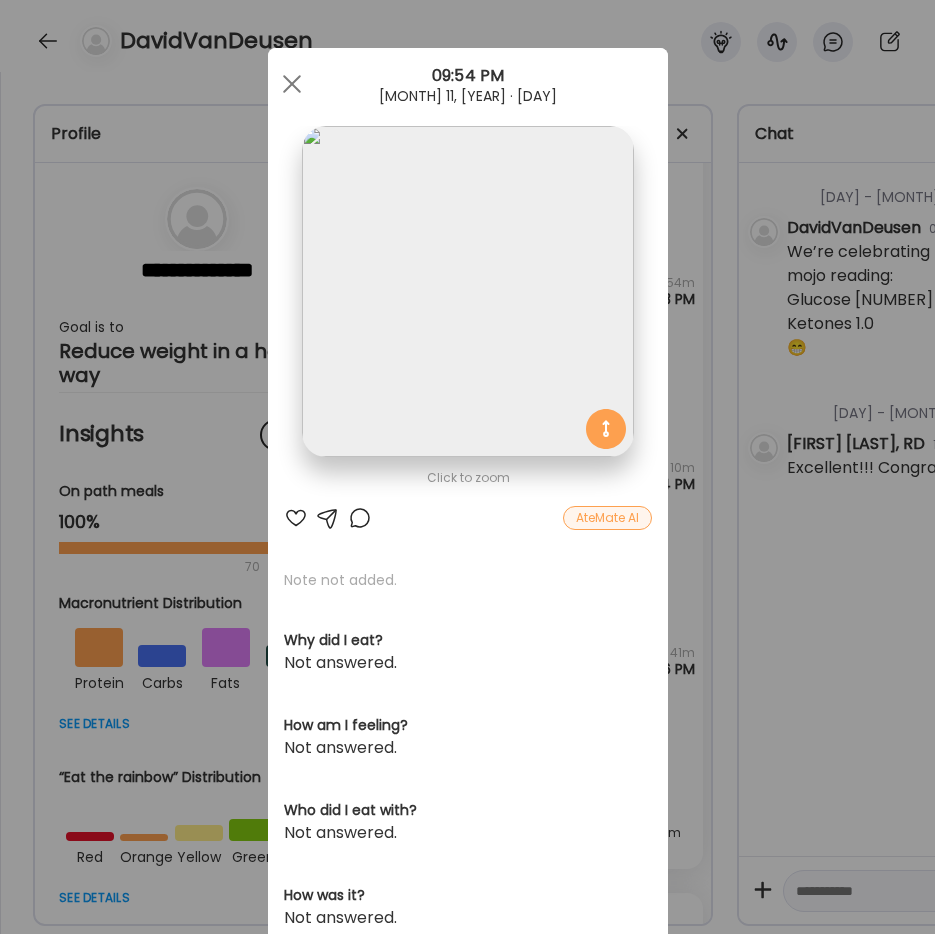 click at bounding box center (467, 291) 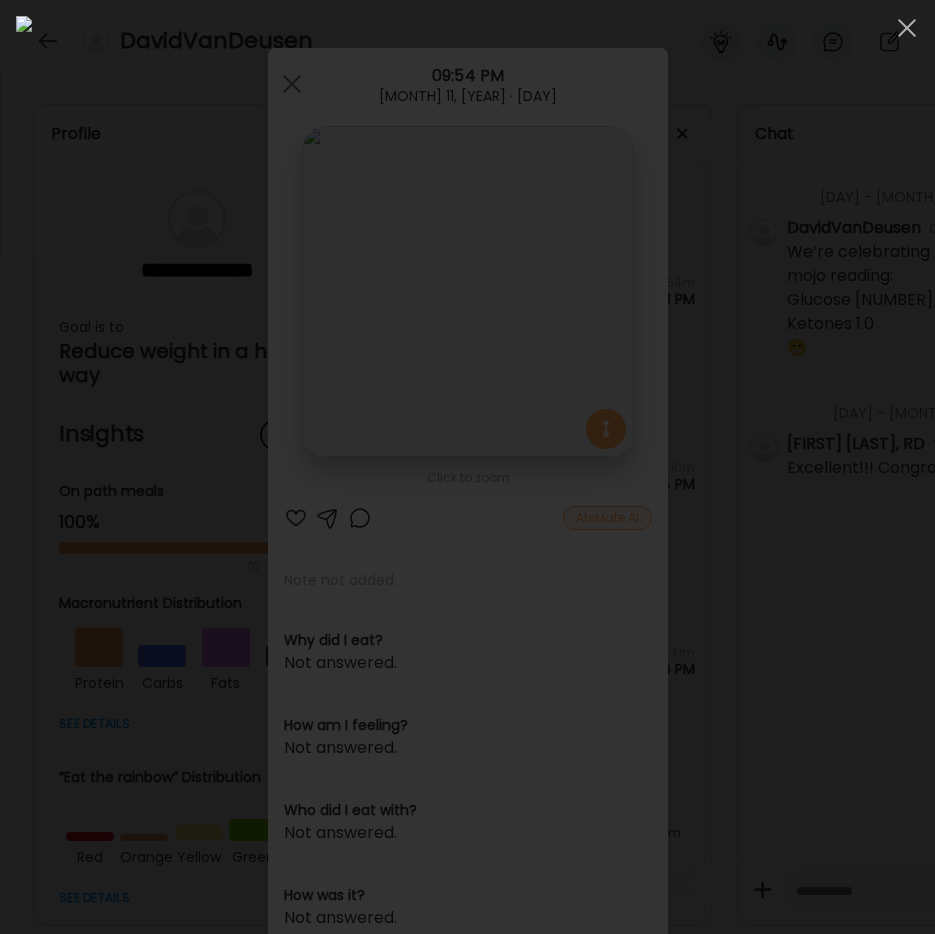 click at bounding box center [467, 467] 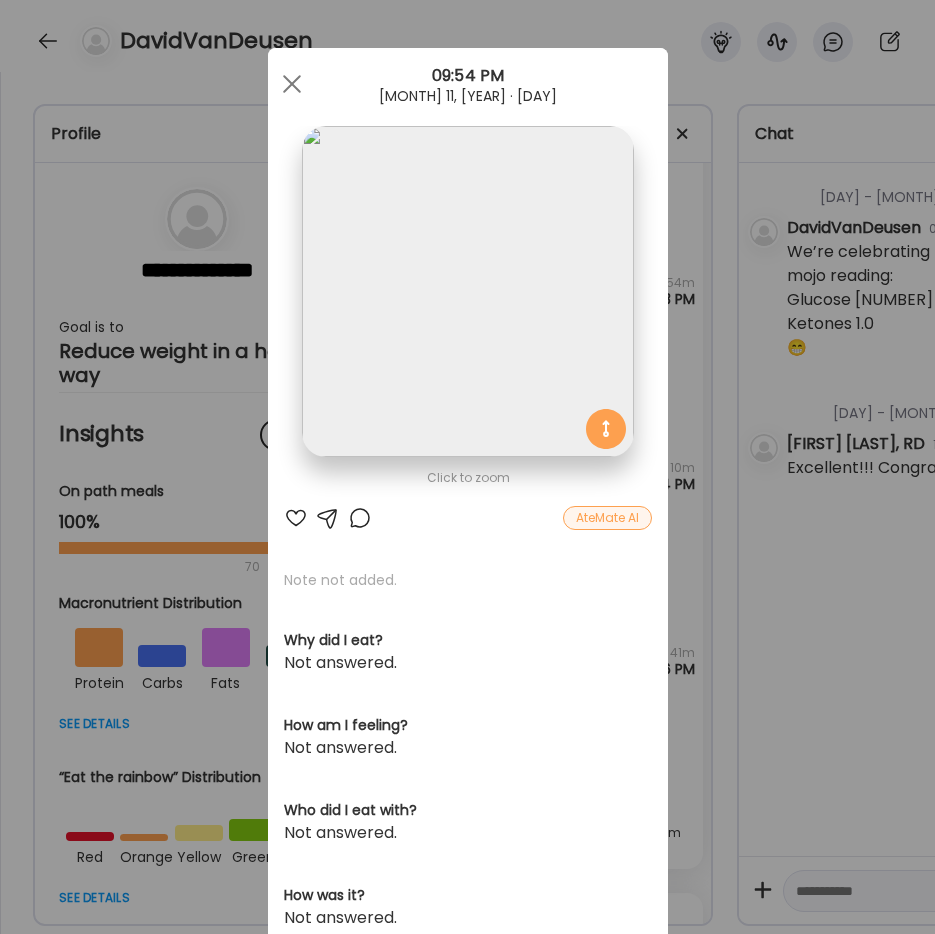 click on "Ate Coach Dashboard
Wahoo! It’s official
Take a moment to set up your Coach Profile to give your clients a smooth onboarding experience.
Skip Set up coach profile
Ate Coach Dashboard
1 Image 2 Message 3 Invite
Let’s get you quickly set up
Add a headshot or company logo for client recognition
Skip Next
Ate Coach Dashboard
1 Image 2 Message 3 Invite
Customize your welcome message
This page will be the first thing your clients will see. Add a welcome message to personalize their experience.
Header 32" at bounding box center (467, 467) 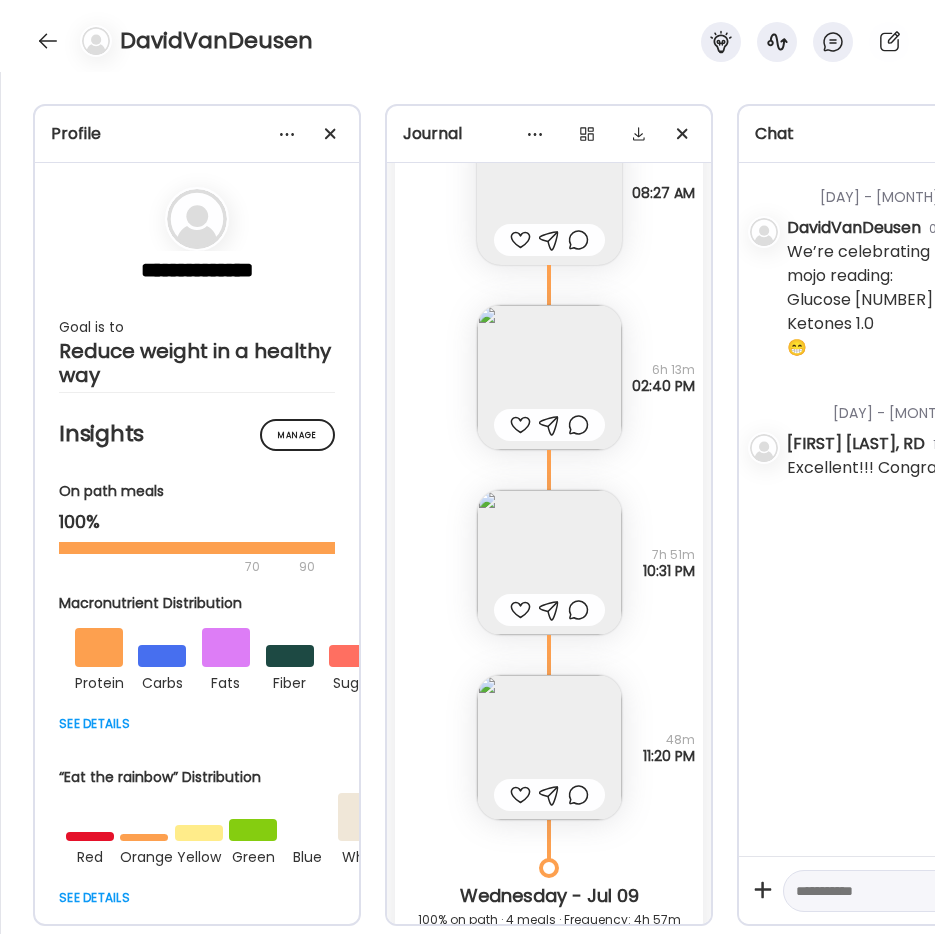 scroll, scrollTop: 33712, scrollLeft: 0, axis: vertical 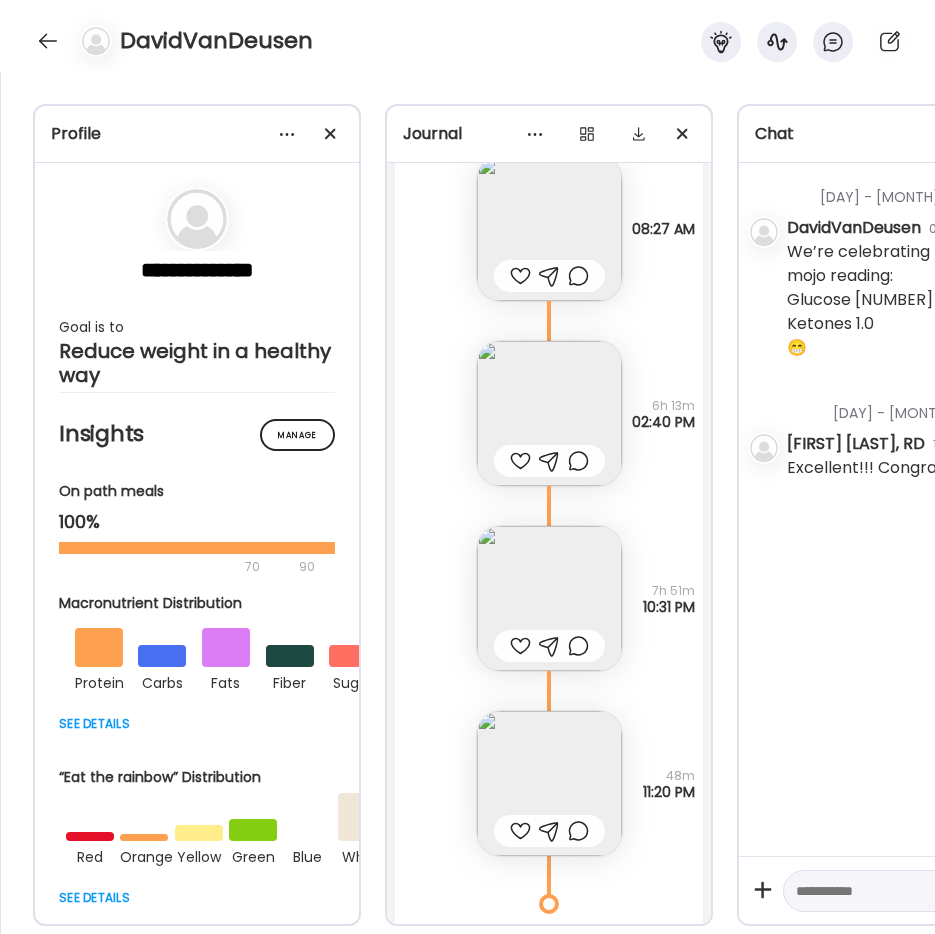click at bounding box center [549, 413] 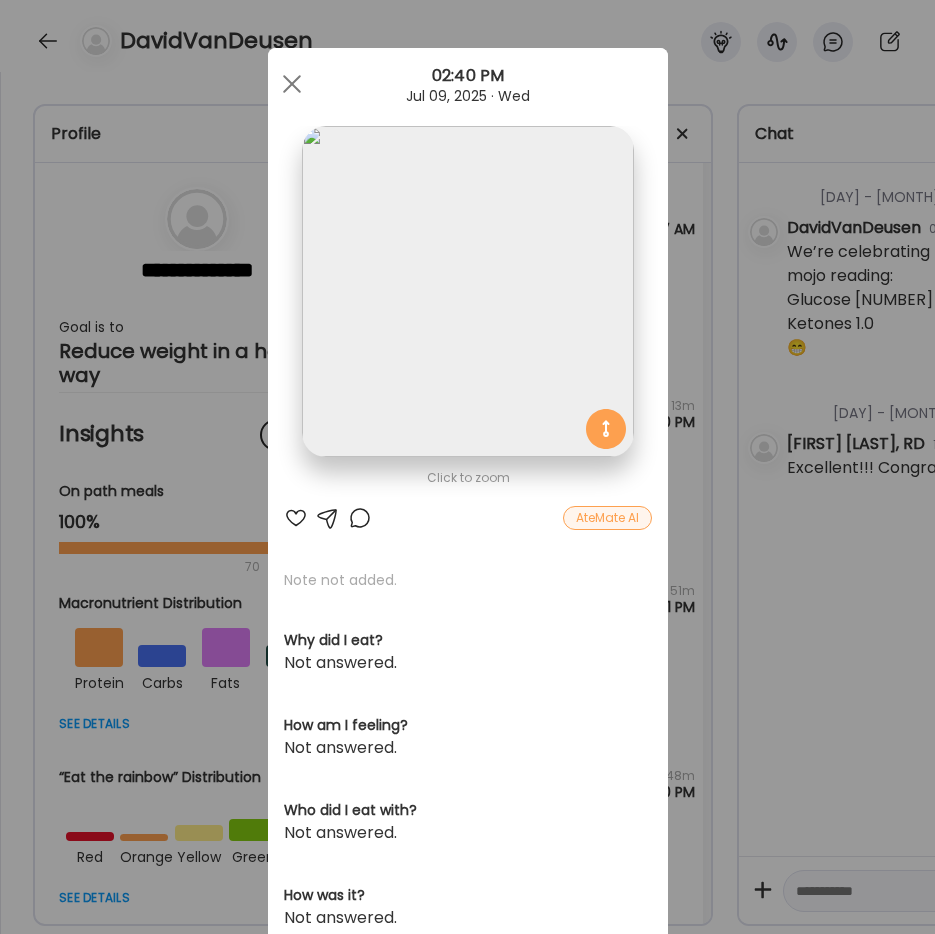 click on "Ate Coach Dashboard
Wahoo! It’s official
Take a moment to set up your Coach Profile to give your clients a smooth onboarding experience.
Skip Set up coach profile
Ate Coach Dashboard
1 Image 2 Message 3 Invite
Let’s get you quickly set up
Add a headshot or company logo for client recognition
Skip Next
Ate Coach Dashboard
1 Image 2 Message 3 Invite
Customize your welcome message
This page will be the first thing your clients will see. Add a welcome message to personalize their experience.
Header 32" at bounding box center [467, 467] 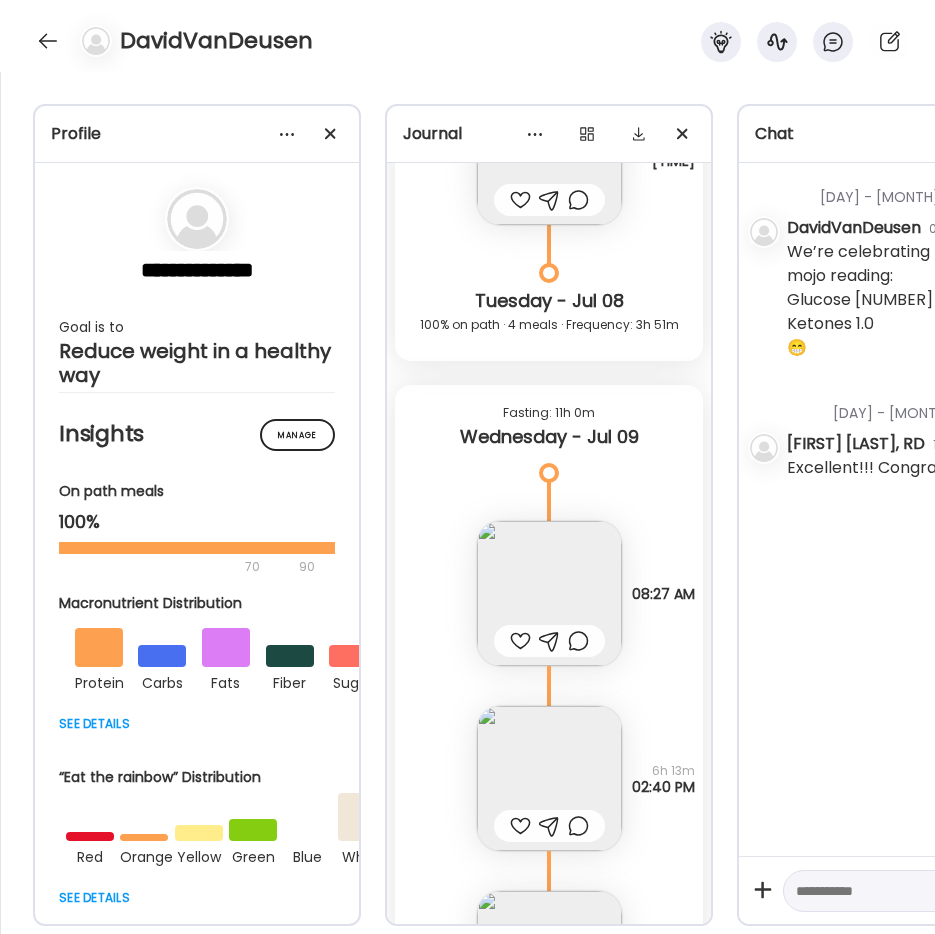 scroll, scrollTop: 33312, scrollLeft: 0, axis: vertical 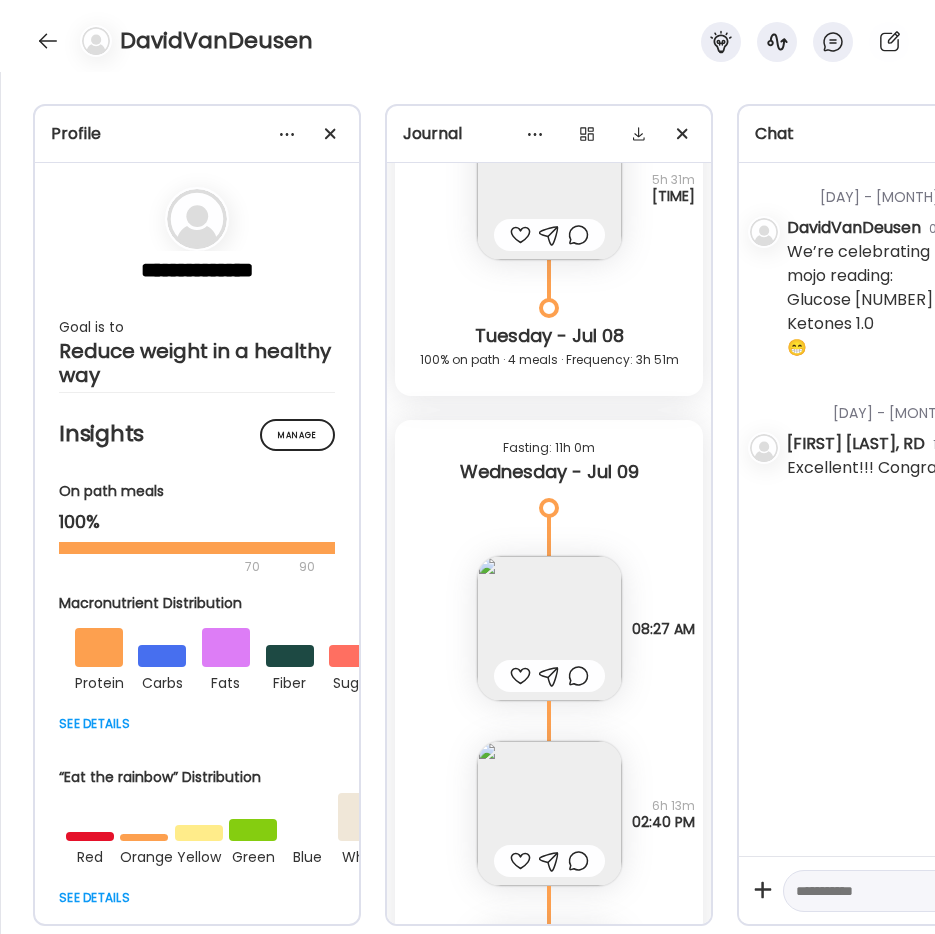 click at bounding box center [549, 628] 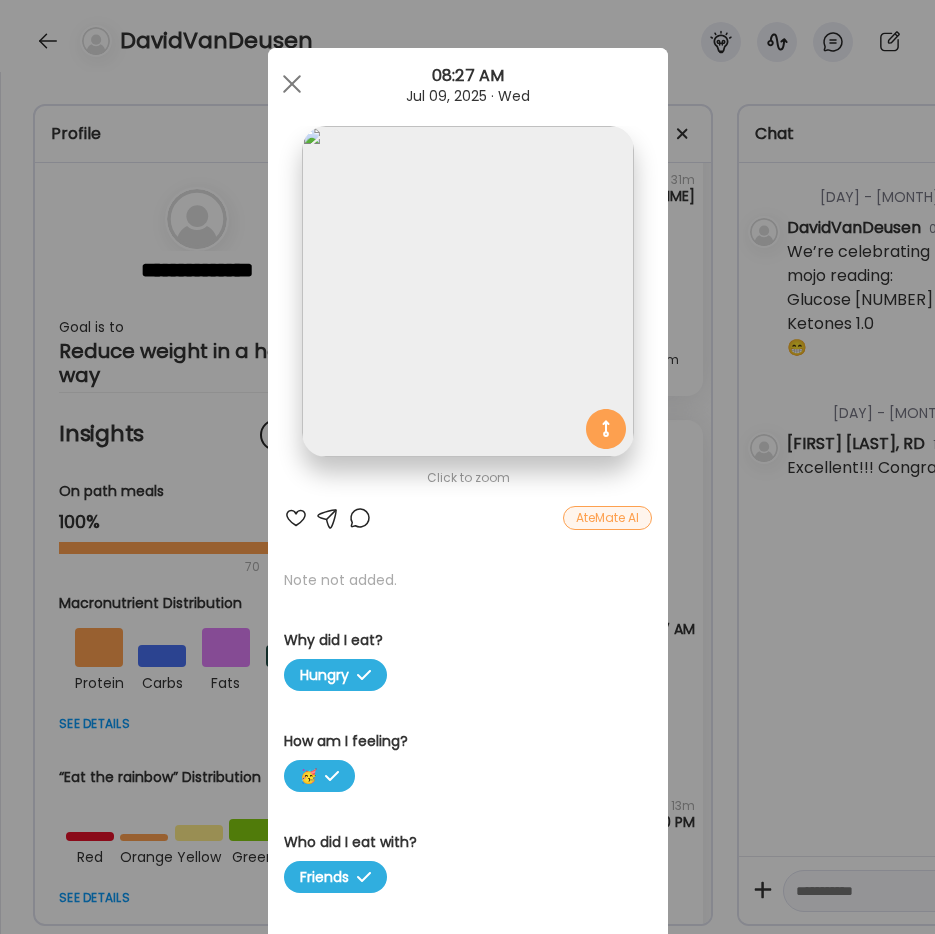 click on "Ate Coach Dashboard
Wahoo! It’s official
Take a moment to set up your Coach Profile to give your clients a smooth onboarding experience.
Skip Set up coach profile
Ate Coach Dashboard
1 Image 2 Message 3 Invite
Let’s get you quickly set up
Add a headshot or company logo for client recognition
Skip Next
Ate Coach Dashboard
1 Image 2 Message 3 Invite
Customize your welcome message
This page will be the first thing your clients will see. Add a welcome message to personalize their experience.
Header 32" at bounding box center [467, 467] 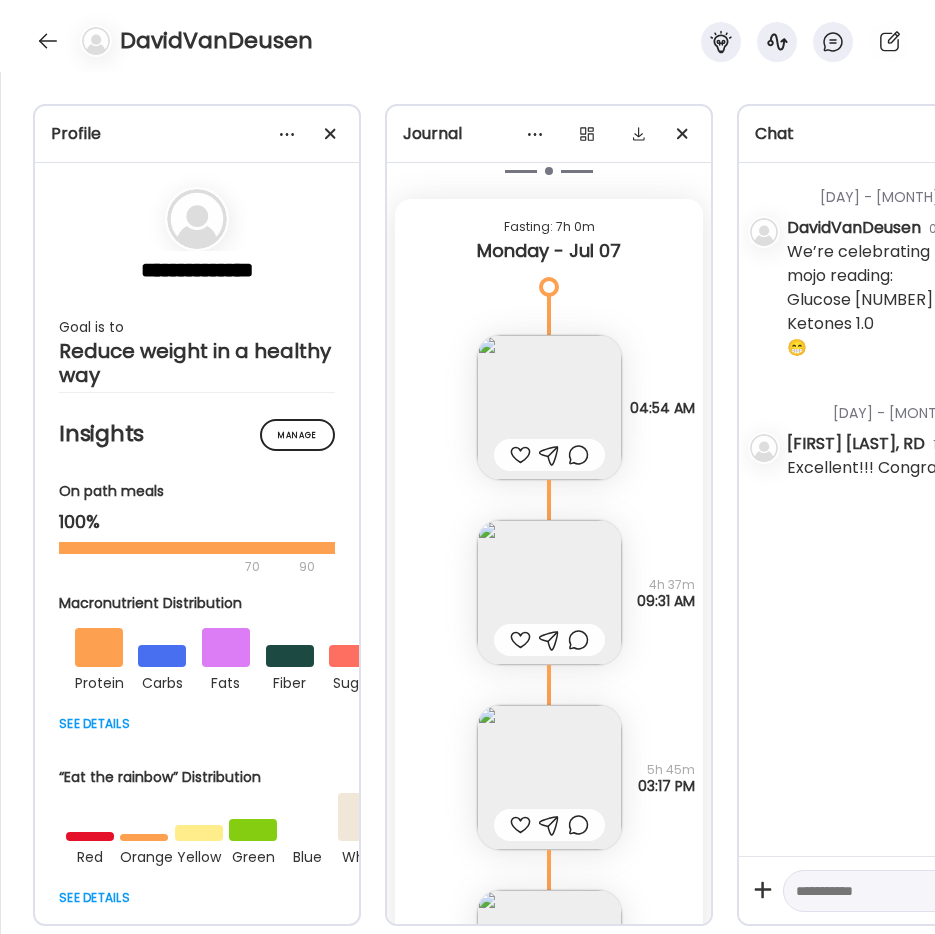 scroll, scrollTop: 31012, scrollLeft: 0, axis: vertical 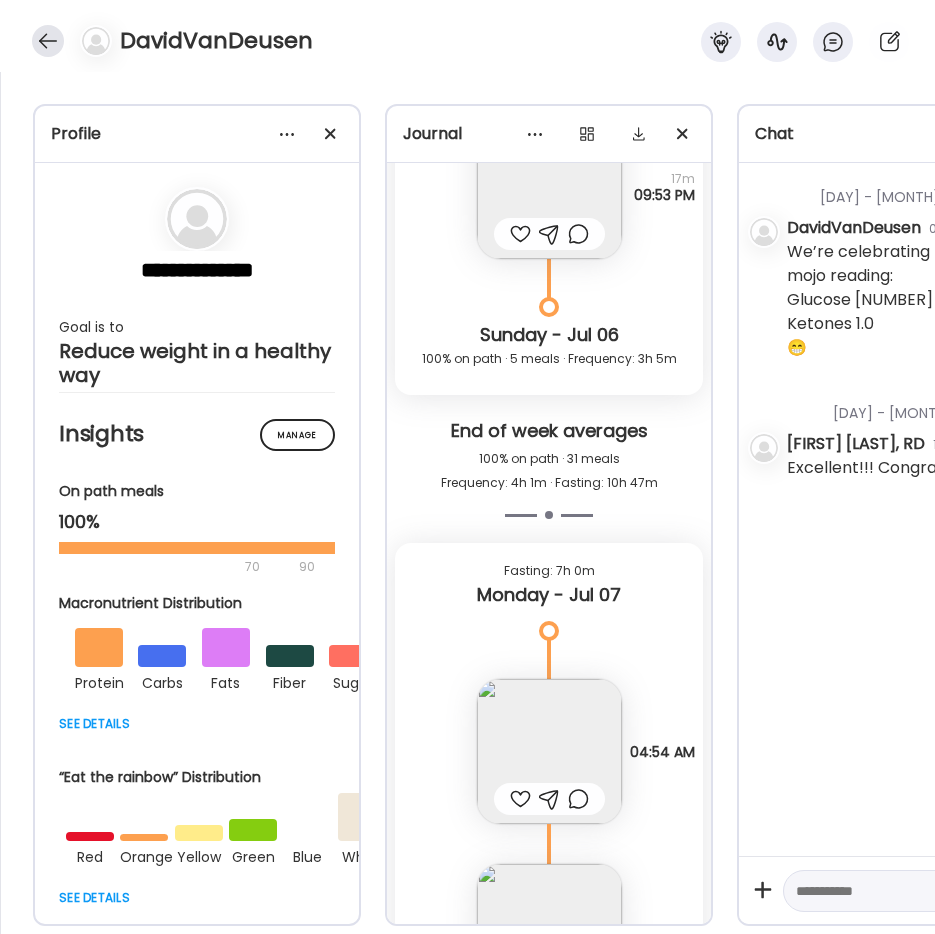 click at bounding box center [48, 41] 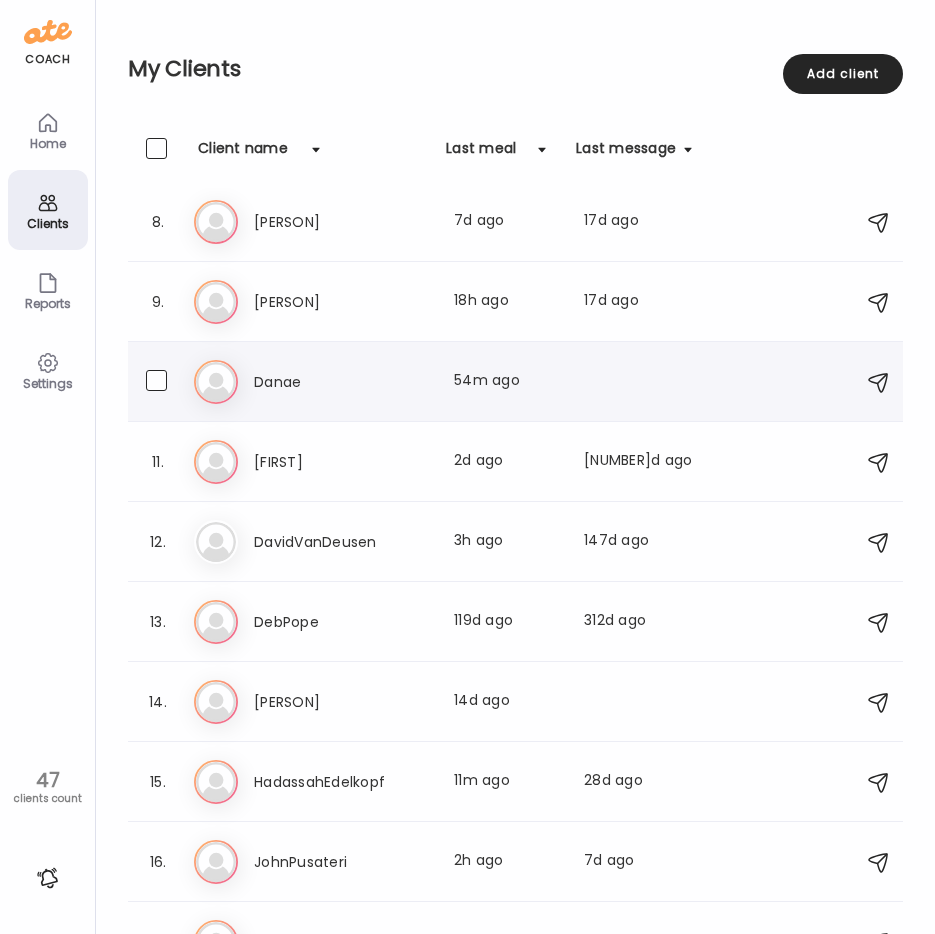 scroll, scrollTop: 700, scrollLeft: 0, axis: vertical 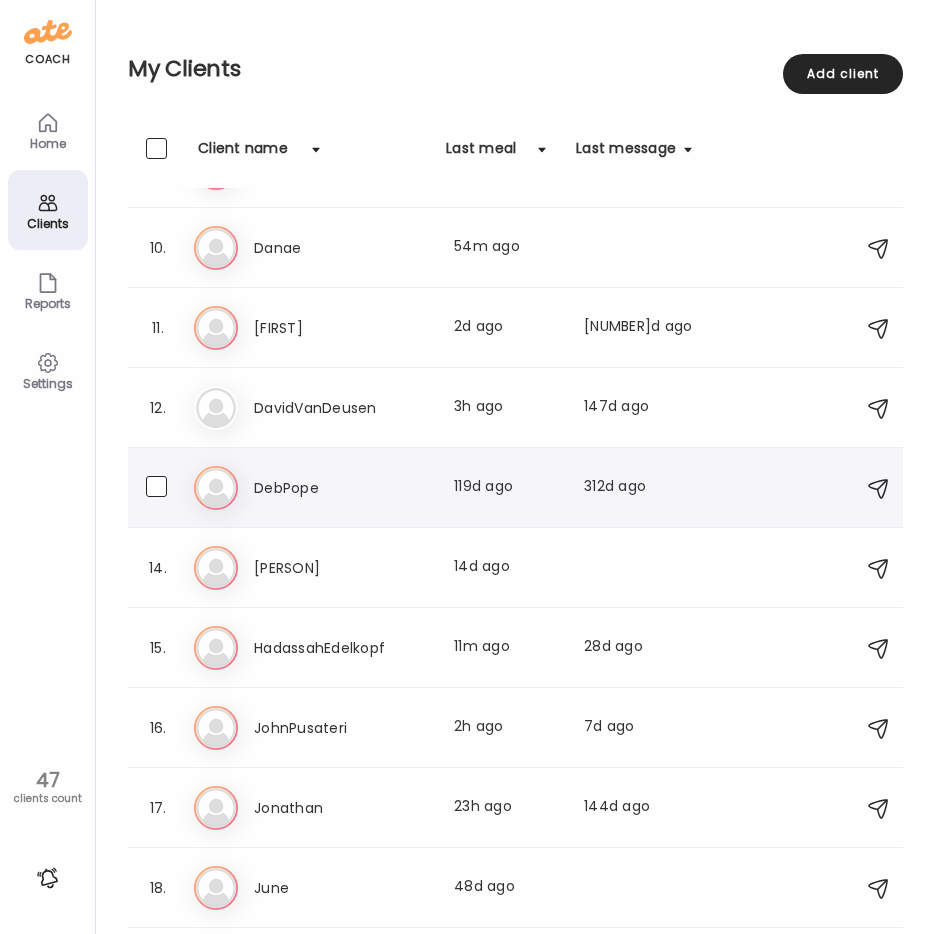 click on "DebPope" at bounding box center [342, 488] 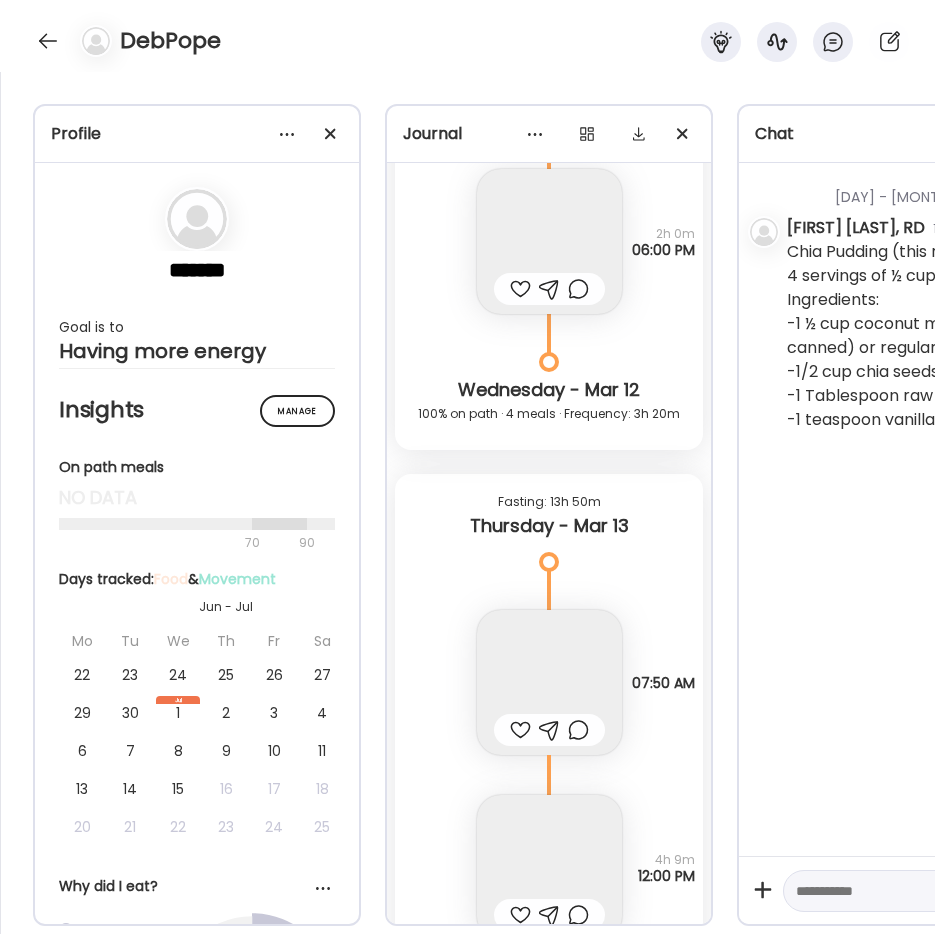 scroll, scrollTop: 9176, scrollLeft: 0, axis: vertical 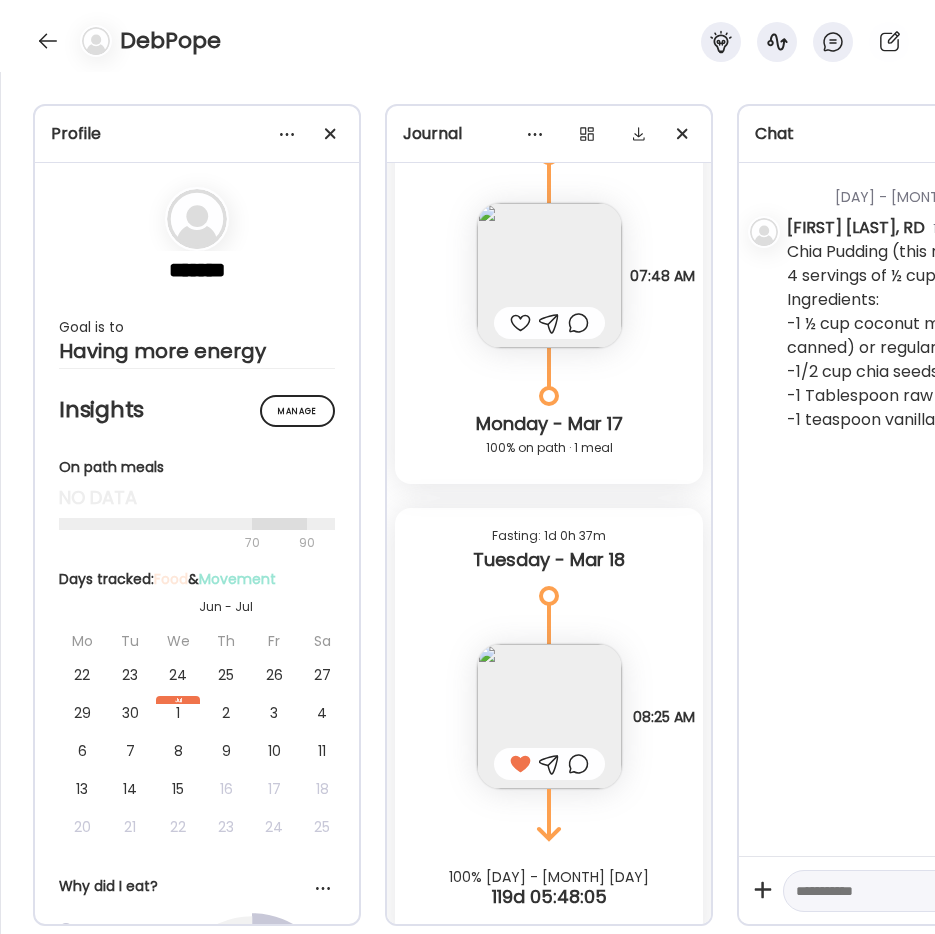 click at bounding box center (549, 716) 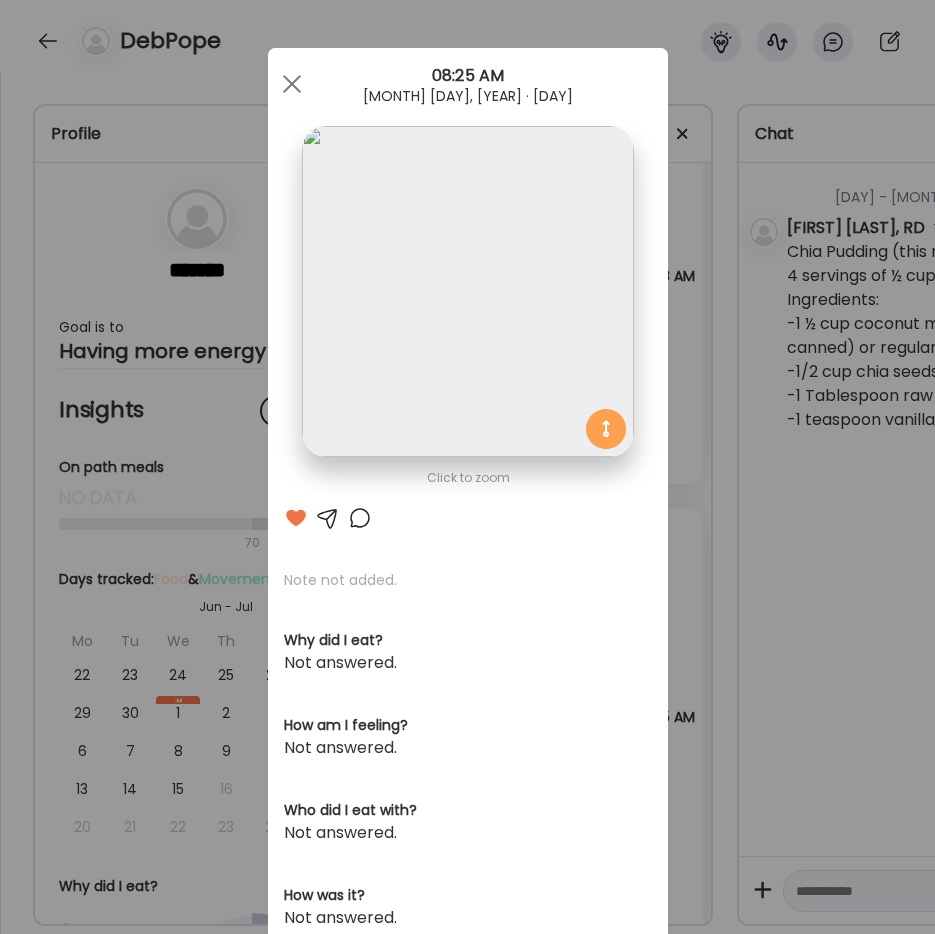 click on "Ate Coach Dashboard
Wahoo! It’s official
Take a moment to set up your Coach Profile to give your clients a smooth onboarding experience.
Skip Set up coach profile
Ate Coach Dashboard
1 Image 2 Message 3 Invite
Let’s get you quickly set up
Add a headshot or company logo for client recognition
Skip Next
Ate Coach Dashboard
1 Image 2 Message 3 Invite
Customize your welcome message
This page will be the first thing your clients will see. Add a welcome message to personalize their experience.
Header 32" at bounding box center (467, 467) 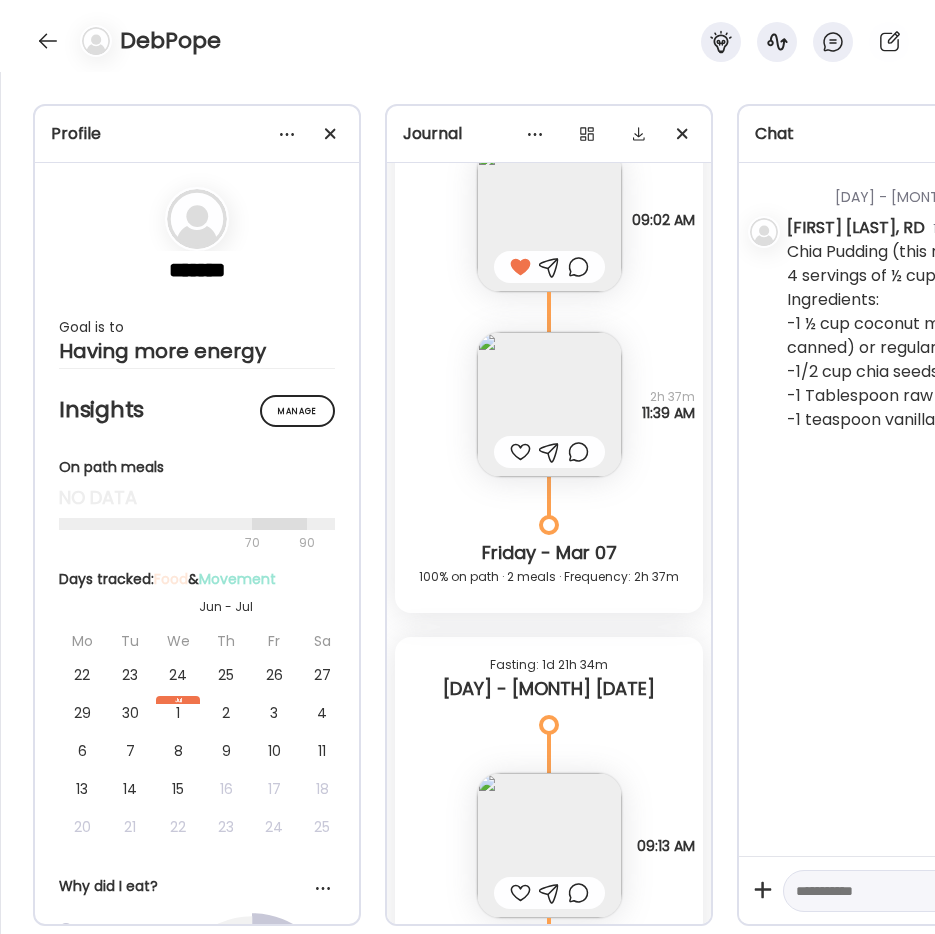 scroll, scrollTop: 3376, scrollLeft: 0, axis: vertical 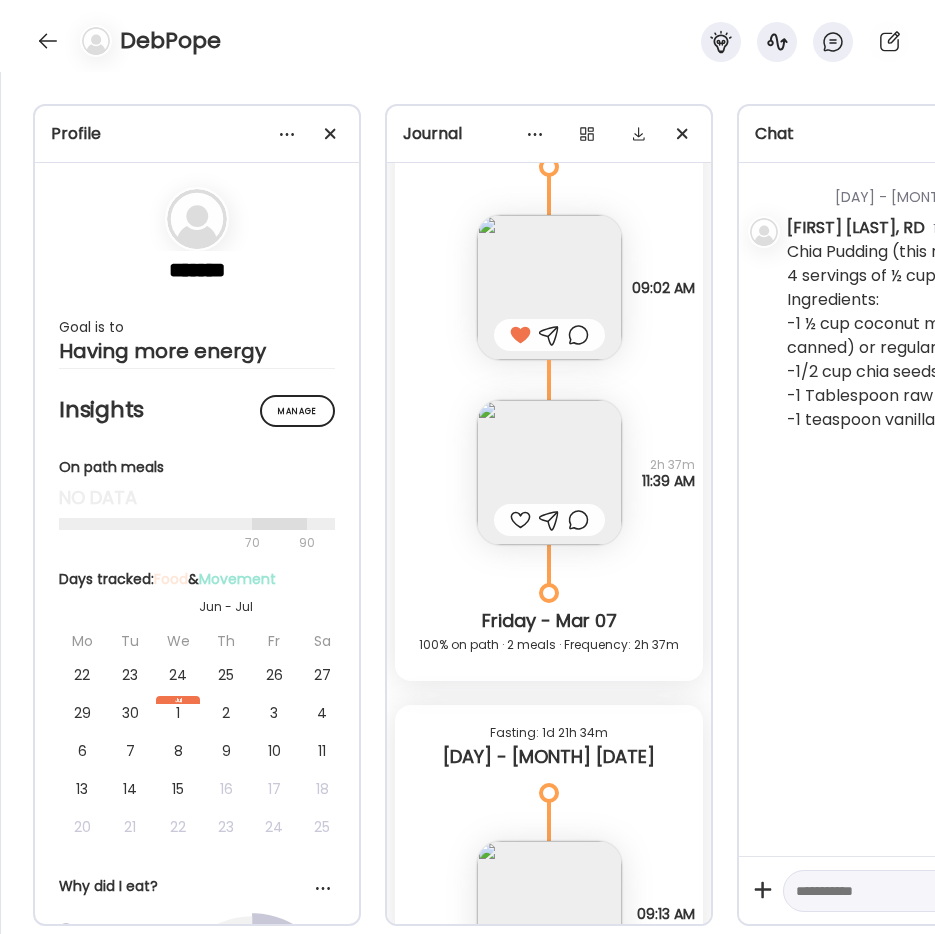 click at bounding box center [549, 472] 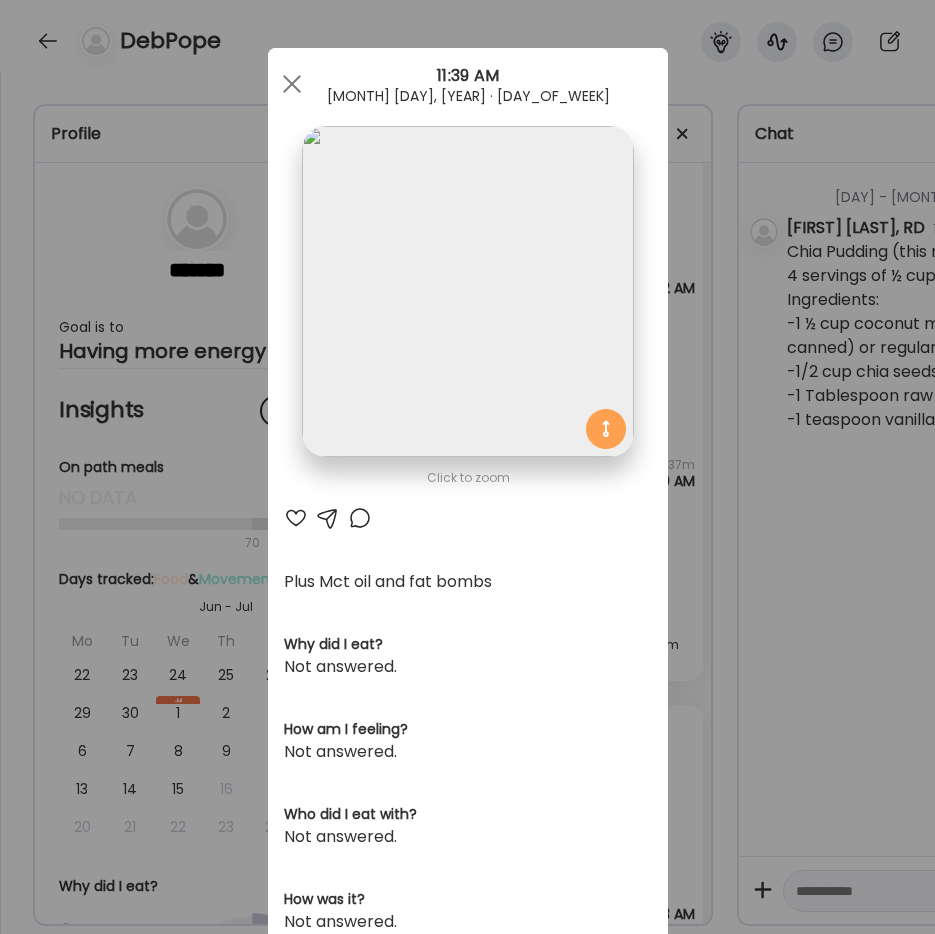 click on "Ate Coach Dashboard
Wahoo! It’s official
Take a moment to set up your Coach Profile to give your clients a smooth onboarding experience.
Skip Set up coach profile
Ate Coach Dashboard
1 Image 2 Message 3 Invite
Let’s get you quickly set up
Add a headshot or company logo for client recognition
Skip Next
Ate Coach Dashboard
1 Image 2 Message 3 Invite
Customize your welcome message
This page will be the first thing your clients will see. Add a welcome message to personalize their experience.
Header 32" at bounding box center (467, 467) 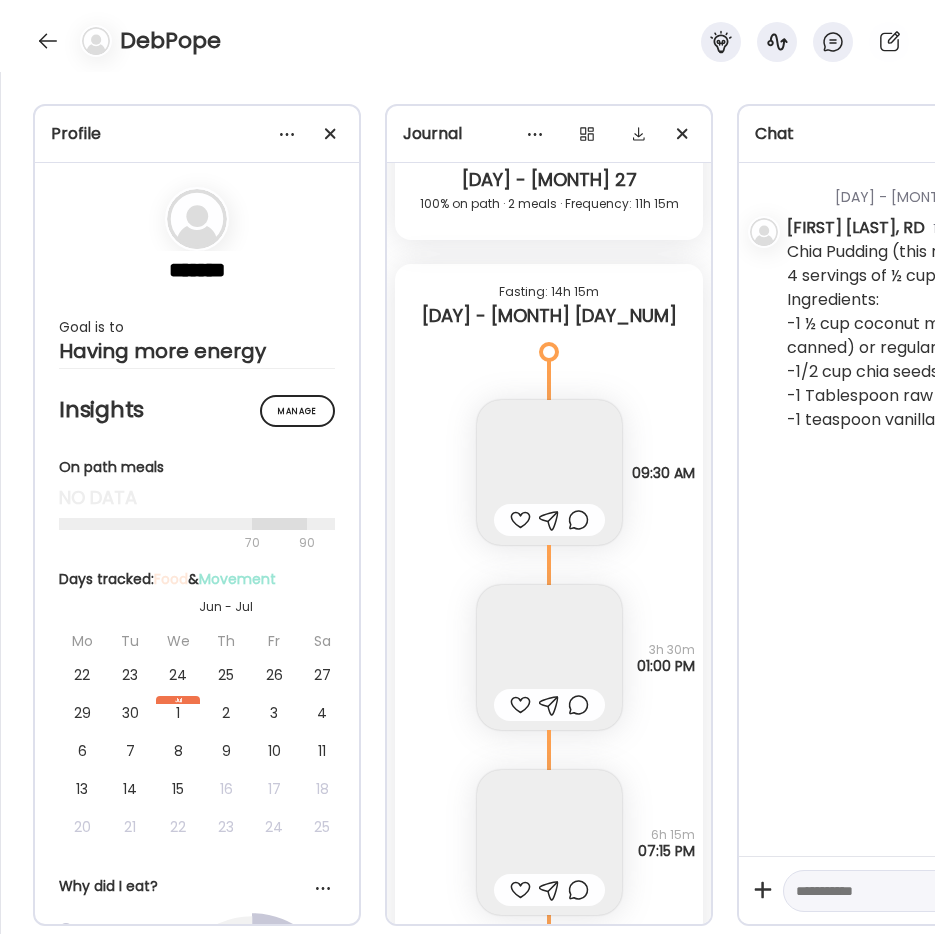 scroll, scrollTop: 9874, scrollLeft: 0, axis: vertical 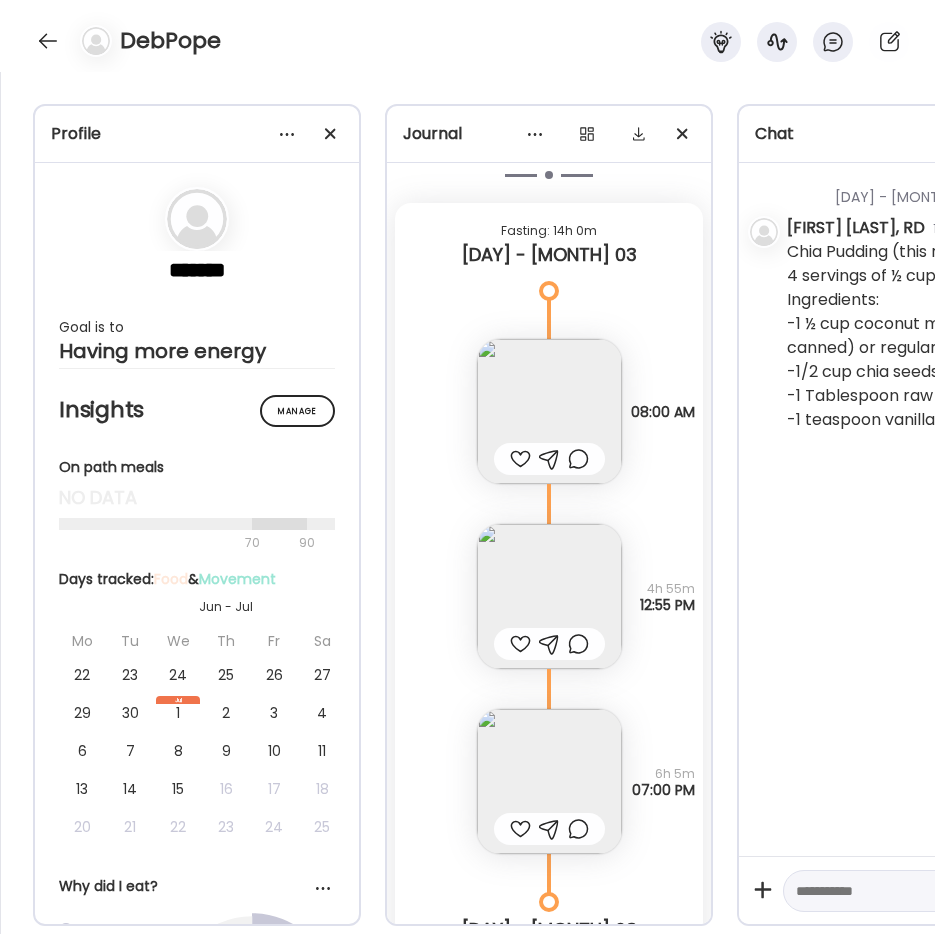 click on "Profile
*******
Goal is to
Having more energy
Manage
Insights
On path meals
no data
70
90
Days tracked:  Food  &  Movement
Jun - Jul
Mo
Tu
We
Th
Fr
Sa
Su
22 23 24 25 26 27 28 29 30 1 Jul 2 3 4 5 6 7 8 9 10 11 12 13 14 15 16 17 18 19 20 21 22 23 24 25 26" at bounding box center (467, 503) 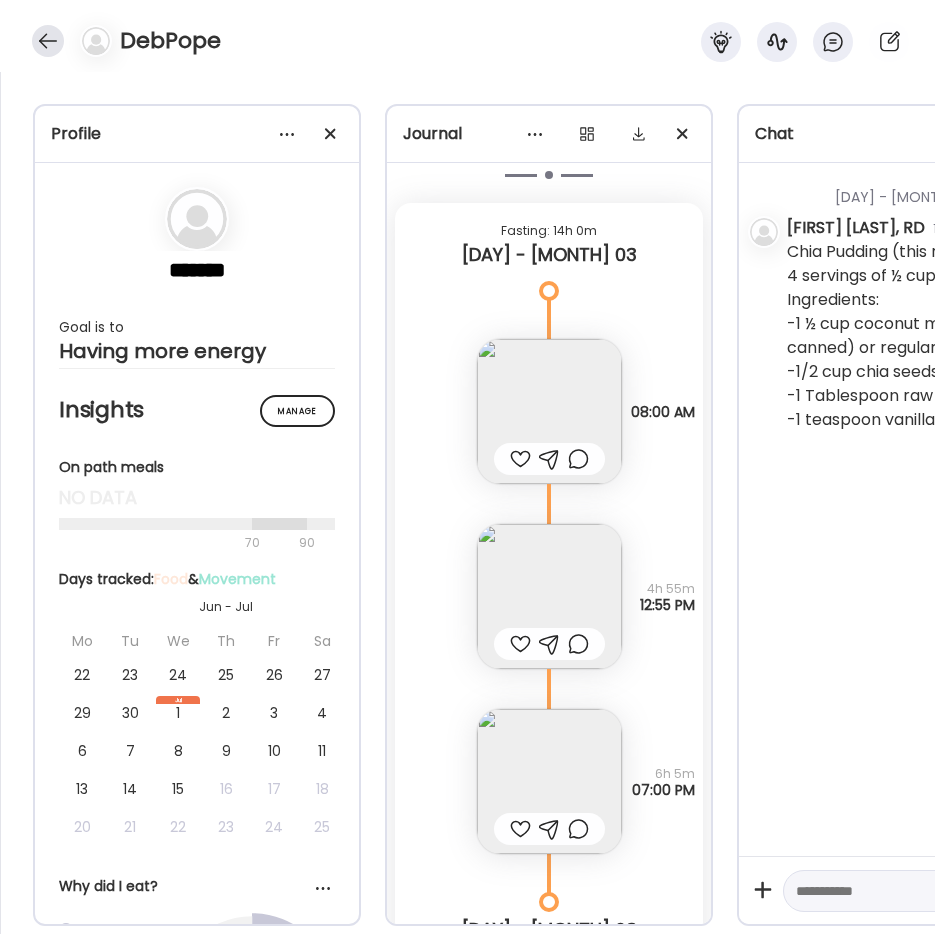 click at bounding box center [48, 41] 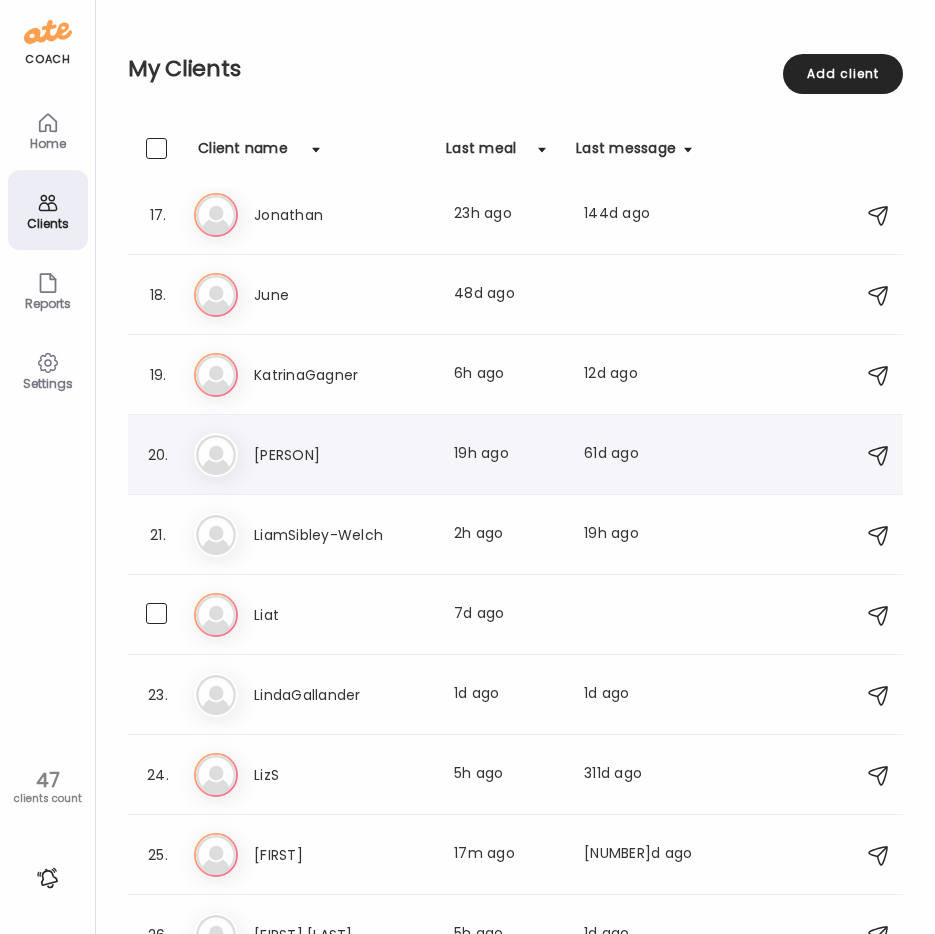 scroll, scrollTop: 1300, scrollLeft: 0, axis: vertical 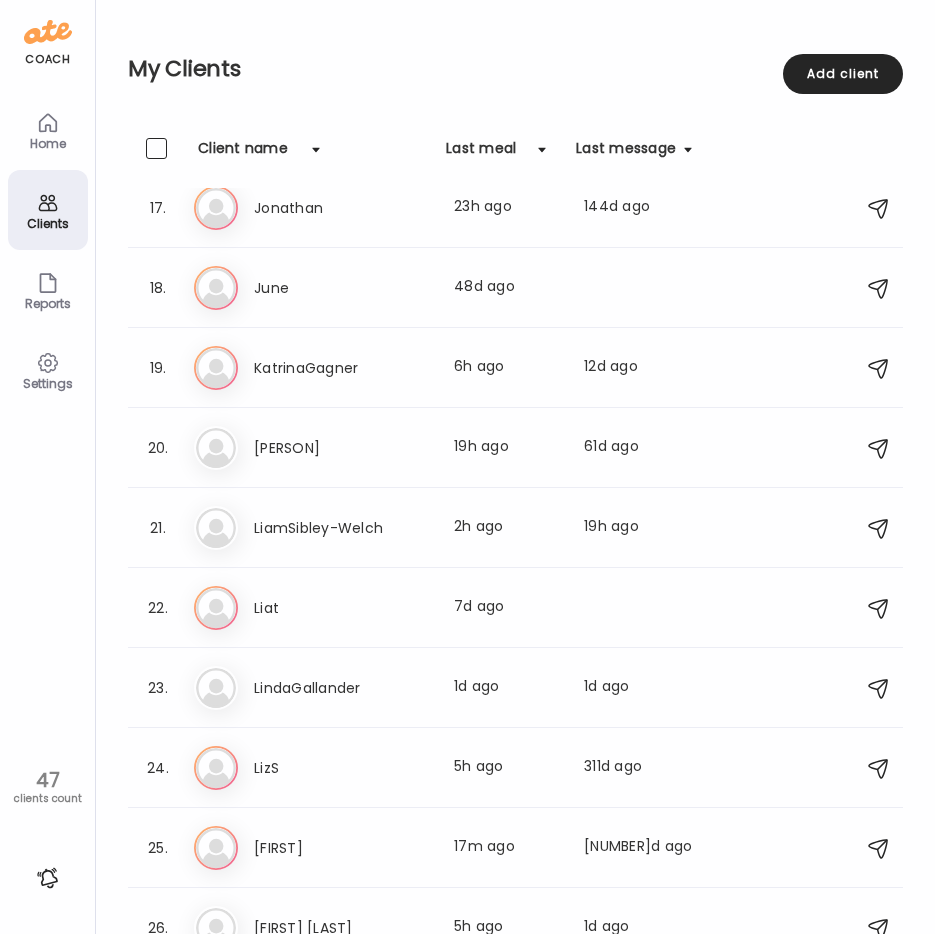 click on "My Clients" at bounding box center (515, 69) 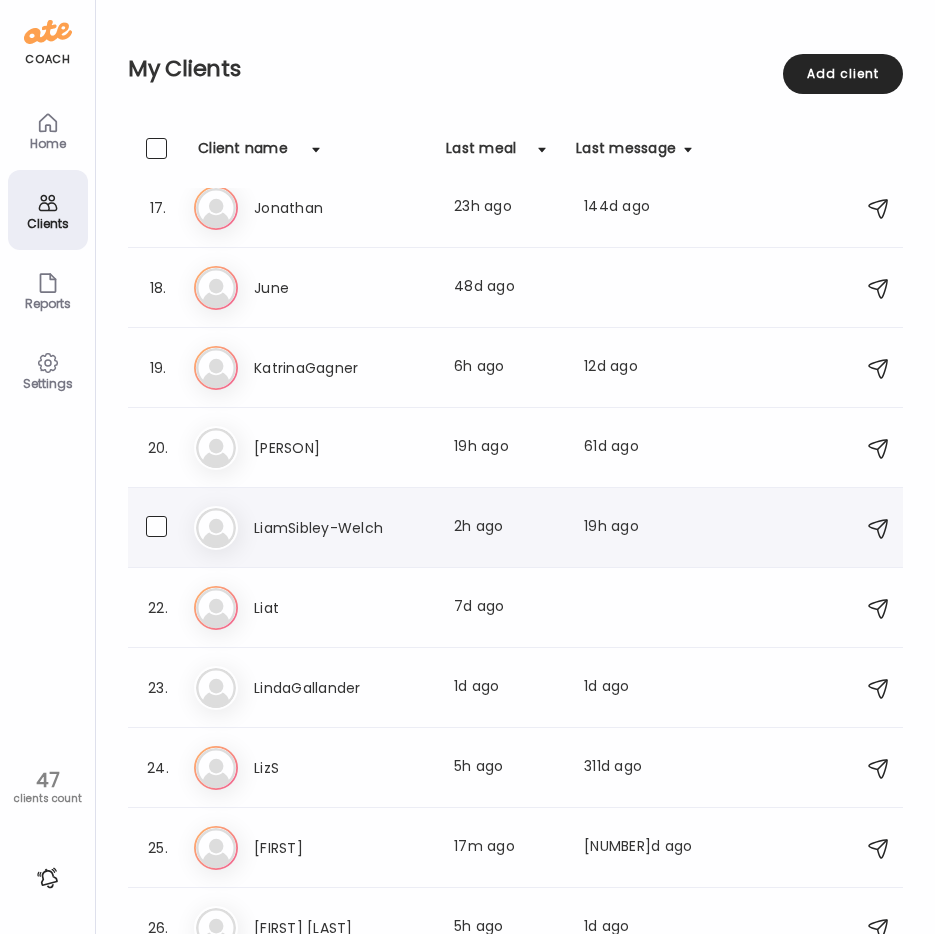 click on "[NAME]
[LAST]
Last meal:  2h ago Last message:  19h ago Sounds good thank you!" at bounding box center (518, 528) 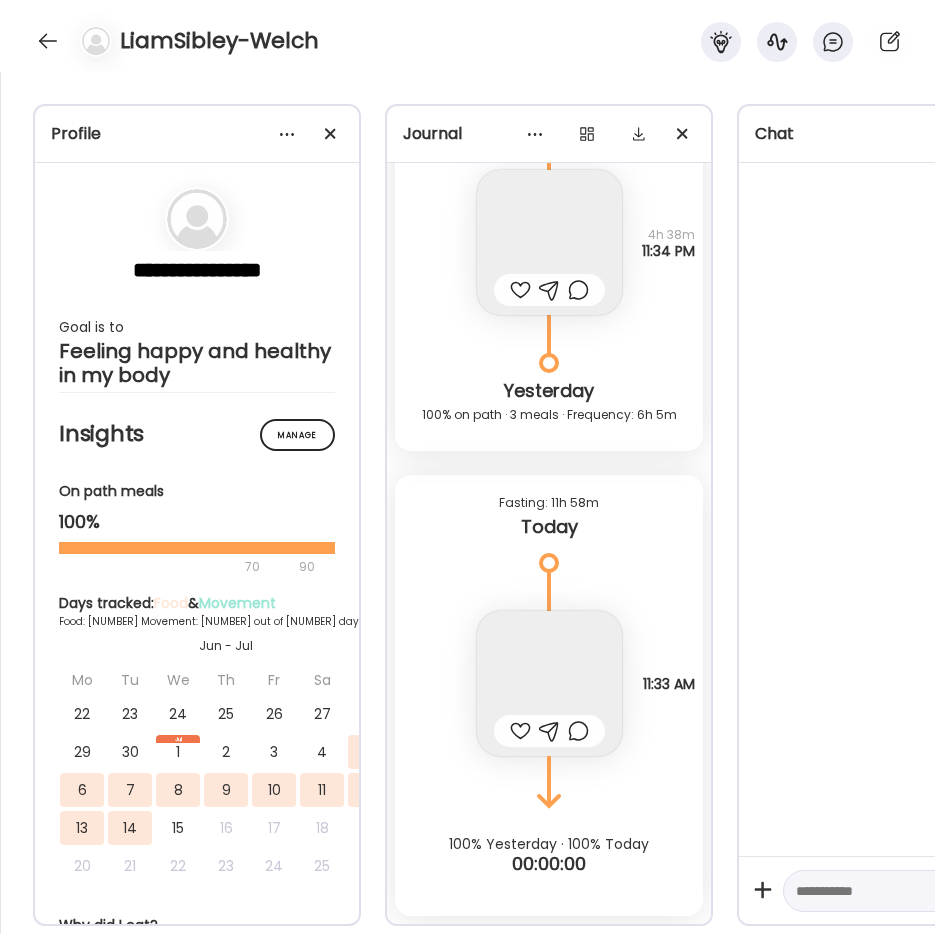 scroll, scrollTop: 6743, scrollLeft: 0, axis: vertical 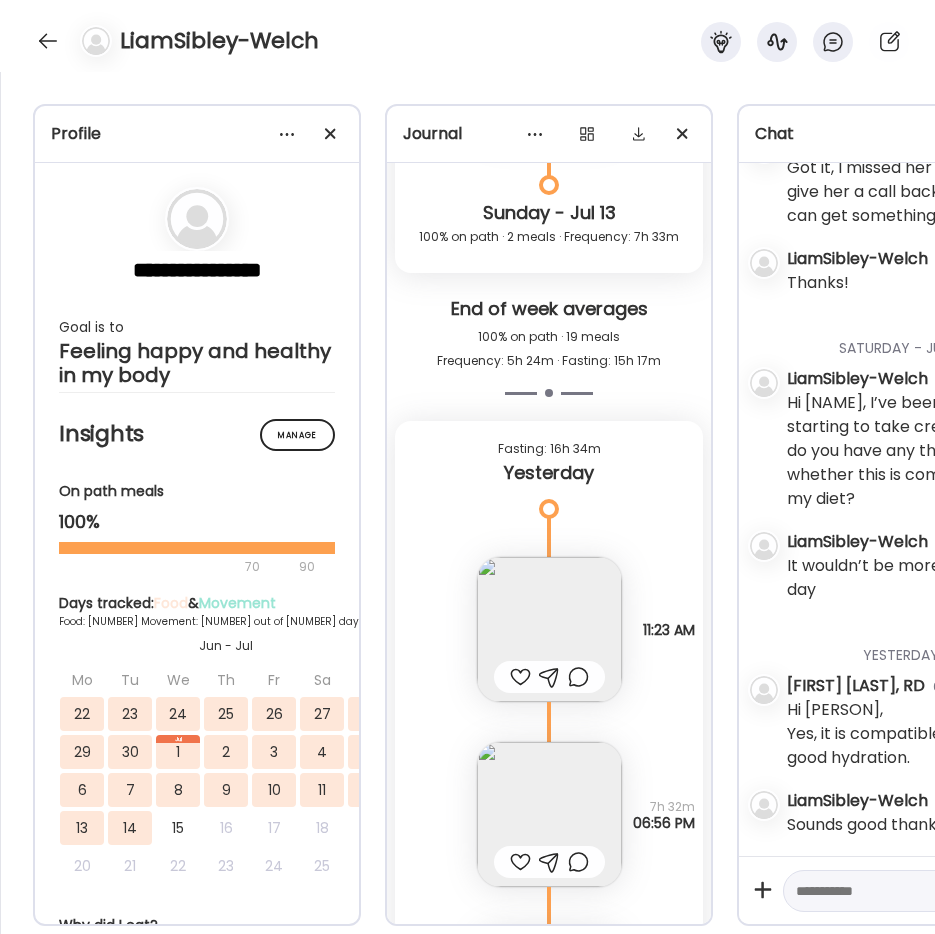 click at bounding box center (549, 814) 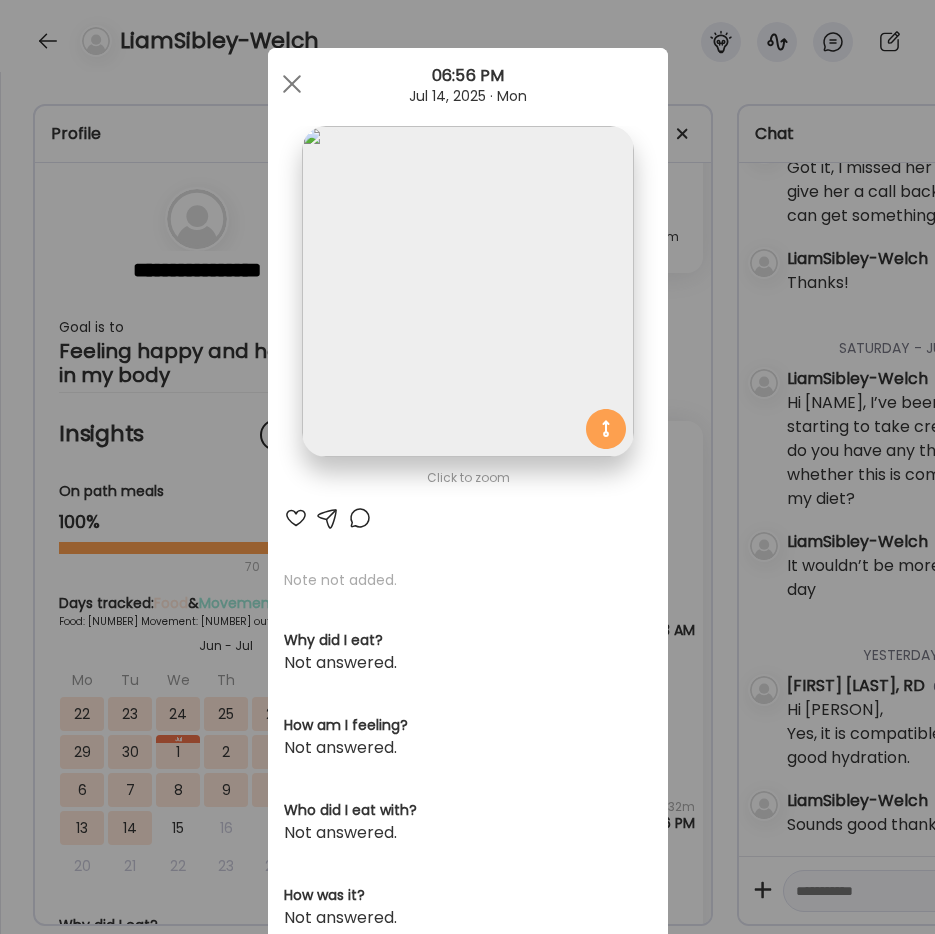 click on "Ate Coach Dashboard
Wahoo! It’s official
Take a moment to set up your Coach Profile to give your clients a smooth onboarding experience.
Skip Set up coach profile
Ate Coach Dashboard
1 Image 2 Message 3 Invite
Let’s get you quickly set up
Add a headshot or company logo for client recognition
Skip Next
Ate Coach Dashboard
1 Image 2 Message 3 Invite
Customize your welcome message
This page will be the first thing your clients will see. Add a welcome message to personalize their experience.
Header 32" at bounding box center (467, 467) 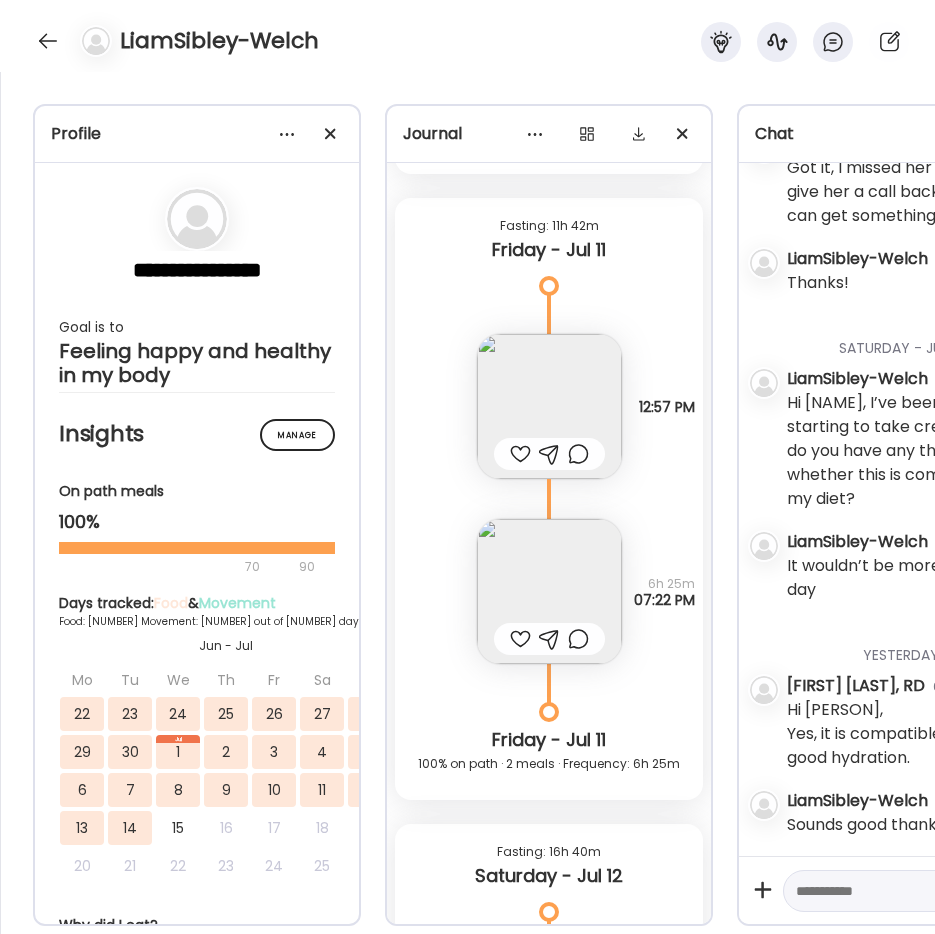 scroll, scrollTop: 22860, scrollLeft: 0, axis: vertical 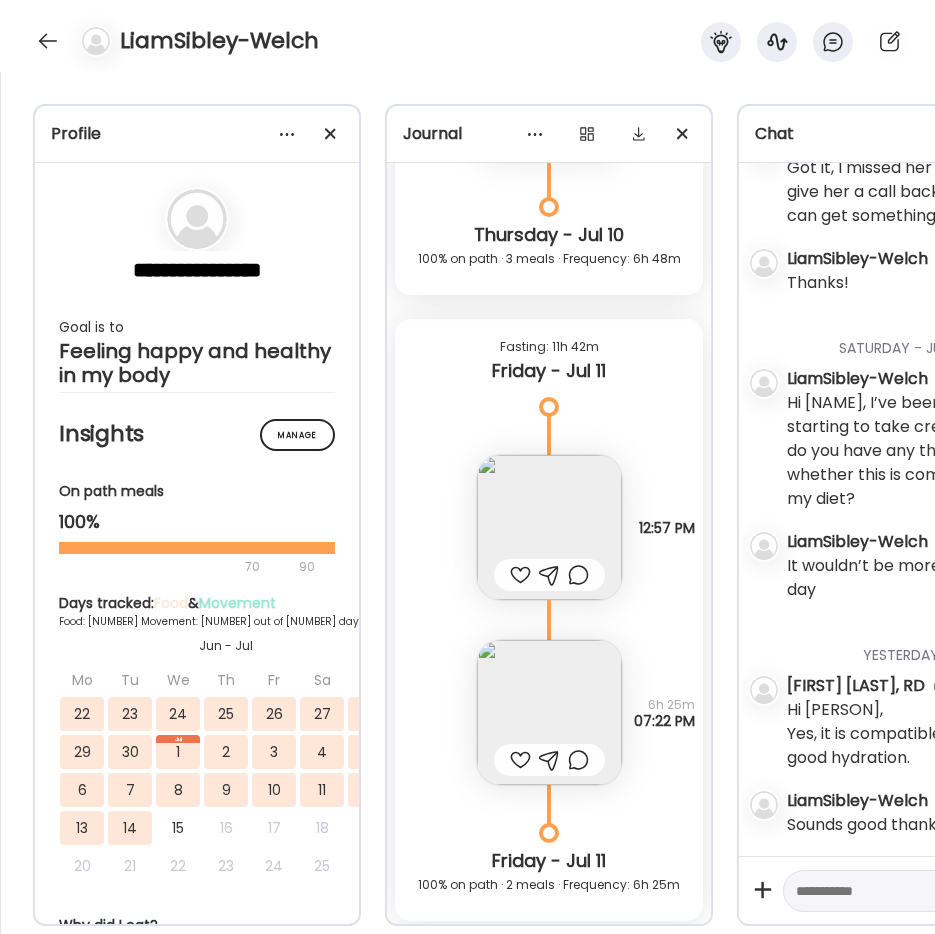 click at bounding box center [549, 712] 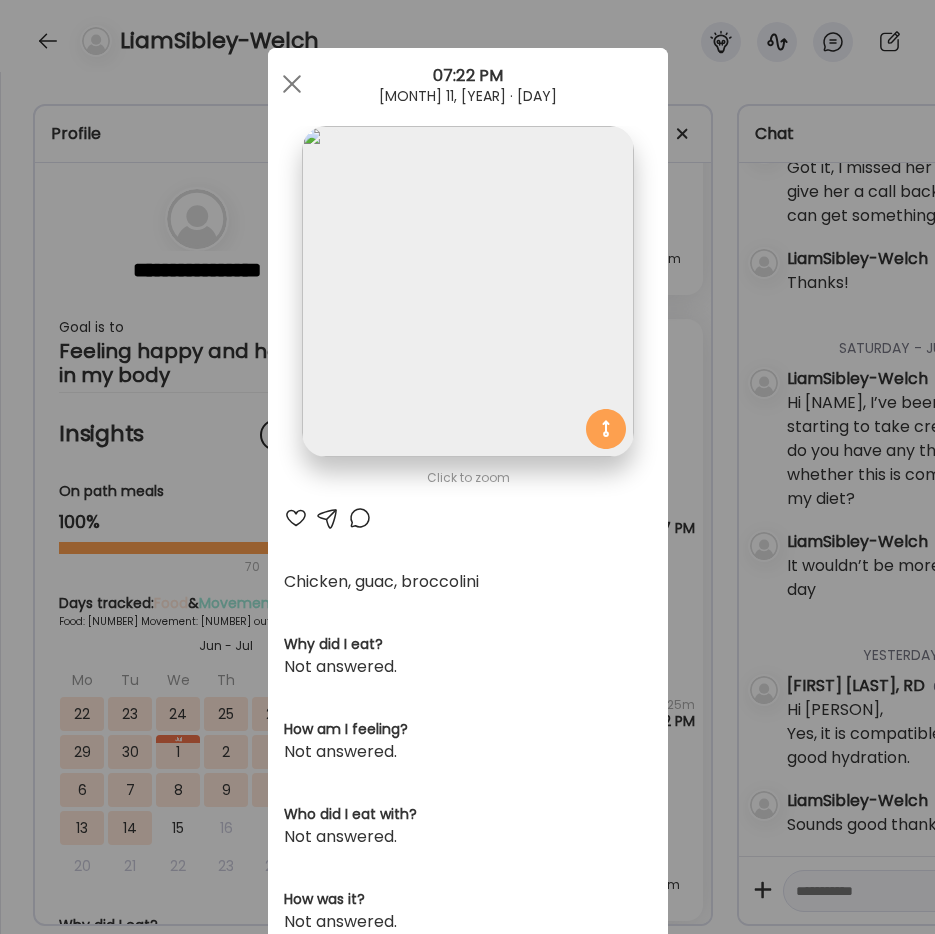 click on "Ate Coach Dashboard
Wahoo! It’s official
Take a moment to set up your Coach Profile to give your clients a smooth onboarding experience.
Skip Set up coach profile
Ate Coach Dashboard
1 Image 2 Message 3 Invite
Let’s get you quickly set up
Add a headshot or company logo for client recognition
Skip Next
Ate Coach Dashboard
1 Image 2 Message 3 Invite
Customize your welcome message
This page will be the first thing your clients will see. Add a welcome message to personalize their experience.
Header 32" at bounding box center (467, 467) 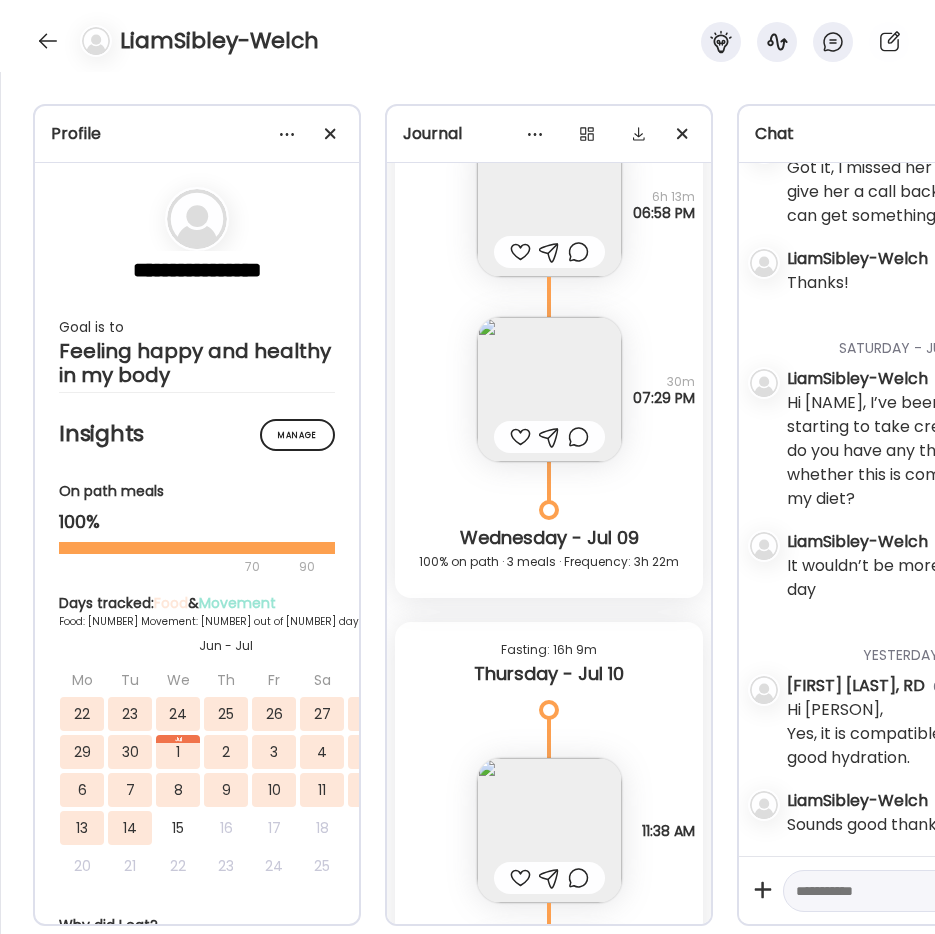 scroll, scrollTop: 21760, scrollLeft: 0, axis: vertical 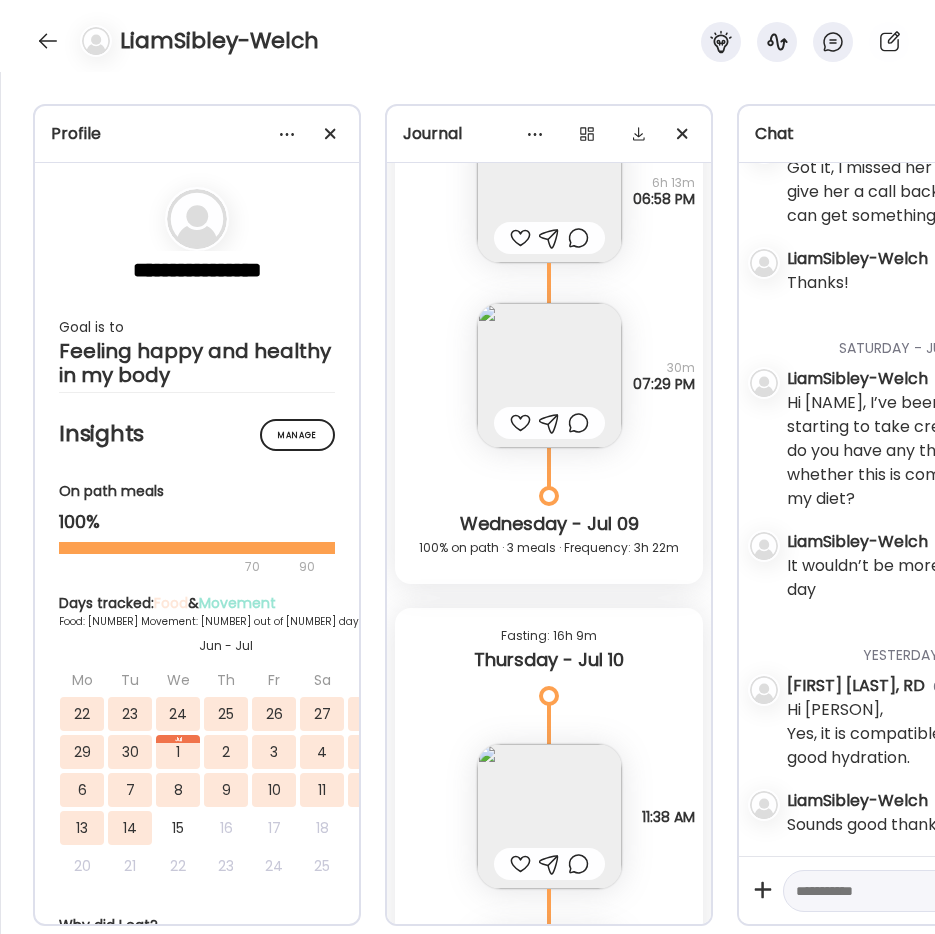 click at bounding box center (549, 816) 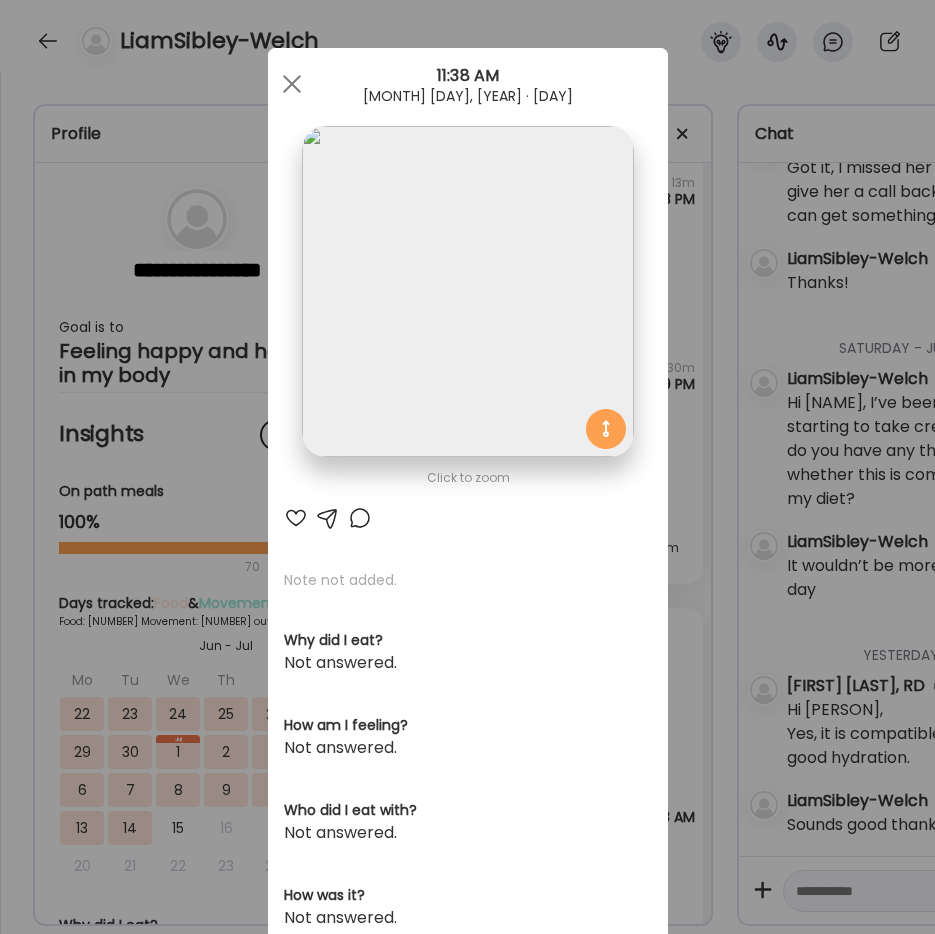 click on "Ate Coach Dashboard
Wahoo! It’s official
Take a moment to set up your Coach Profile to give your clients a smooth onboarding experience.
Skip Set up coach profile
Ate Coach Dashboard
1 Image 2 Message 3 Invite
Let’s get you quickly set up
Add a headshot or company logo for client recognition
Skip Next
Ate Coach Dashboard
1 Image 2 Message 3 Invite
Customize your welcome message
This page will be the first thing your clients will see. Add a welcome message to personalize their experience.
Header 32" at bounding box center (467, 467) 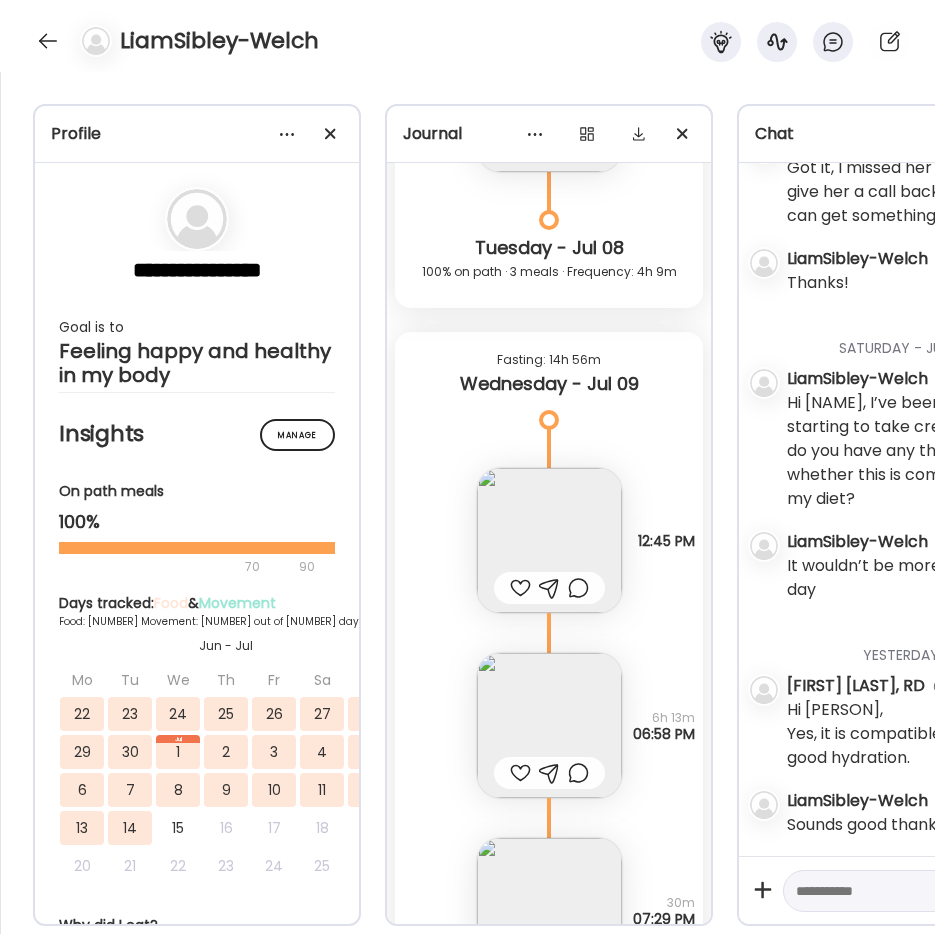 scroll, scrollTop: 21160, scrollLeft: 0, axis: vertical 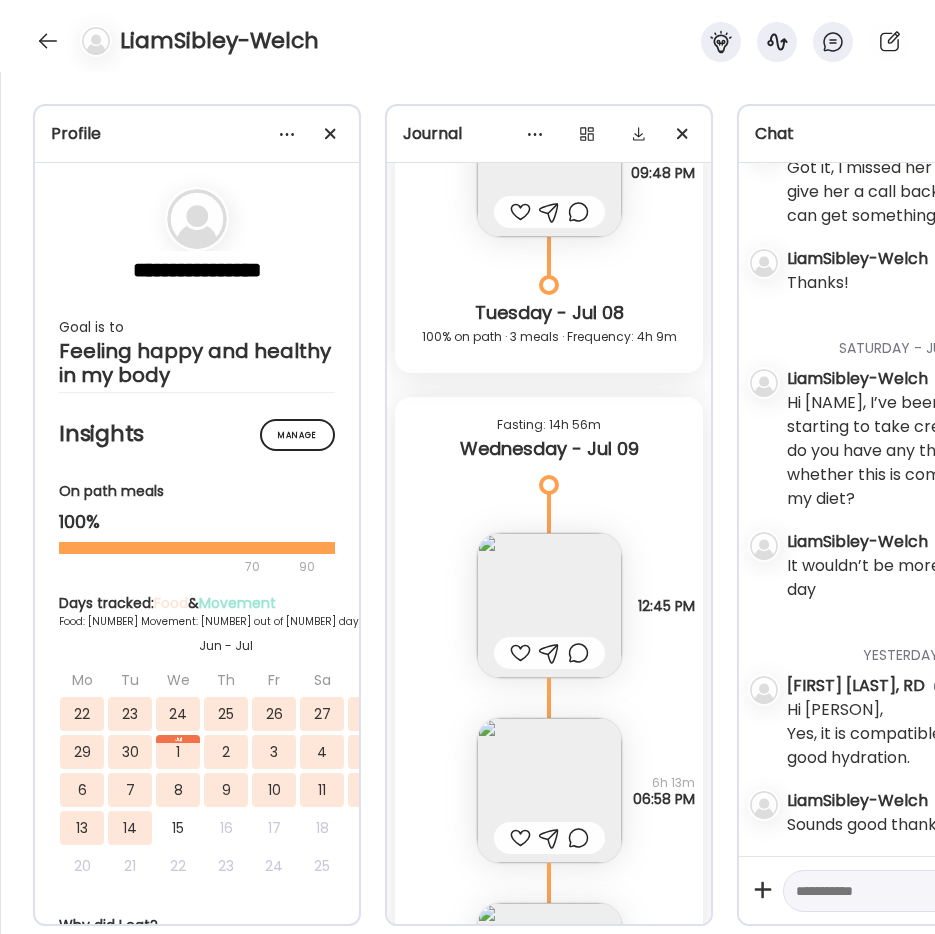 click at bounding box center (549, 790) 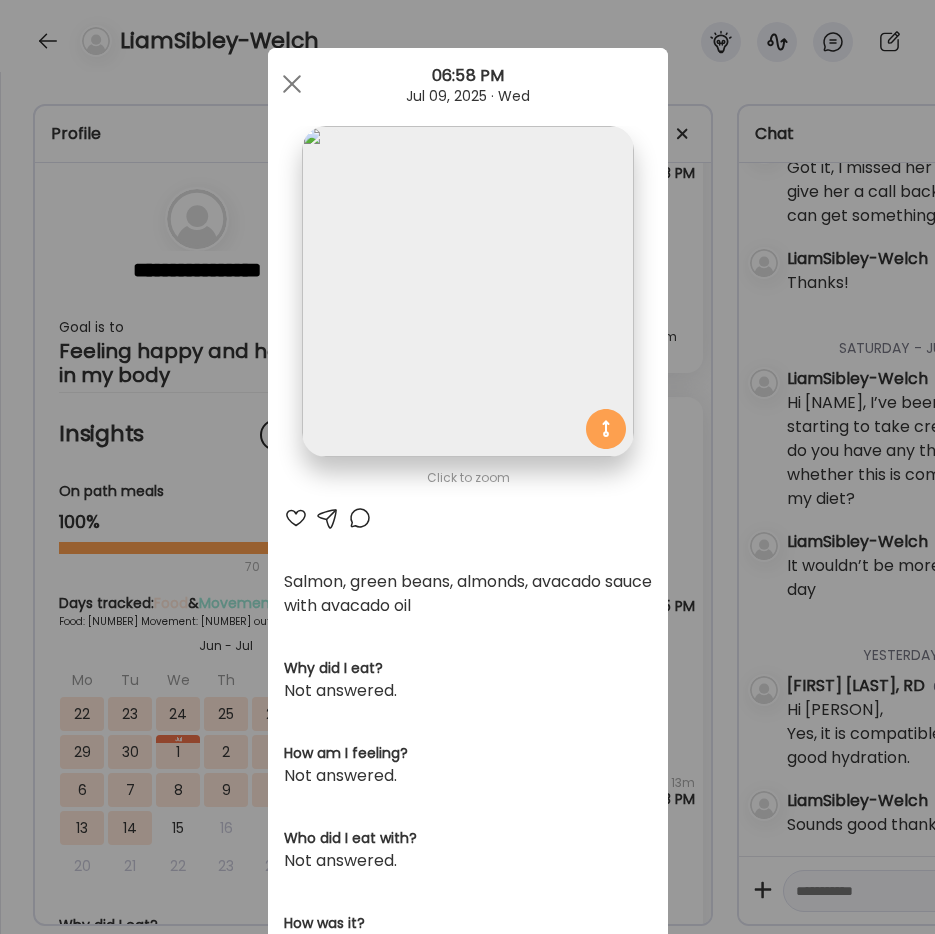 click on "Ate Coach Dashboard
Wahoo! It’s official
Take a moment to set up your Coach Profile to give your clients a smooth onboarding experience.
Skip Set up coach profile
Ate Coach Dashboard
1 Image 2 Message 3 Invite
Let’s get you quickly set up
Add a headshot or company logo for client recognition
Skip Next
Ate Coach Dashboard
1 Image 2 Message 3 Invite
Customize your welcome message
This page will be the first thing your clients will see. Add a welcome message to personalize their experience.
Header 32" at bounding box center [467, 467] 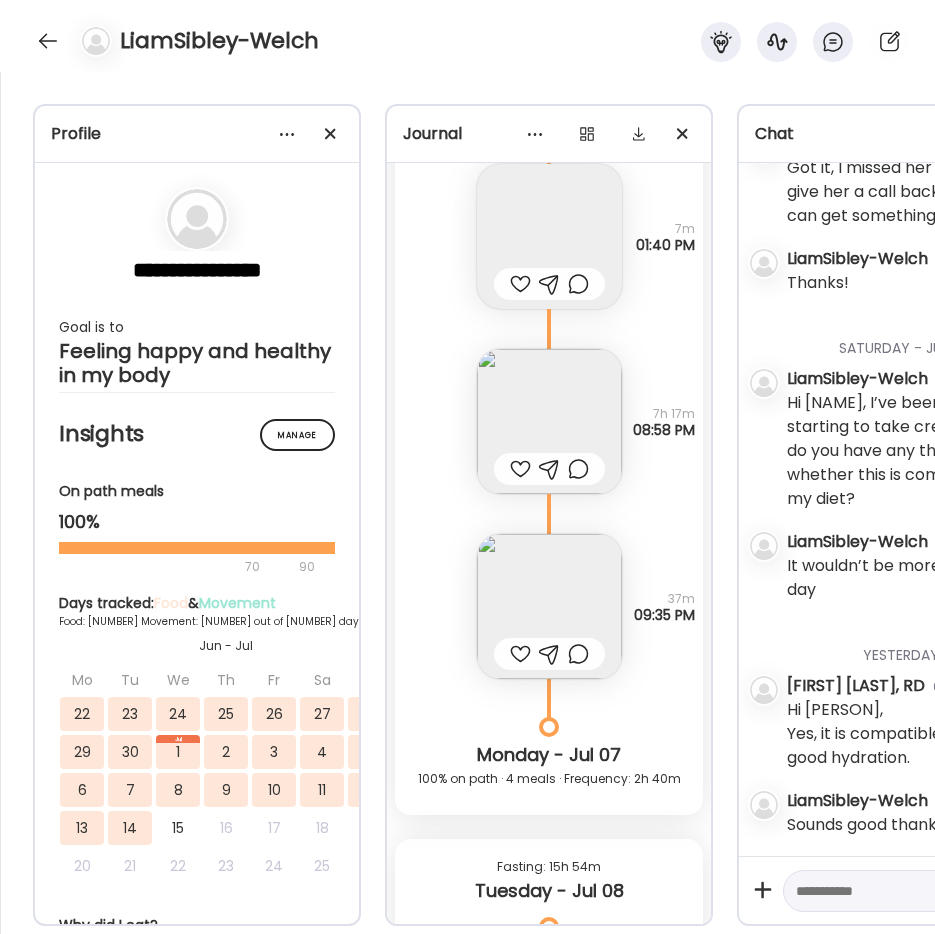 scroll, scrollTop: 19860, scrollLeft: 0, axis: vertical 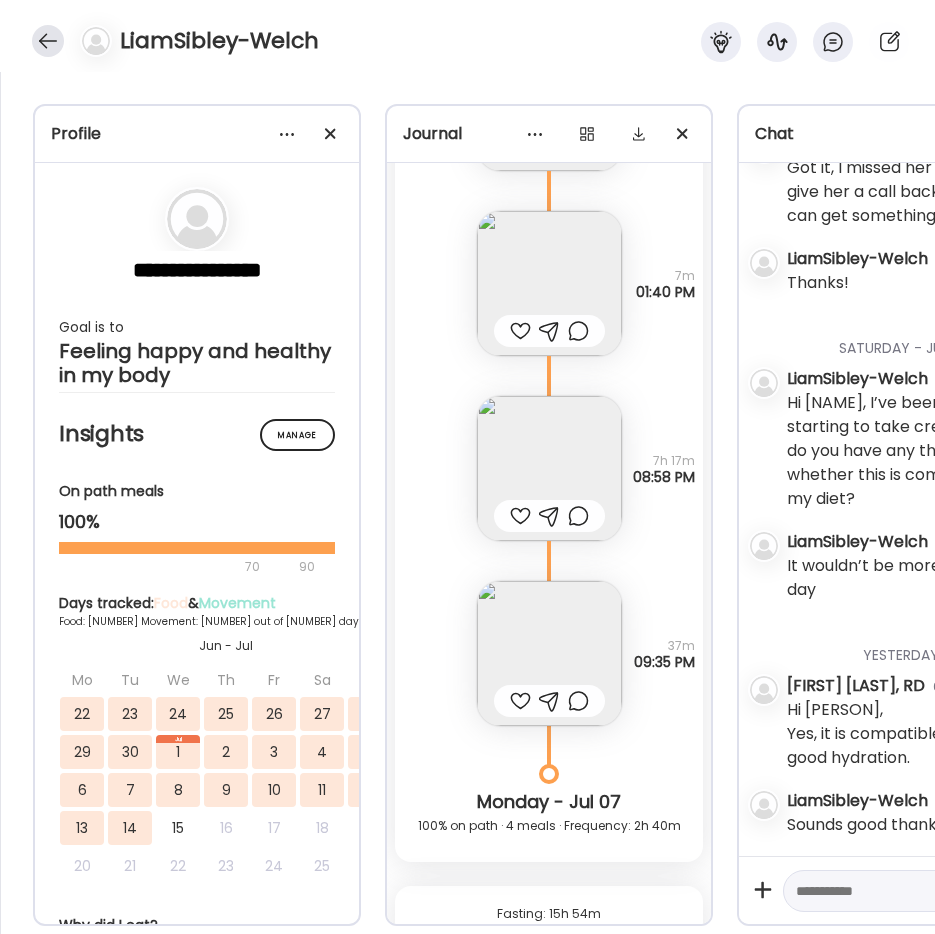 click at bounding box center [48, 41] 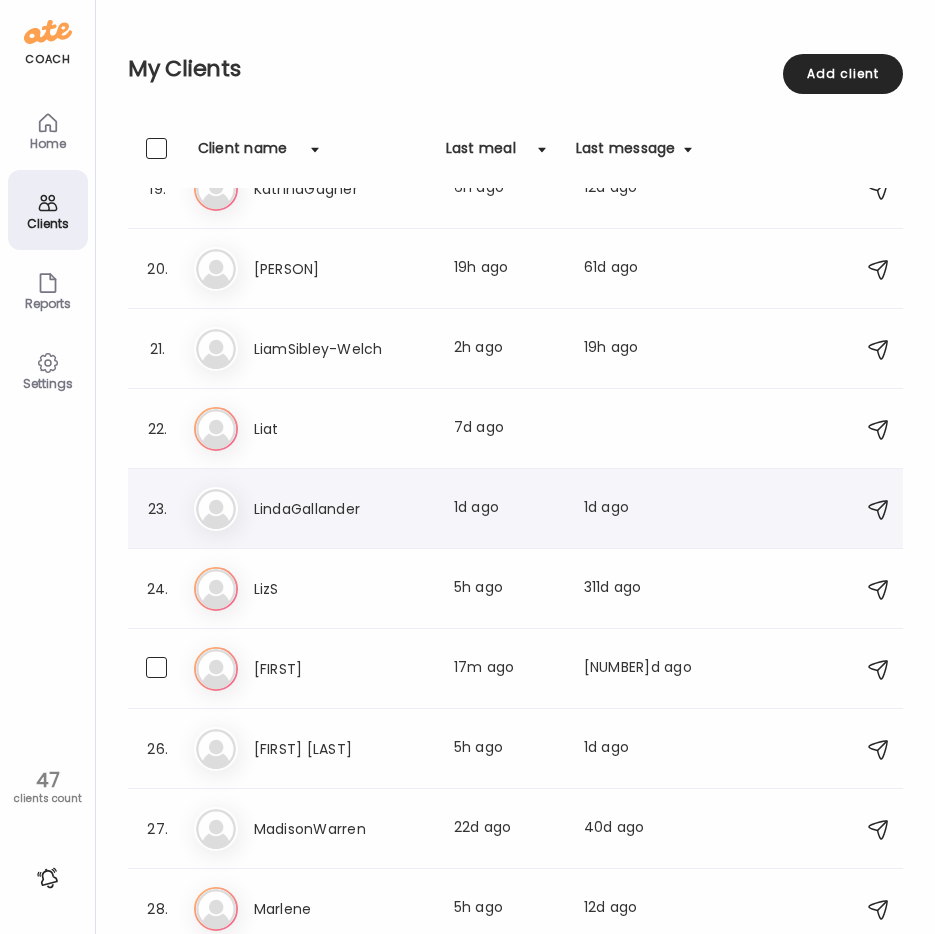 scroll, scrollTop: 1500, scrollLeft: 0, axis: vertical 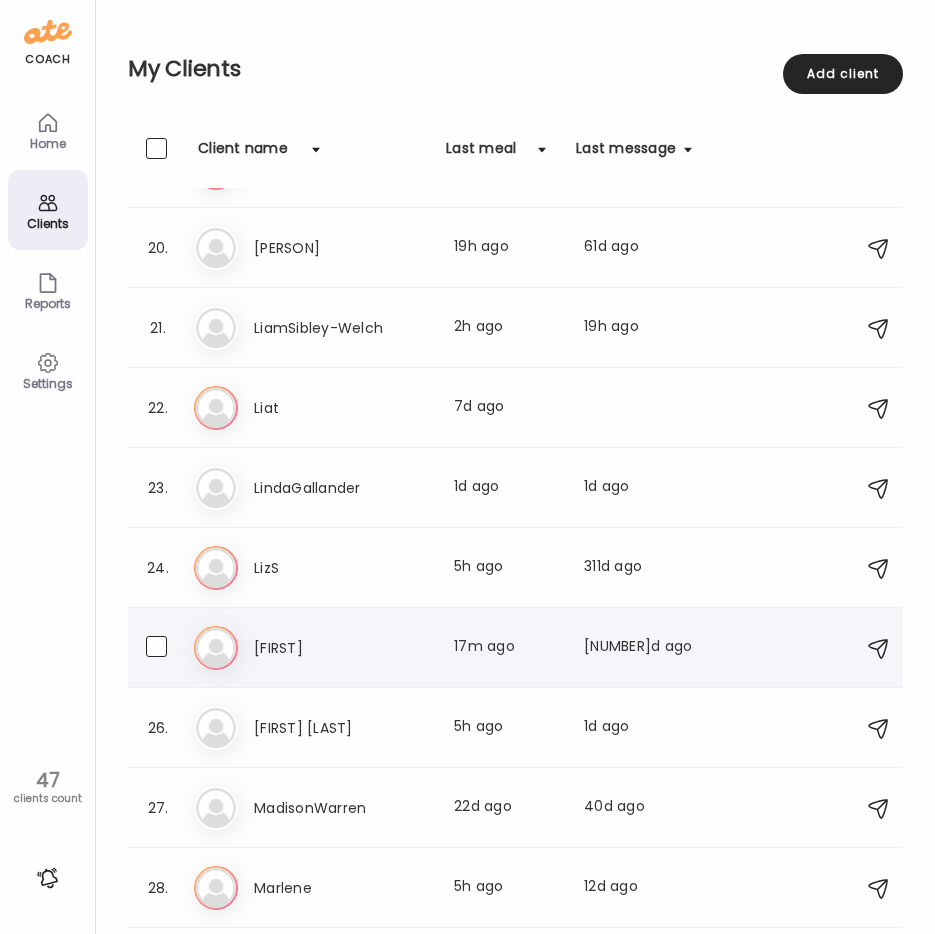 click on "[FIRST]" at bounding box center (342, 648) 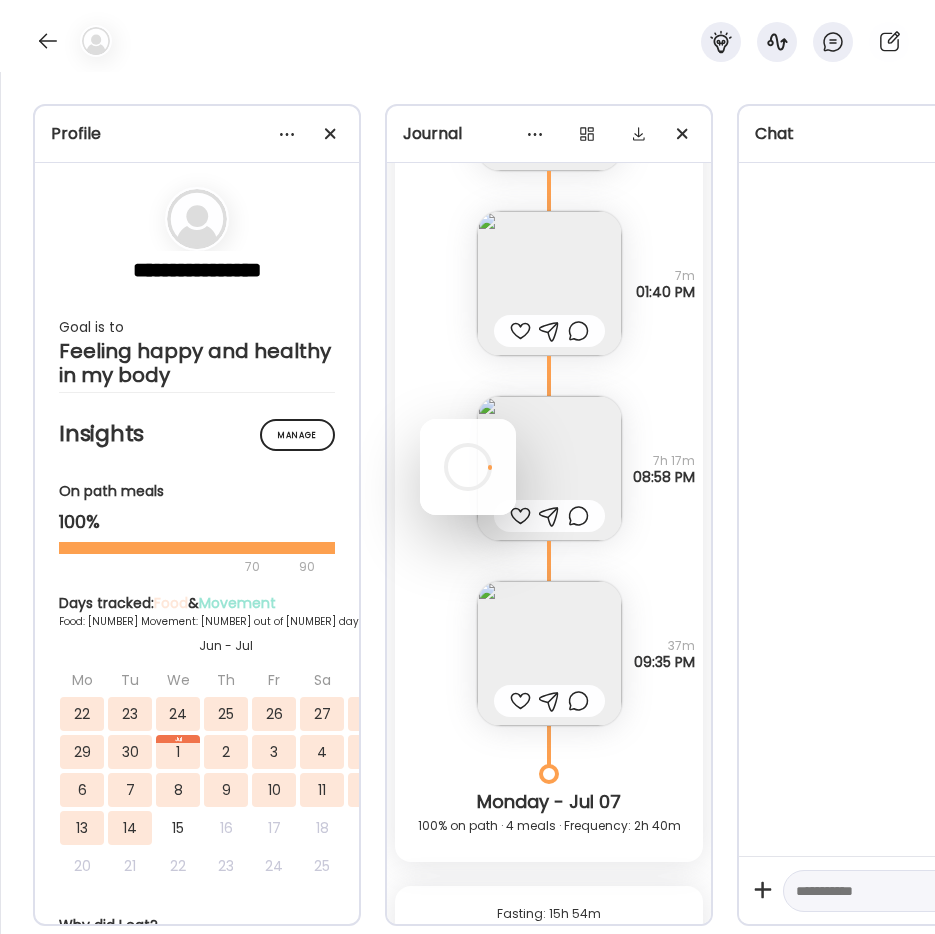 scroll, scrollTop: 0, scrollLeft: 0, axis: both 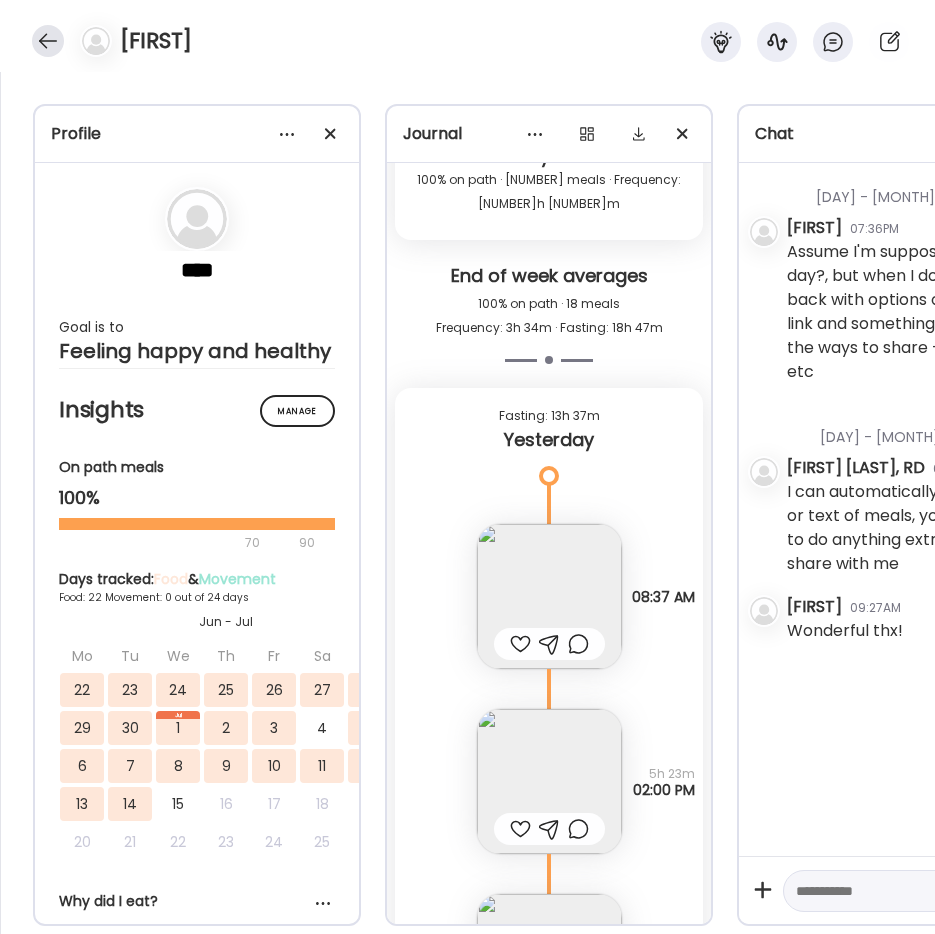 click at bounding box center (48, 41) 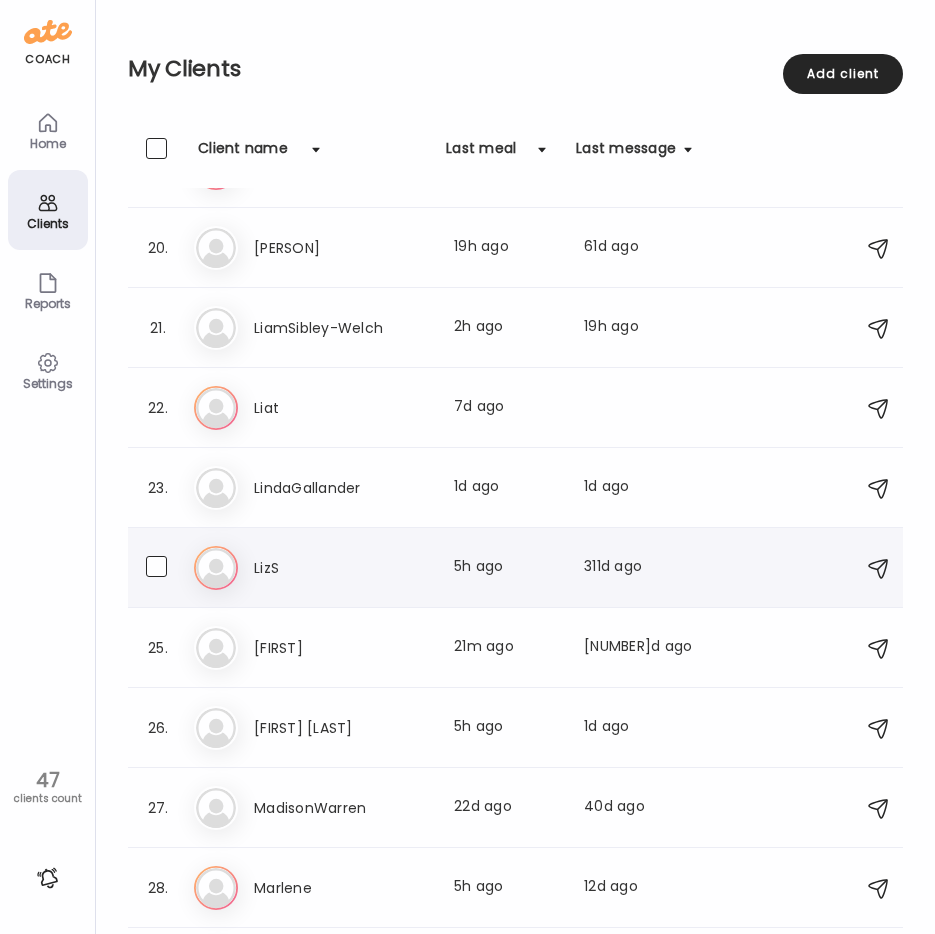 click on "LizS" at bounding box center (342, 568) 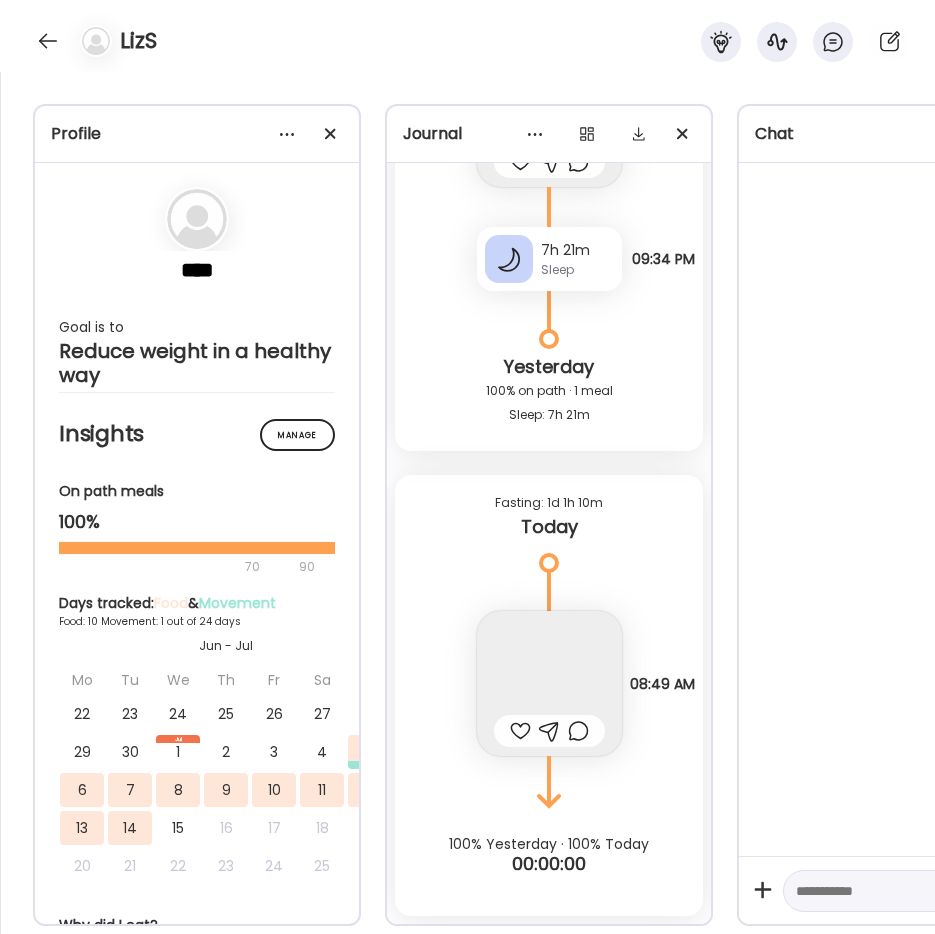 scroll, scrollTop: 6254, scrollLeft: 0, axis: vertical 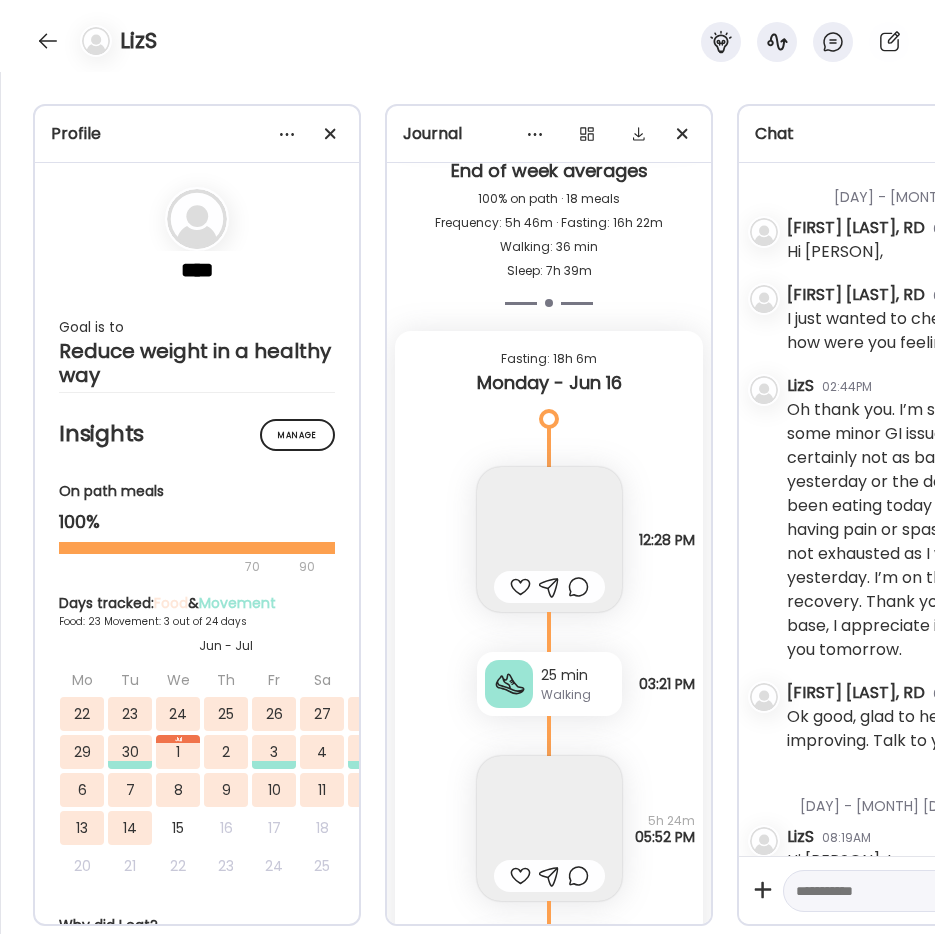 click on "LizS" at bounding box center (467, 36) 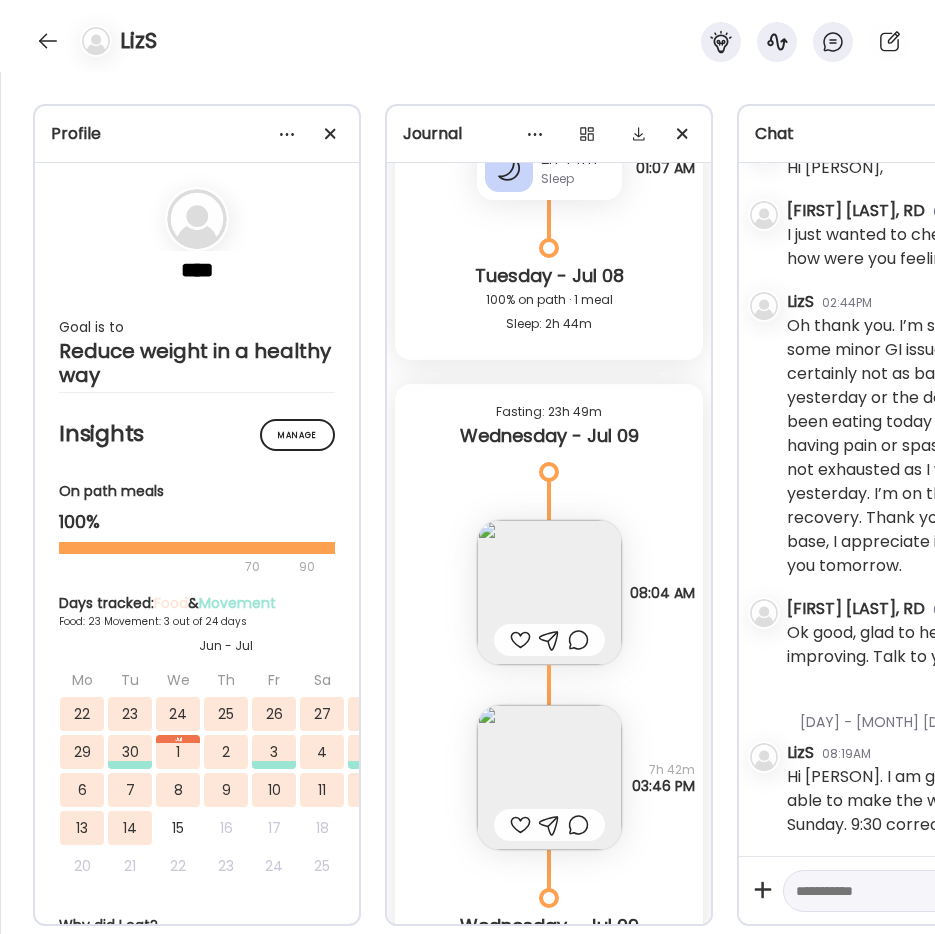 scroll, scrollTop: 25279, scrollLeft: 0, axis: vertical 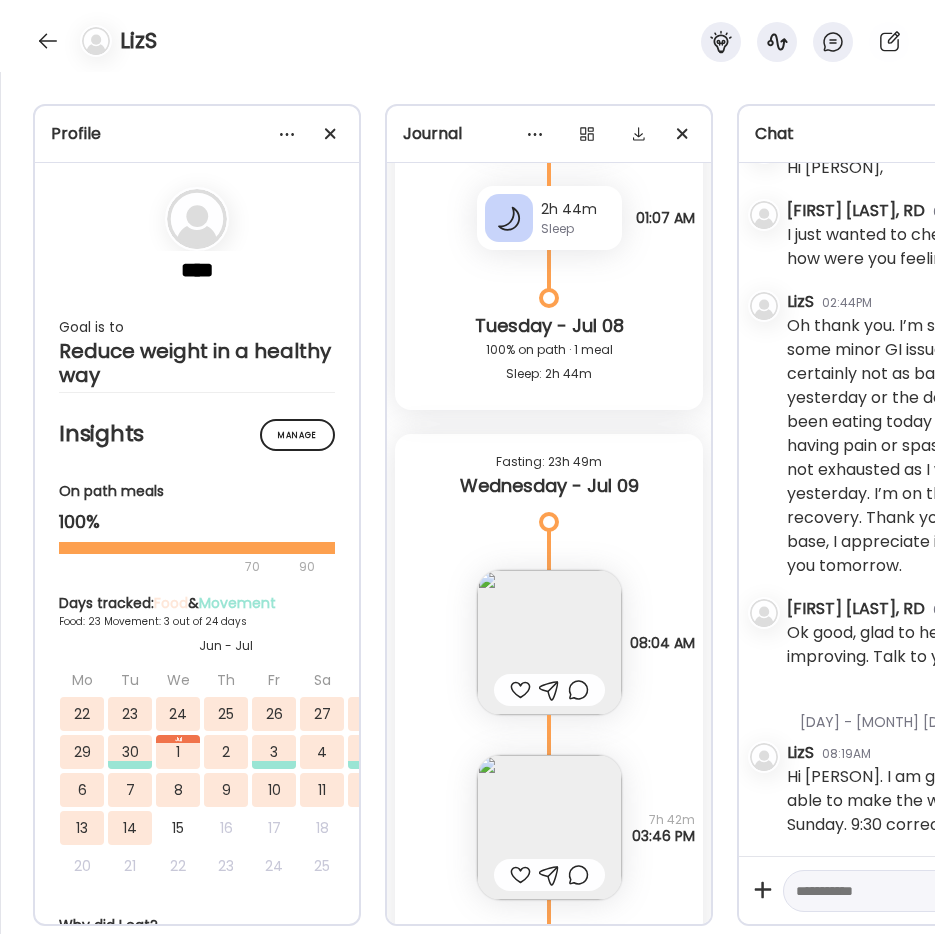 click at bounding box center [549, 827] 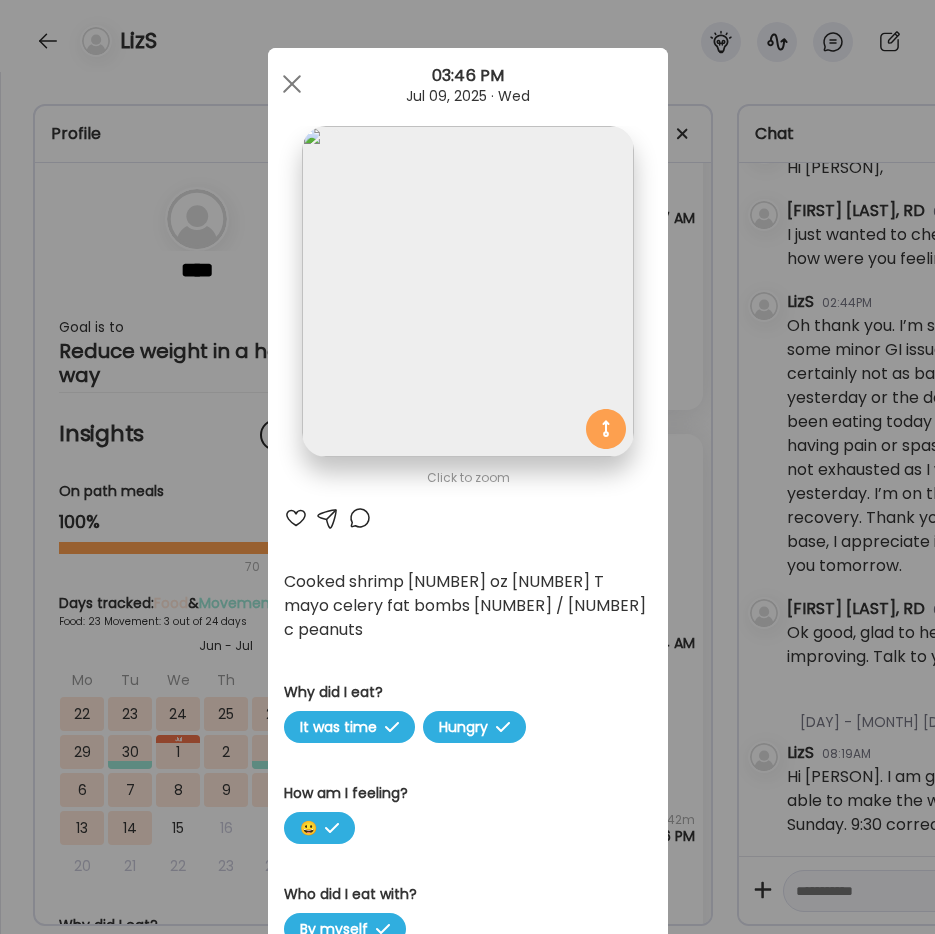 click on "Ate Coach Dashboard
Wahoo! It’s official
Take a moment to set up your Coach Profile to give your clients a smooth onboarding experience.
Skip Set up coach profile
Ate Coach Dashboard
1 Image 2 Message 3 Invite
Let’s get you quickly set up
Add a headshot or company logo for client recognition
Skip Next
Ate Coach Dashboard
1 Image 2 Message 3 Invite
Customize your welcome message
This page will be the first thing your clients will see. Add a welcome message to personalize their experience.
Header 32" at bounding box center [467, 467] 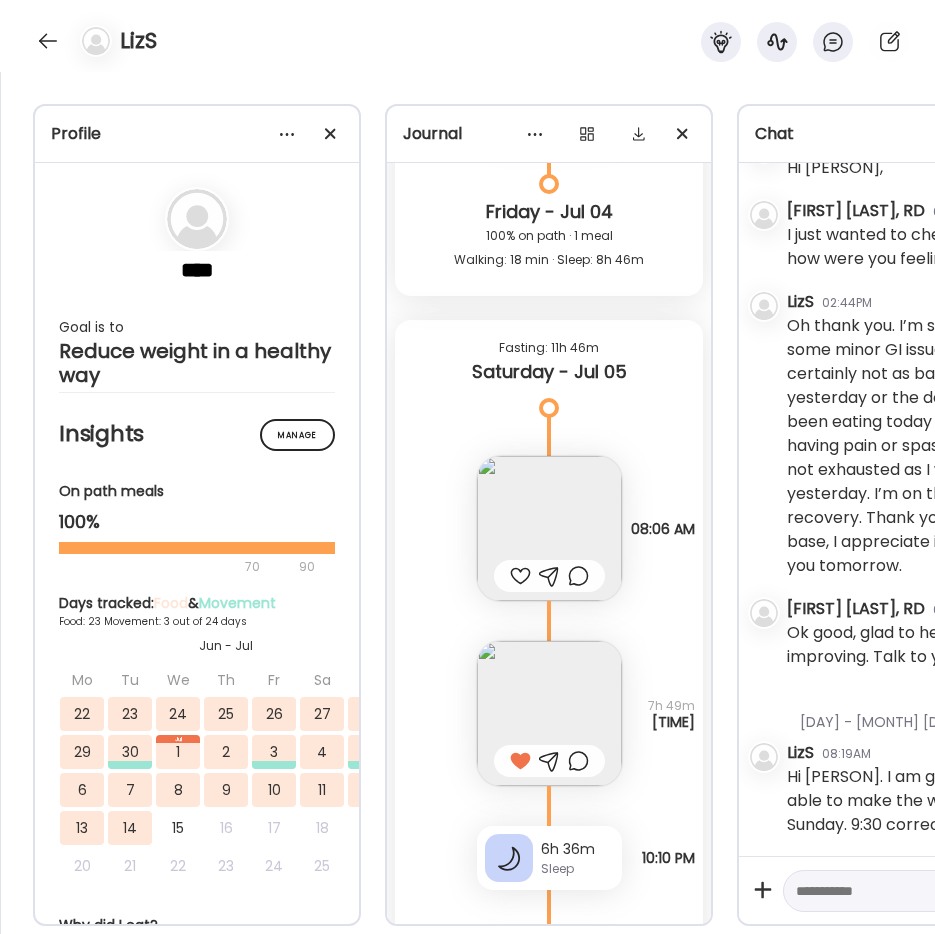 scroll, scrollTop: 21879, scrollLeft: 0, axis: vertical 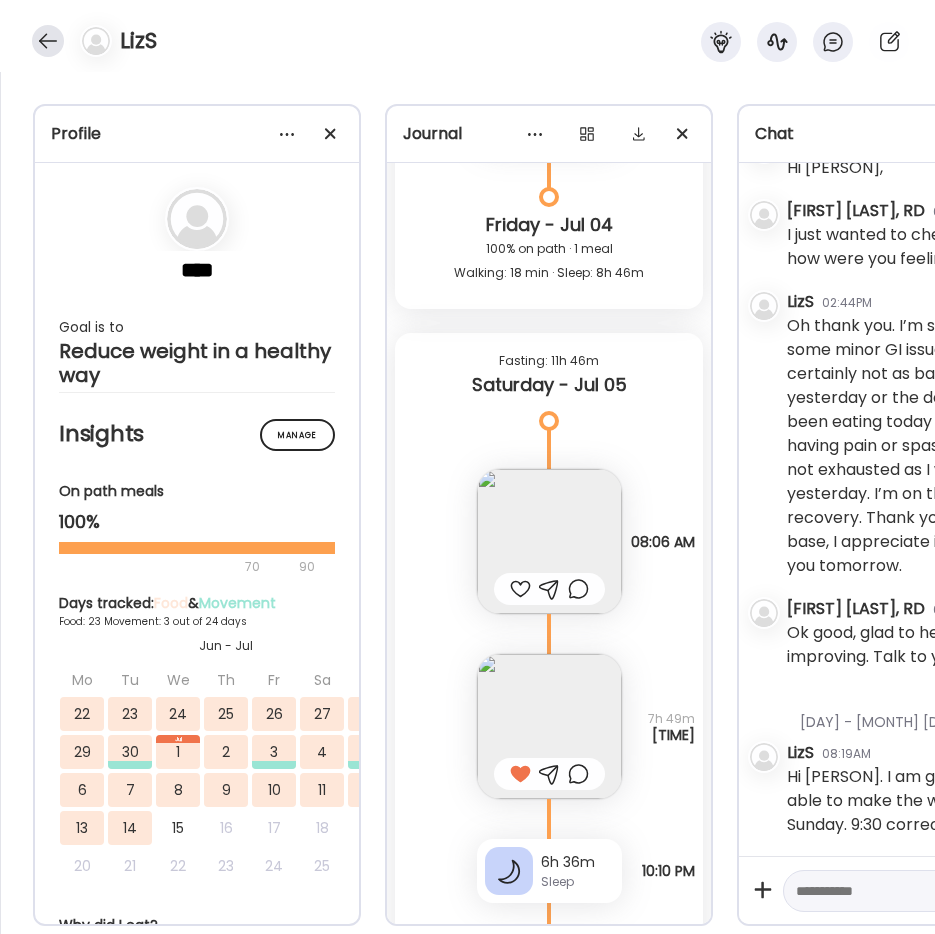click at bounding box center (48, 41) 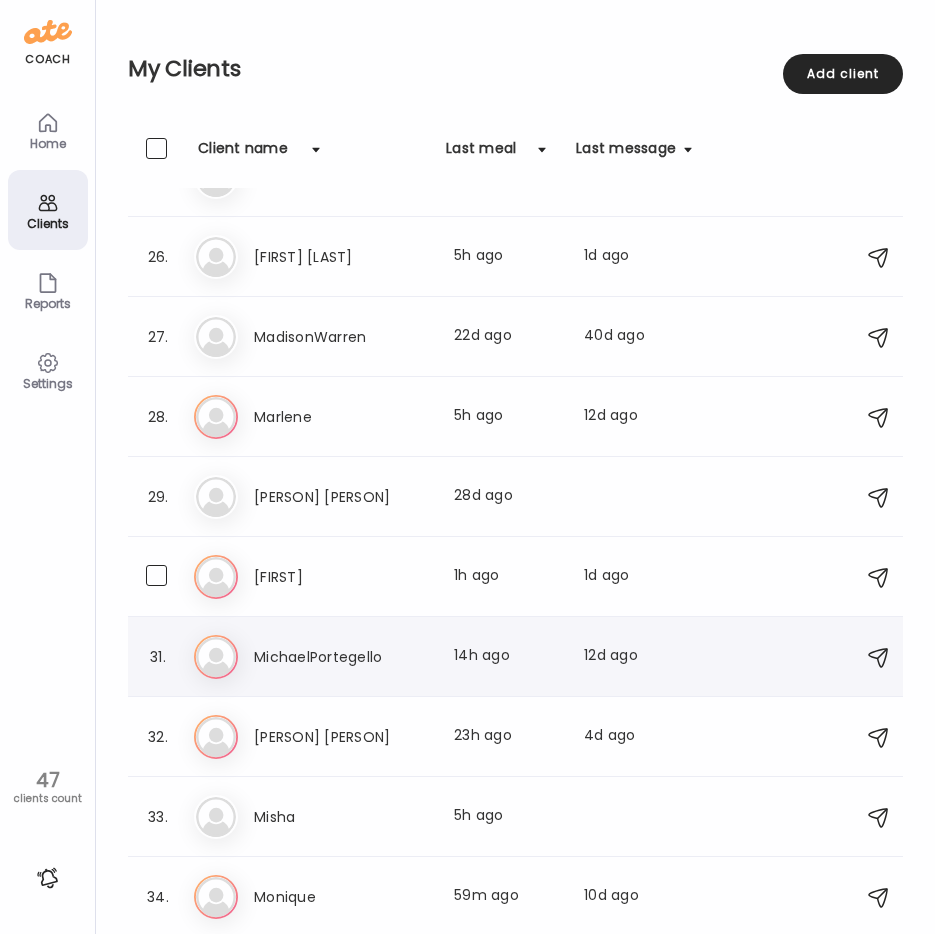 scroll, scrollTop: 2000, scrollLeft: 0, axis: vertical 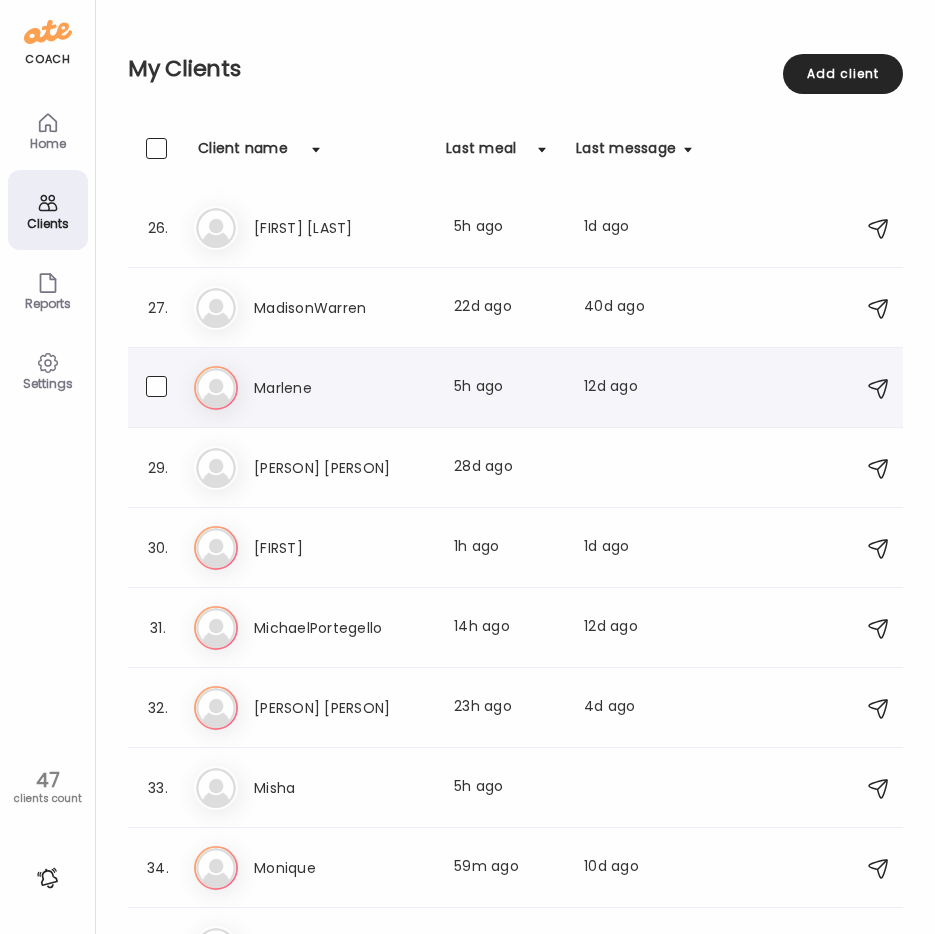 click on "Ma
[PERSON]
Last meal:  5h ago Last message:  12d ago You: Hi [PERSON], I saw the slightly higher glucose and lower ketones. Your meals look great! Was there exercise or yard work prior to the reading?" at bounding box center [518, 388] 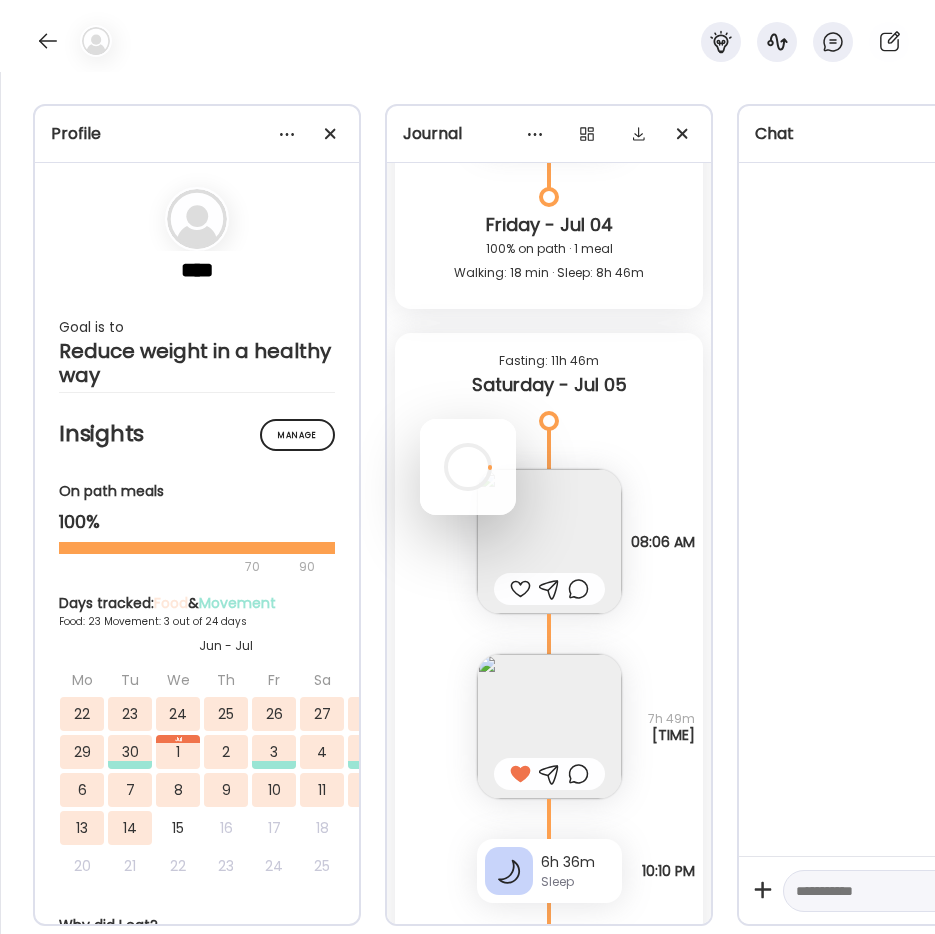 scroll, scrollTop: 0, scrollLeft: 0, axis: both 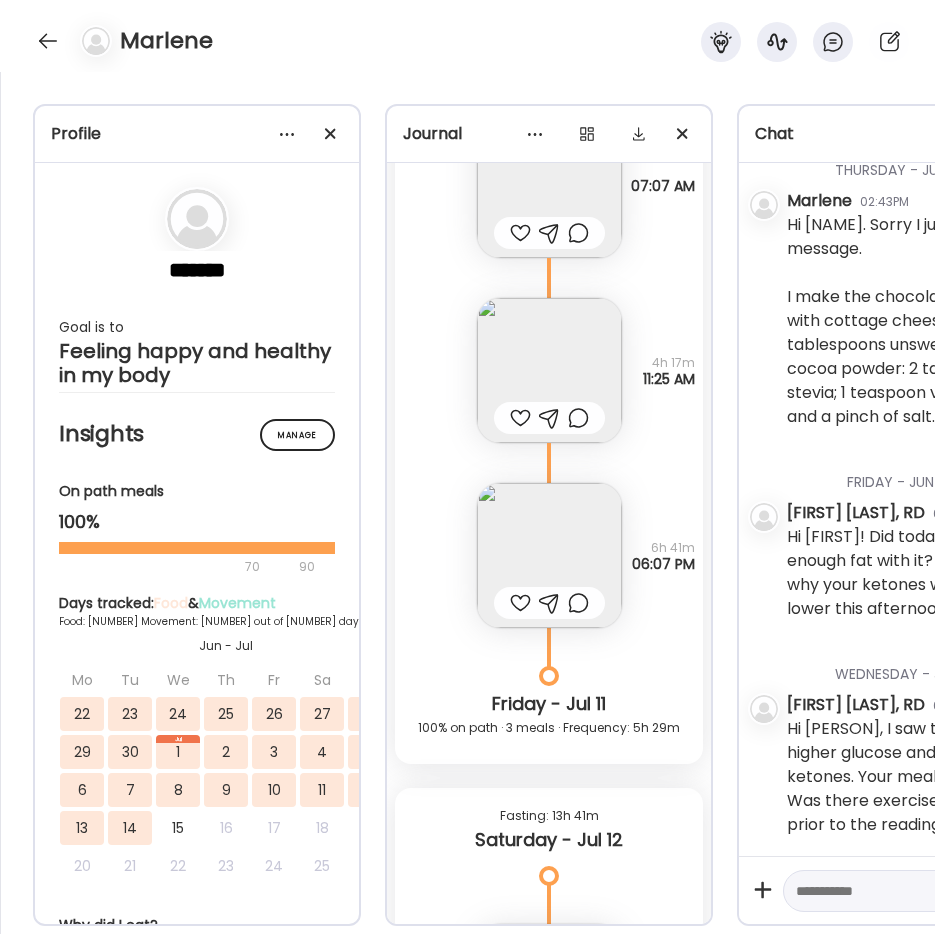 click at bounding box center [549, 555] 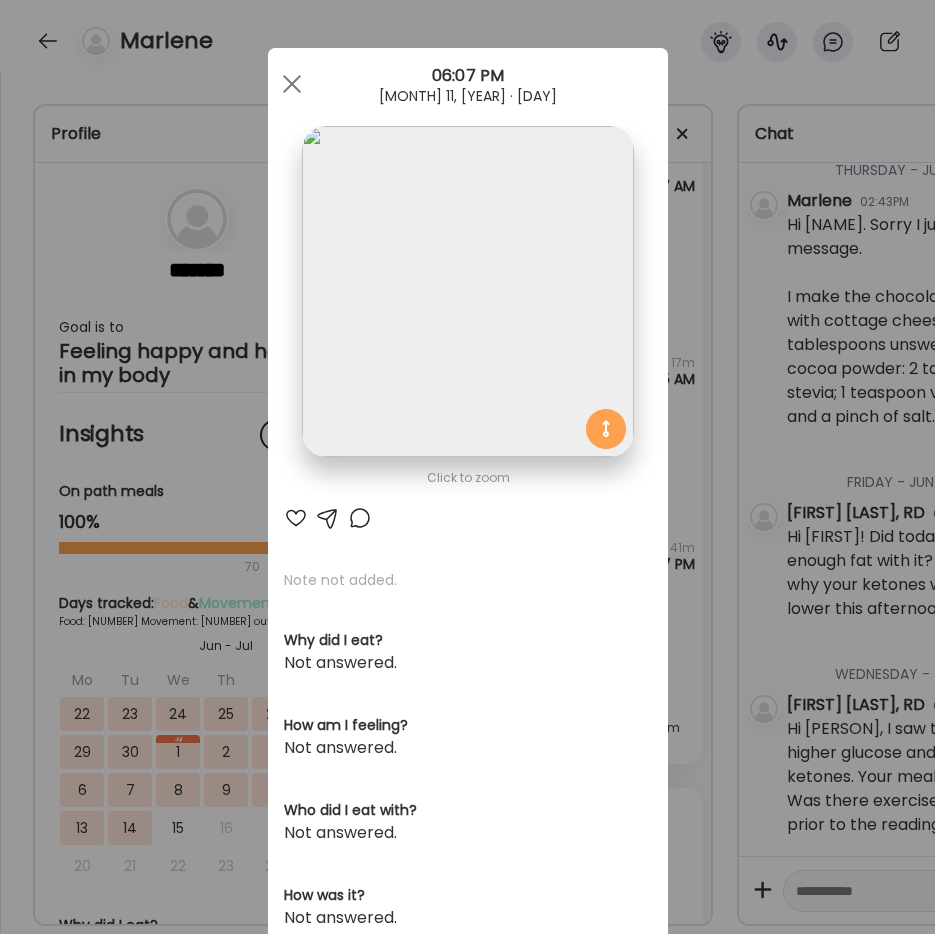 click on "Ate Coach Dashboard
Wahoo! It’s official
Take a moment to set up your Coach Profile to give your clients a smooth onboarding experience.
Skip Set up coach profile
Ate Coach Dashboard
1 Image 2 Message 3 Invite
Let’s get you quickly set up
Add a headshot or company logo for client recognition
Skip Next
Ate Coach Dashboard
1 Image 2 Message 3 Invite
Customize your welcome message
This page will be the first thing your clients will see. Add a welcome message to personalize their experience.
Header 32" at bounding box center (467, 467) 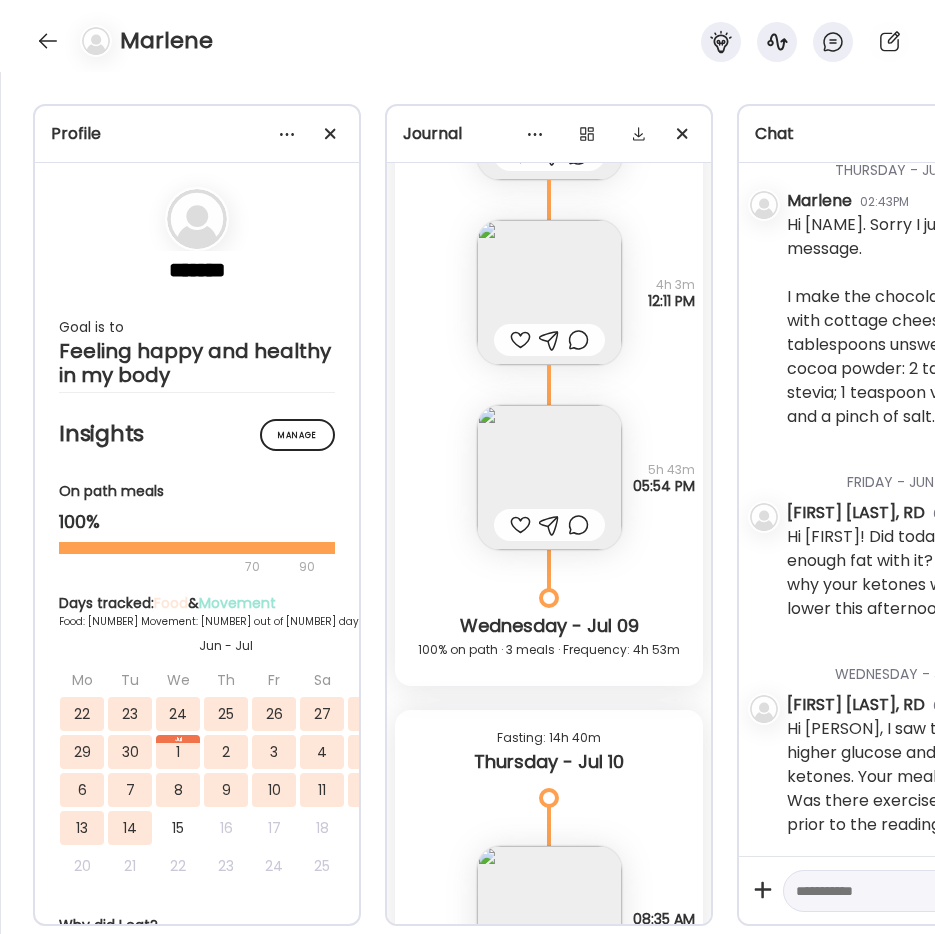 scroll, scrollTop: 24712, scrollLeft: 0, axis: vertical 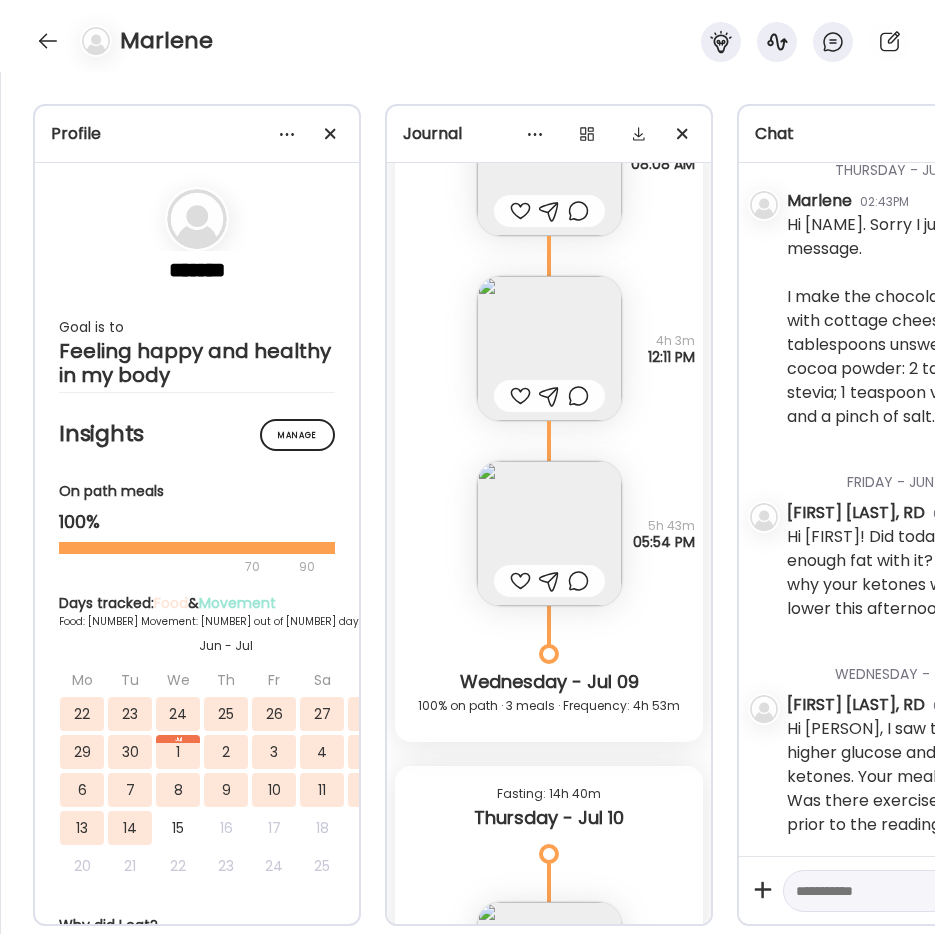 click at bounding box center (549, 533) 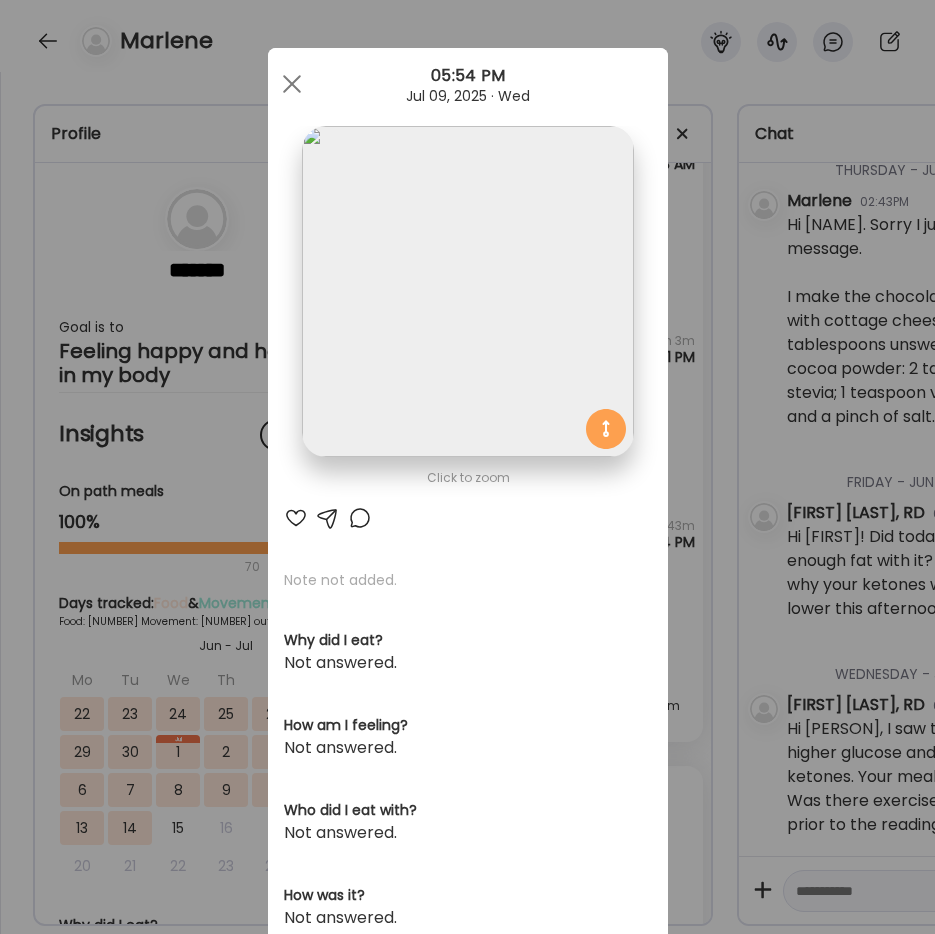 click on "Ate Coach Dashboard
Wahoo! It’s official
Take a moment to set up your Coach Profile to give your clients a smooth onboarding experience.
Skip Set up coach profile
Ate Coach Dashboard
1 Image 2 Message 3 Invite
Let’s get you quickly set up
Add a headshot or company logo for client recognition
Skip Next
Ate Coach Dashboard
1 Image 2 Message 3 Invite
Customize your welcome message
This page will be the first thing your clients will see. Add a welcome message to personalize their experience.
Header 32" at bounding box center [467, 467] 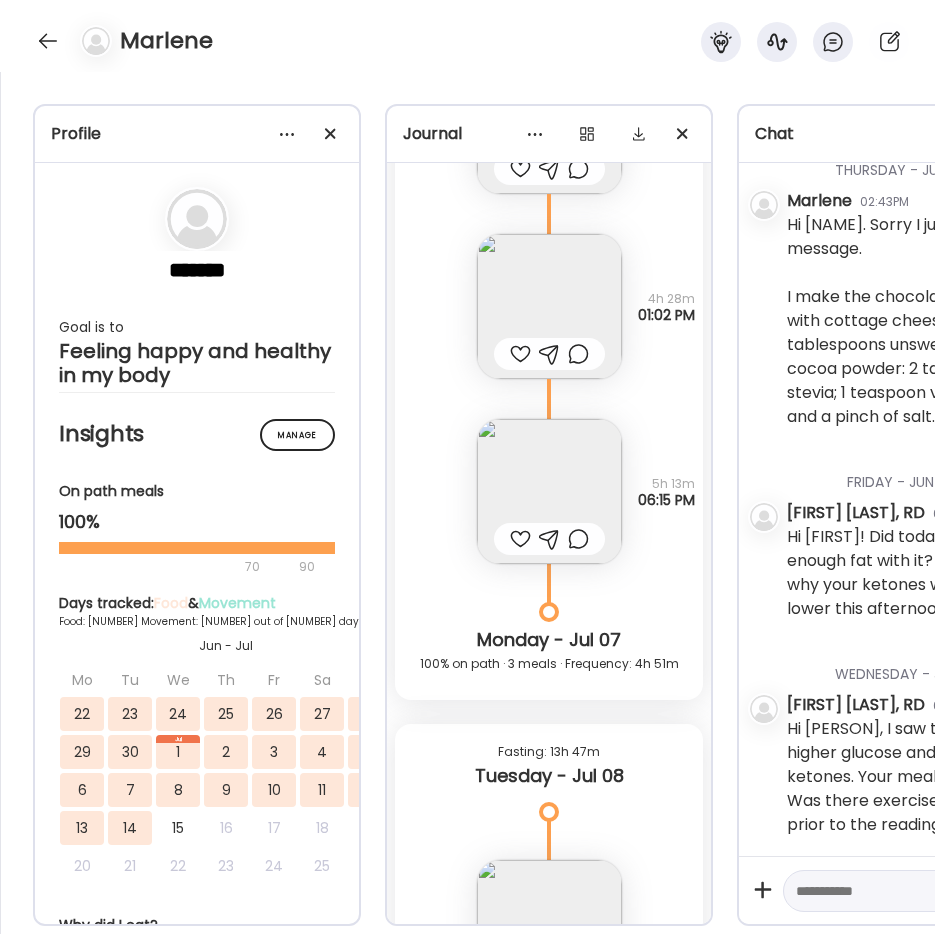 scroll, scrollTop: 23112, scrollLeft: 0, axis: vertical 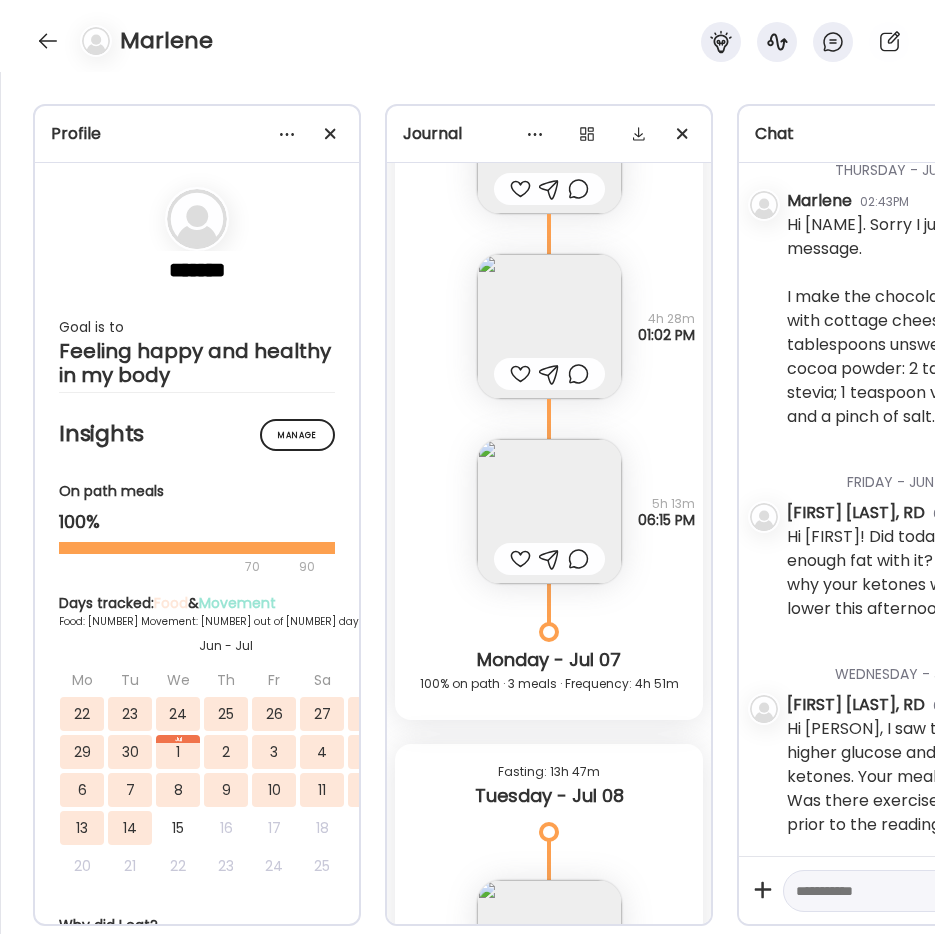 click at bounding box center (549, 511) 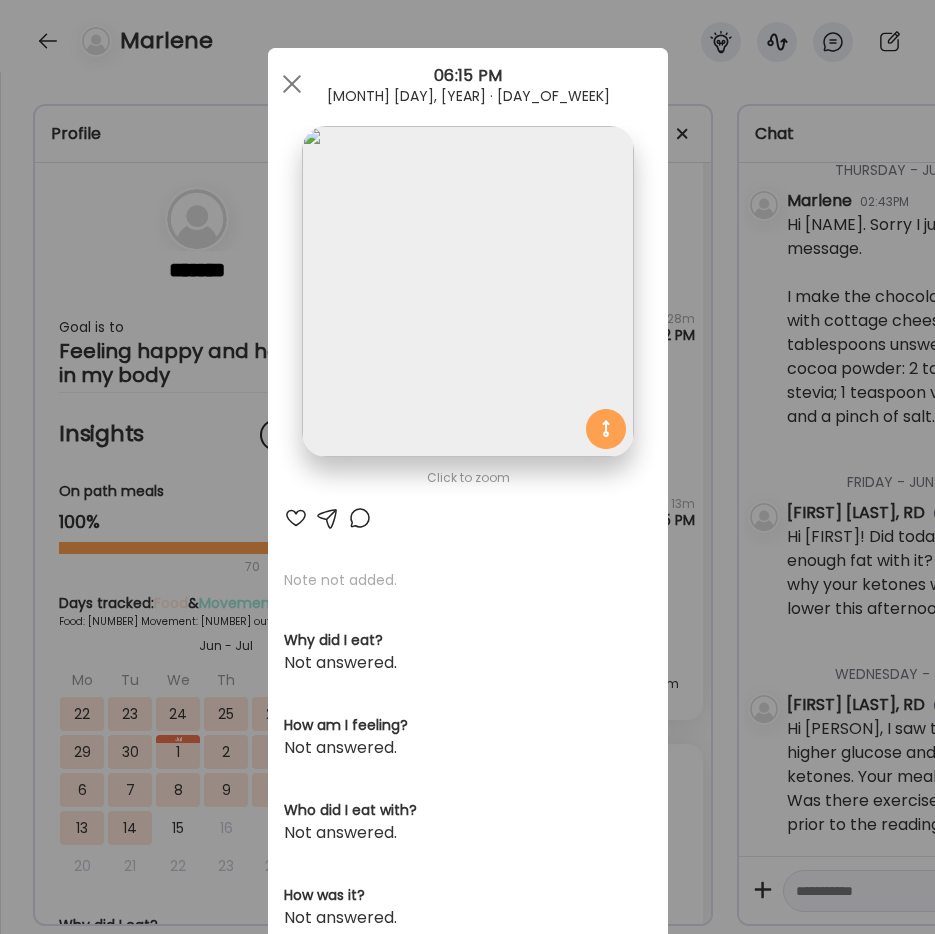 click on "Ate Coach Dashboard
Wahoo! It’s official
Take a moment to set up your Coach Profile to give your clients a smooth onboarding experience.
Skip Set up coach profile
Ate Coach Dashboard
1 Image 2 Message 3 Invite
Let’s get you quickly set up
Add a headshot or company logo for client recognition
Skip Next
Ate Coach Dashboard
1 Image 2 Message 3 Invite
Customize your welcome message
This page will be the first thing your clients will see. Add a welcome message to personalize their experience.
Header 32" at bounding box center [467, 467] 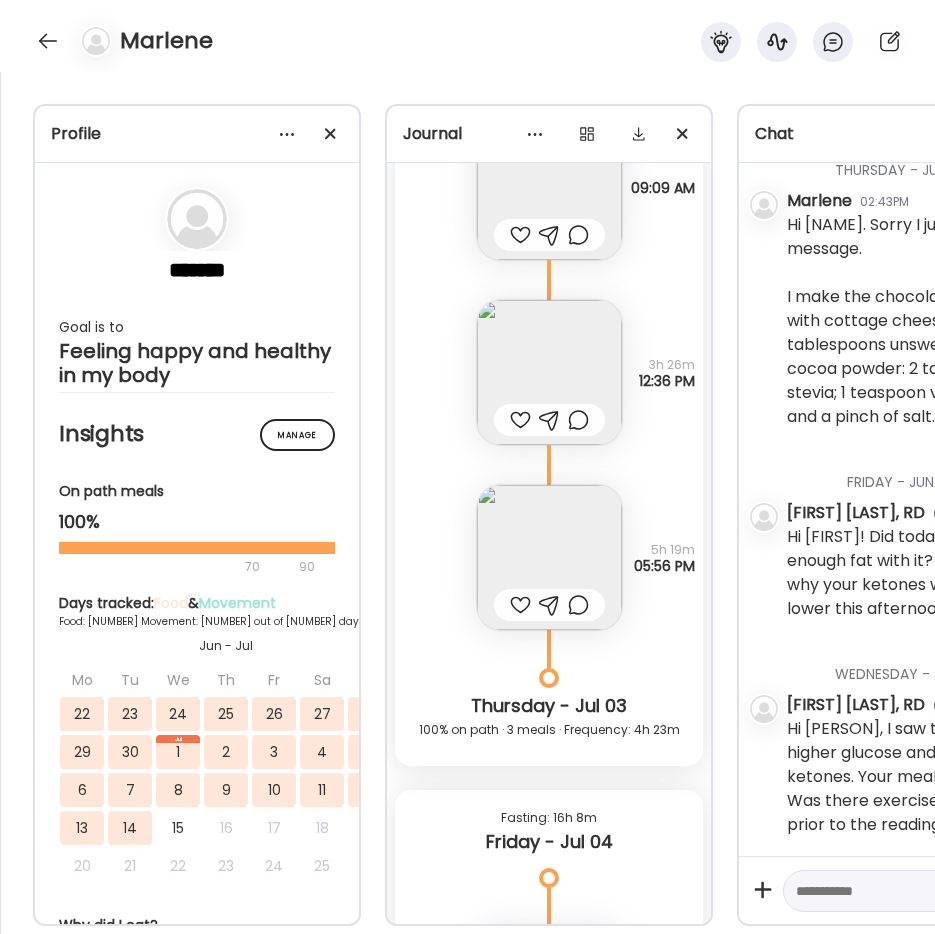 scroll, scrollTop: 20212, scrollLeft: 0, axis: vertical 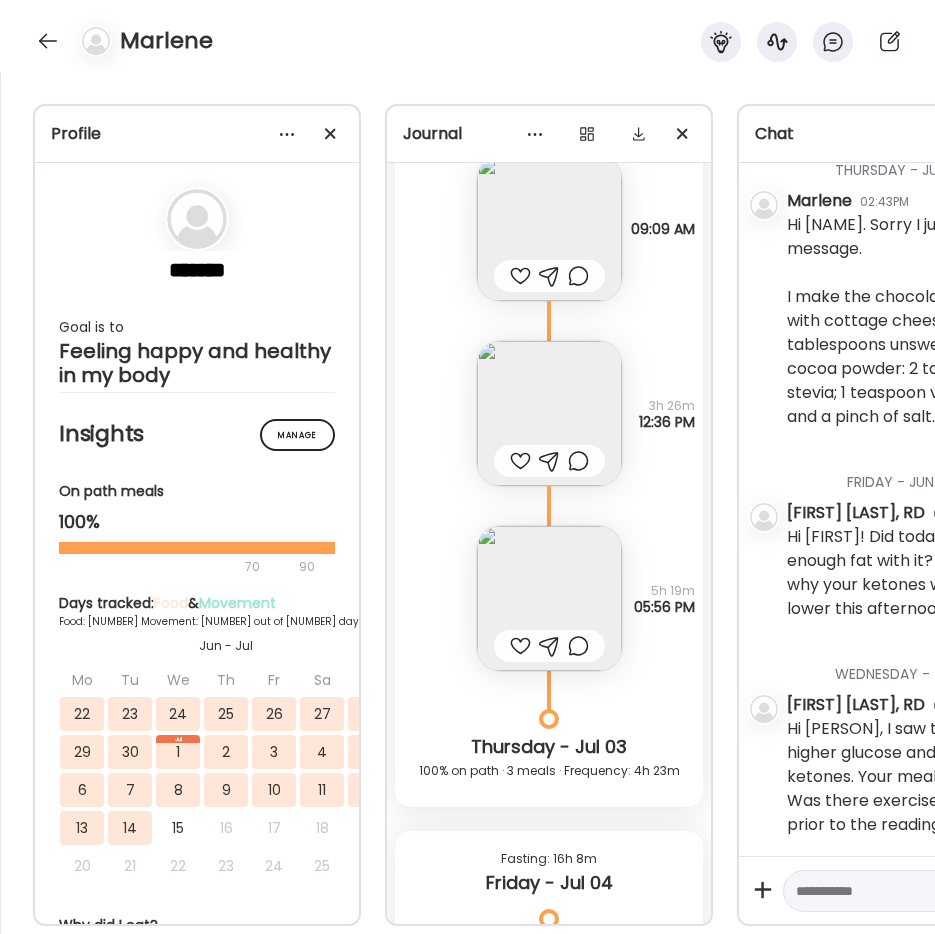 click at bounding box center [549, 598] 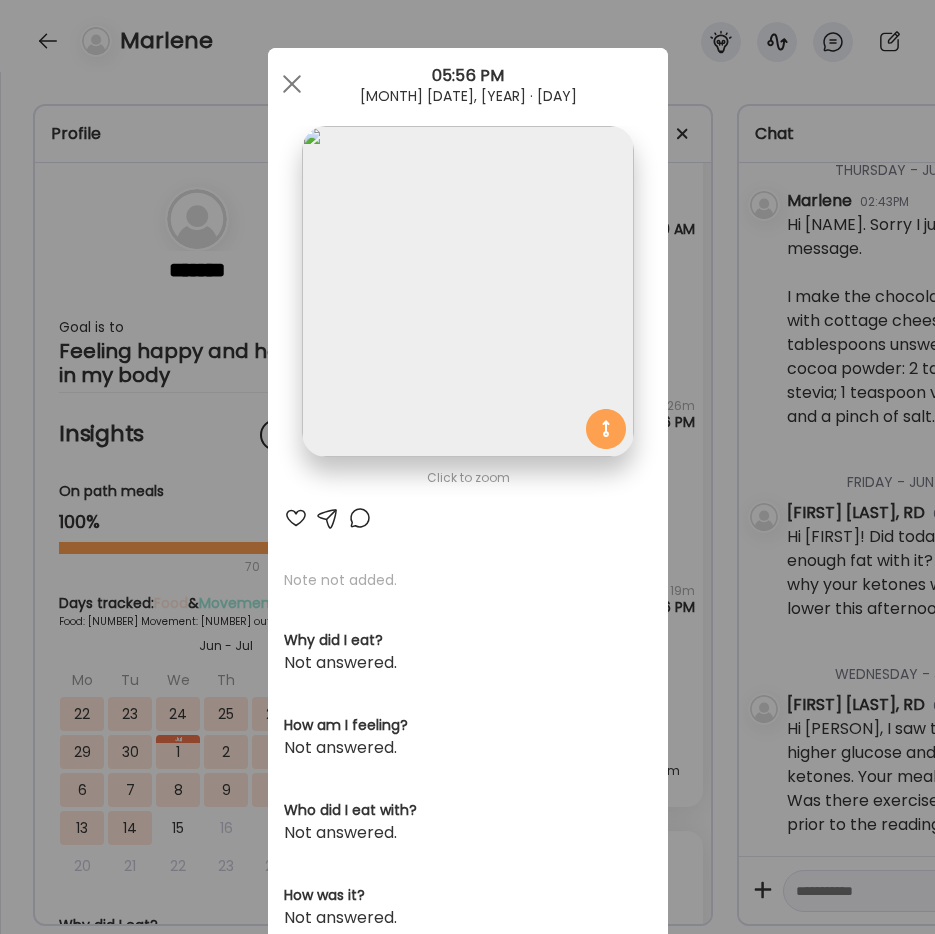 click on "Ate Coach Dashboard
Wahoo! It’s official
Take a moment to set up your Coach Profile to give your clients a smooth onboarding experience.
Skip Set up coach profile
Ate Coach Dashboard
1 Image 2 Message 3 Invite
Let’s get you quickly set up
Add a headshot or company logo for client recognition
Skip Next
Ate Coach Dashboard
1 Image 2 Message 3 Invite
Customize your welcome message
This page will be the first thing your clients will see. Add a welcome message to personalize their experience.
Header 32" at bounding box center (467, 467) 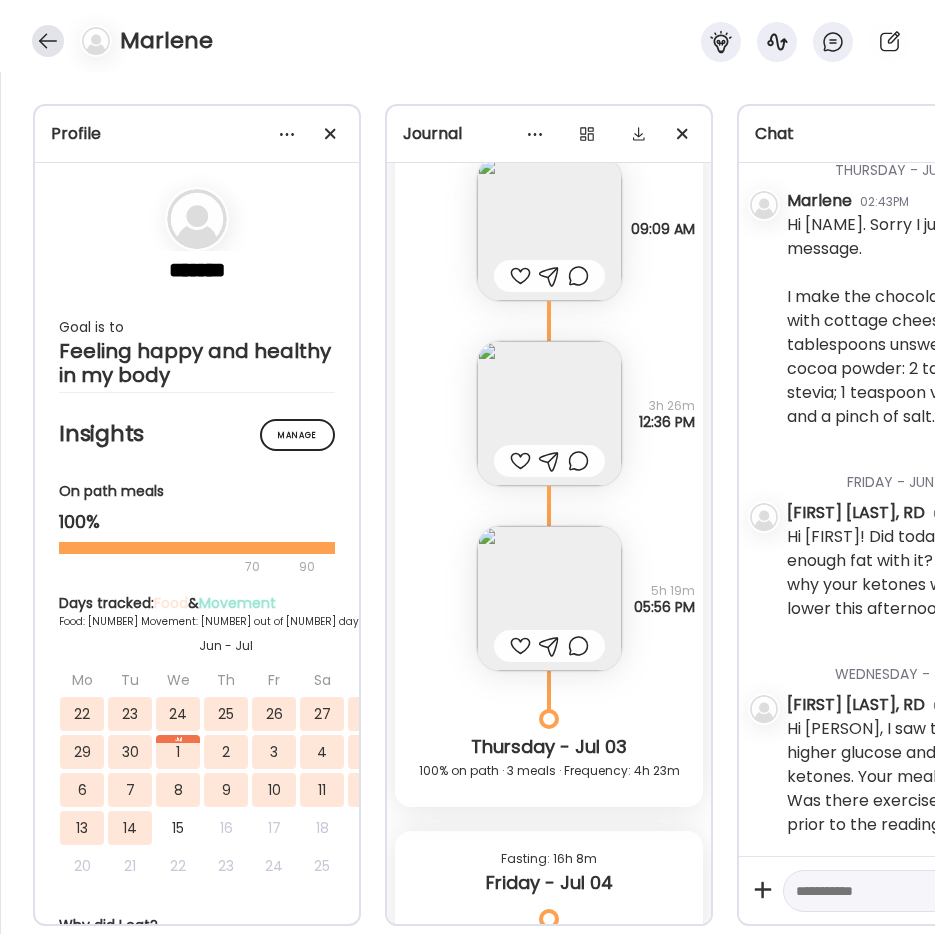 click at bounding box center [48, 41] 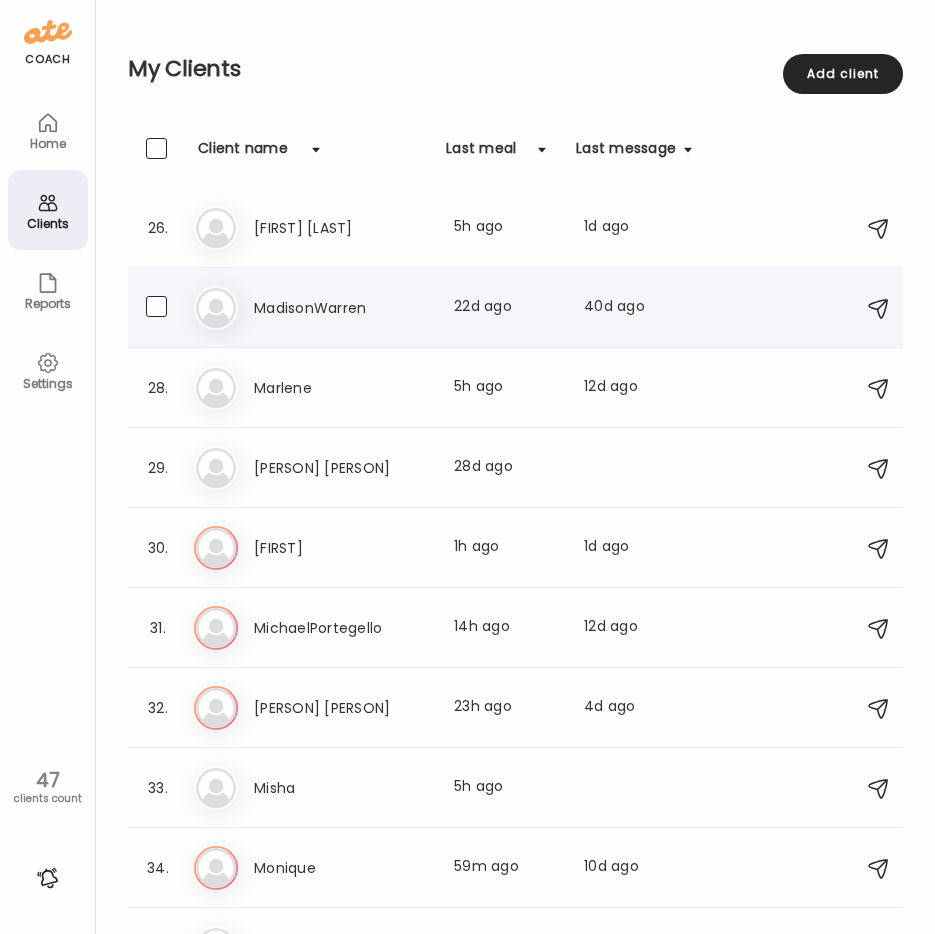 click on "[FIRST]
[LAST]
Last meal:  [NUMBER]d ago Last message:  [NUMBER]d ago You: Hi [FIRST],
If you like cod fish, a [NUMBER] oz serving has a small amount of carnitine (about [NUMBER]-[NUMBER] mg). Beef does have significantly more with ~[NUMBER]-[NUMBER] mg per [NUMBER] oz serving. By my estimate, adding [NUMBER]-[NUMBER] ounces of beef per week could be helpful." at bounding box center (518, 308) 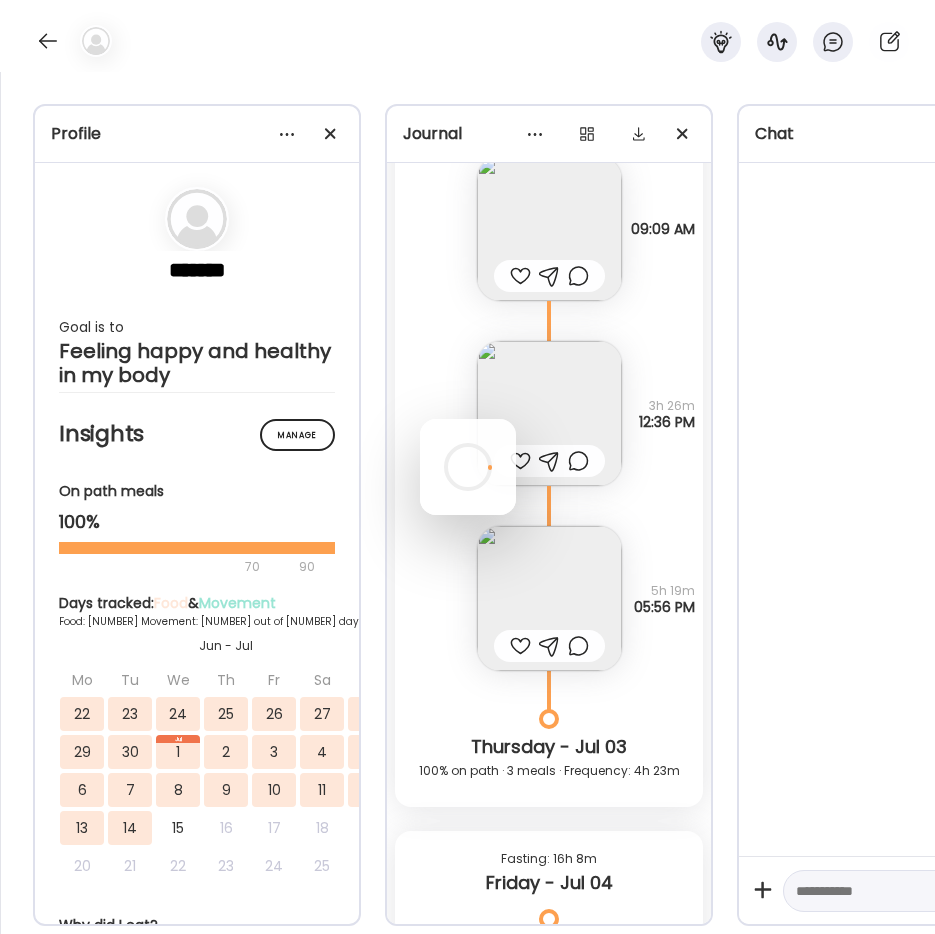scroll, scrollTop: 0, scrollLeft: 0, axis: both 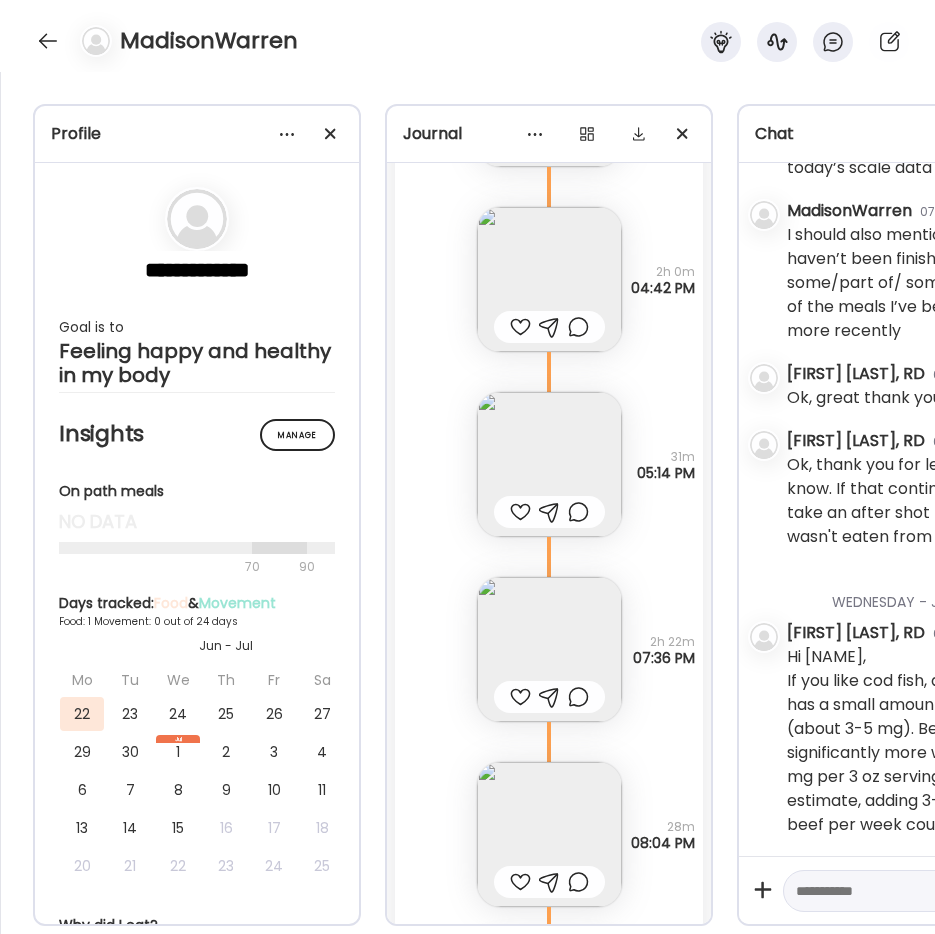 click at bounding box center [549, 649] 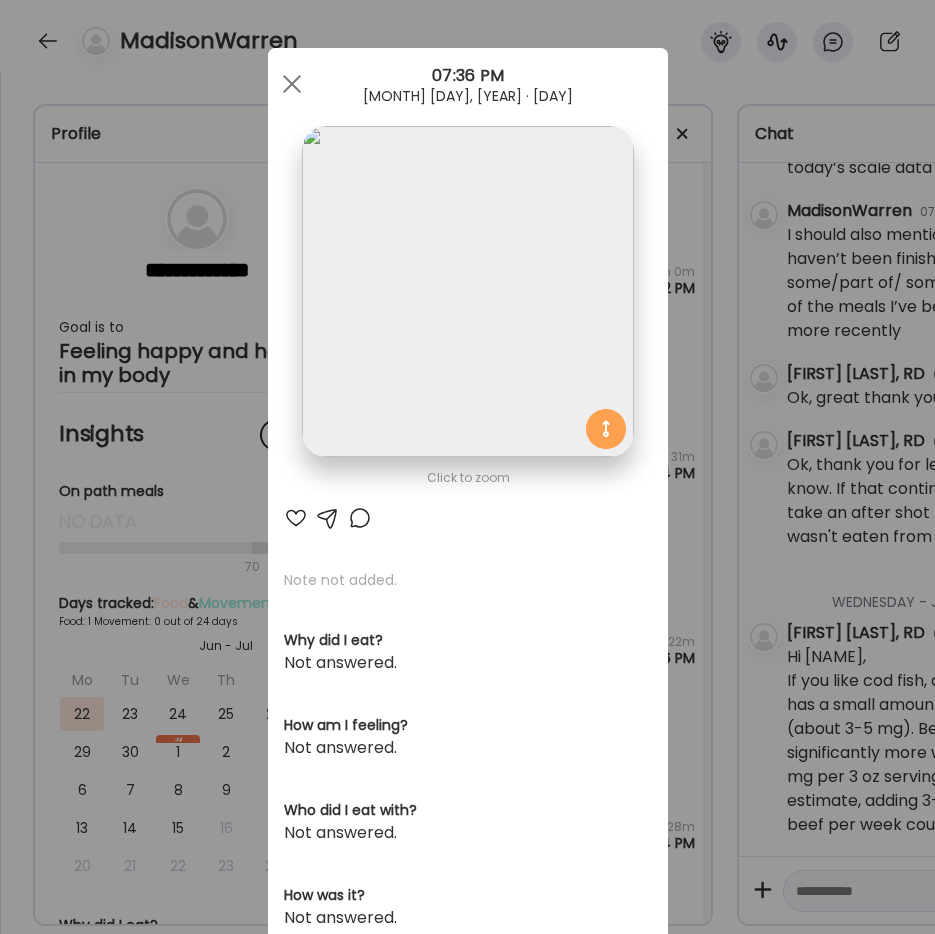 click on "Ate Coach Dashboard
Wahoo! It’s official
Take a moment to set up your Coach Profile to give your clients a smooth onboarding experience.
Skip Set up coach profile
Ate Coach Dashboard
1 Image 2 Message 3 Invite
Let’s get you quickly set up
Add a headshot or company logo for client recognition
Skip Next
Ate Coach Dashboard
1 Image 2 Message 3 Invite
Customize your welcome message
This page will be the first thing your clients will see. Add a welcome message to personalize their experience.
Header 32" at bounding box center (467, 467) 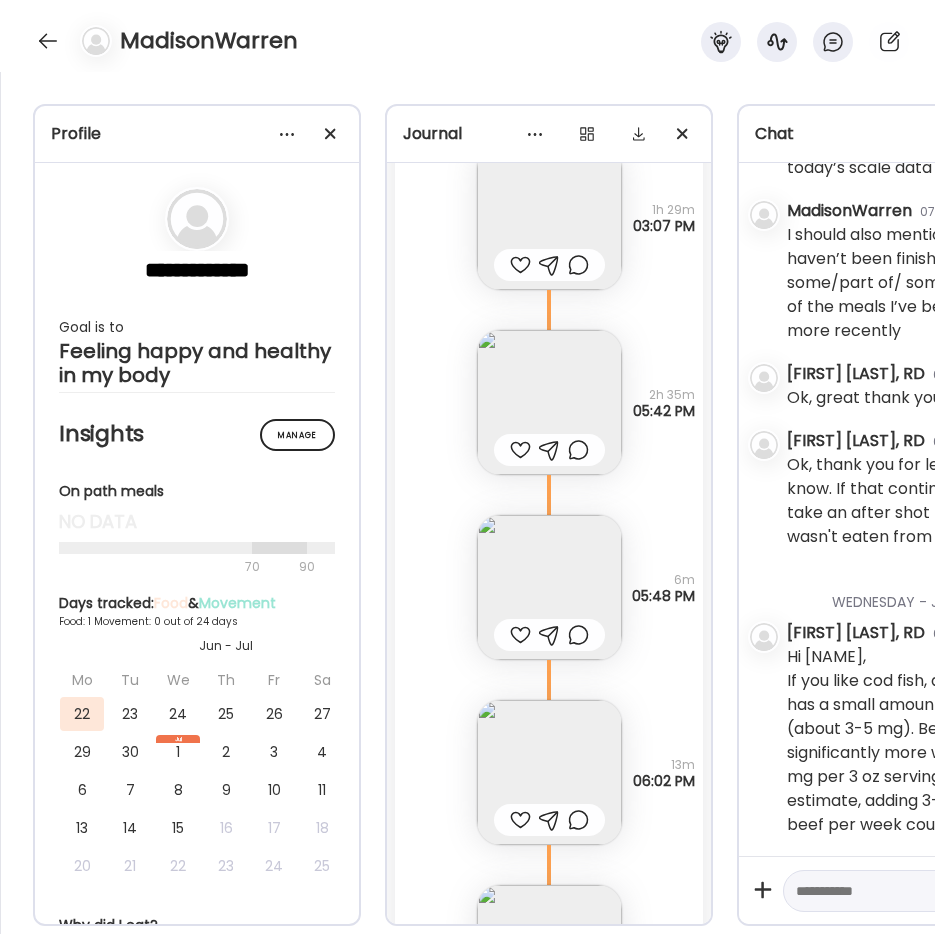 scroll, scrollTop: 18525, scrollLeft: 0, axis: vertical 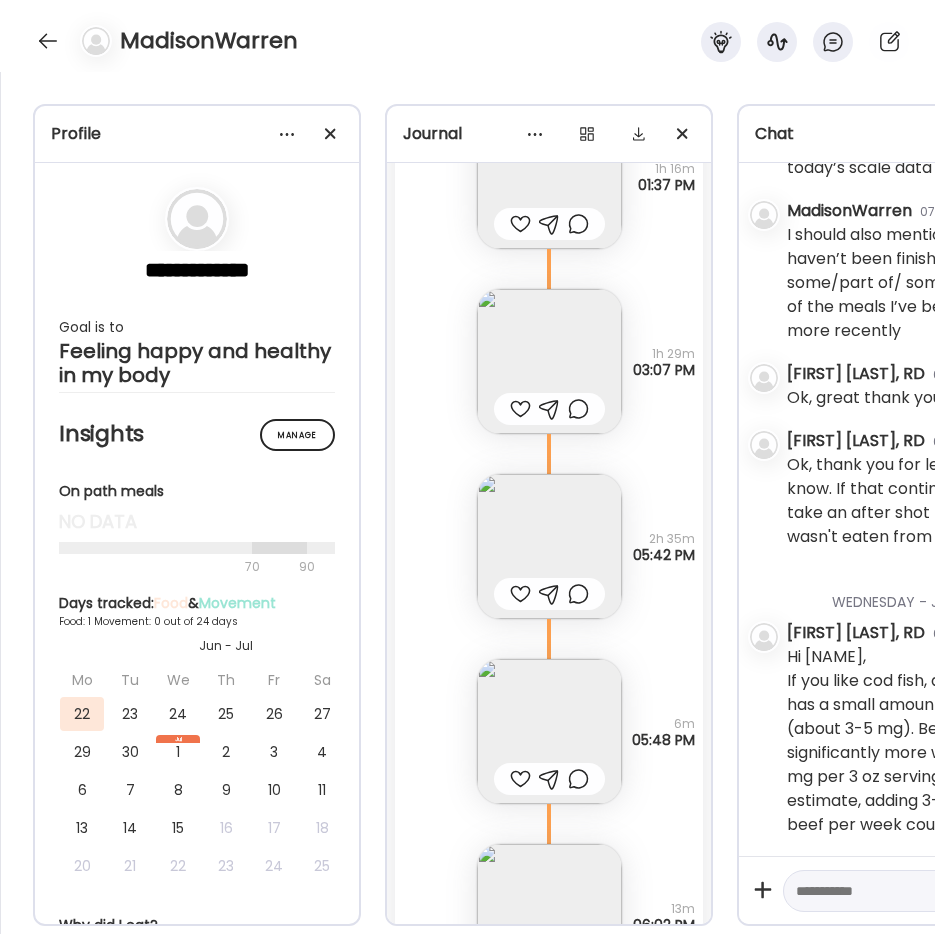click at bounding box center [549, 731] 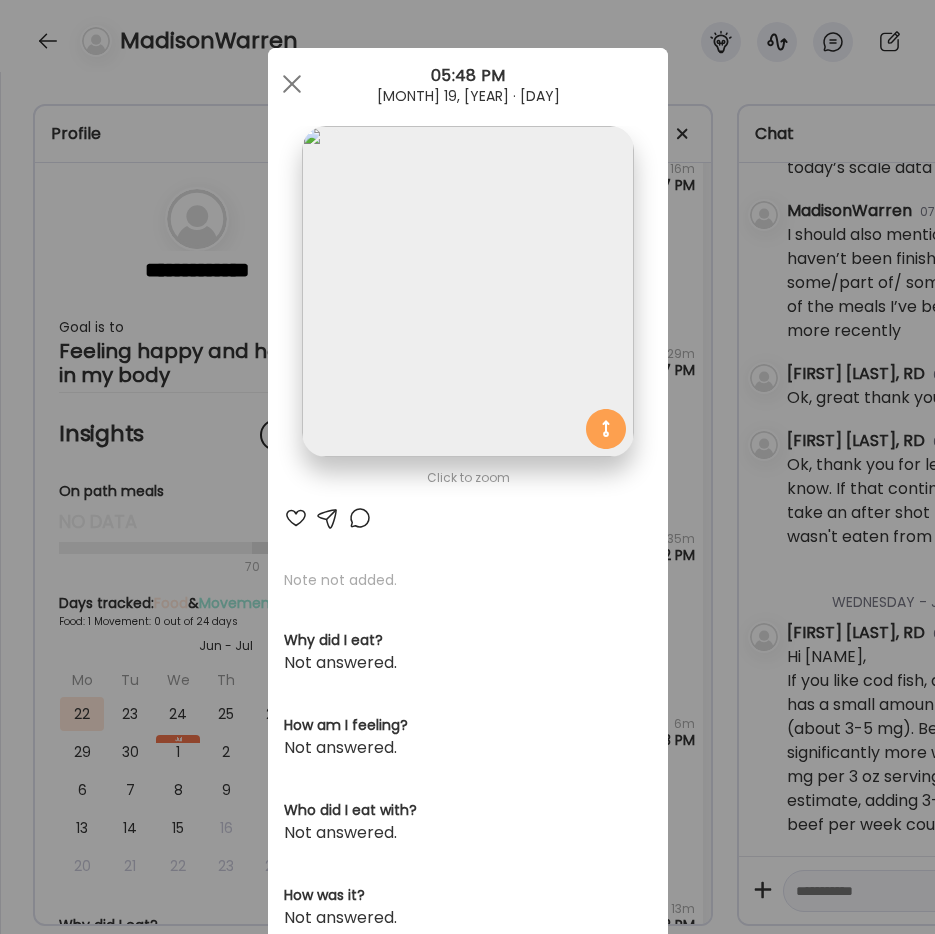 click on "Ate Coach Dashboard
Wahoo! It’s official
Take a moment to set up your Coach Profile to give your clients a smooth onboarding experience.
Skip Set up coach profile
Ate Coach Dashboard
1 Image 2 Message 3 Invite
Let’s get you quickly set up
Add a headshot or company logo for client recognition
Skip Next
Ate Coach Dashboard
1 Image 2 Message 3 Invite
Customize your welcome message
This page will be the first thing your clients will see. Add a welcome message to personalize their experience.
Header 32" at bounding box center [467, 467] 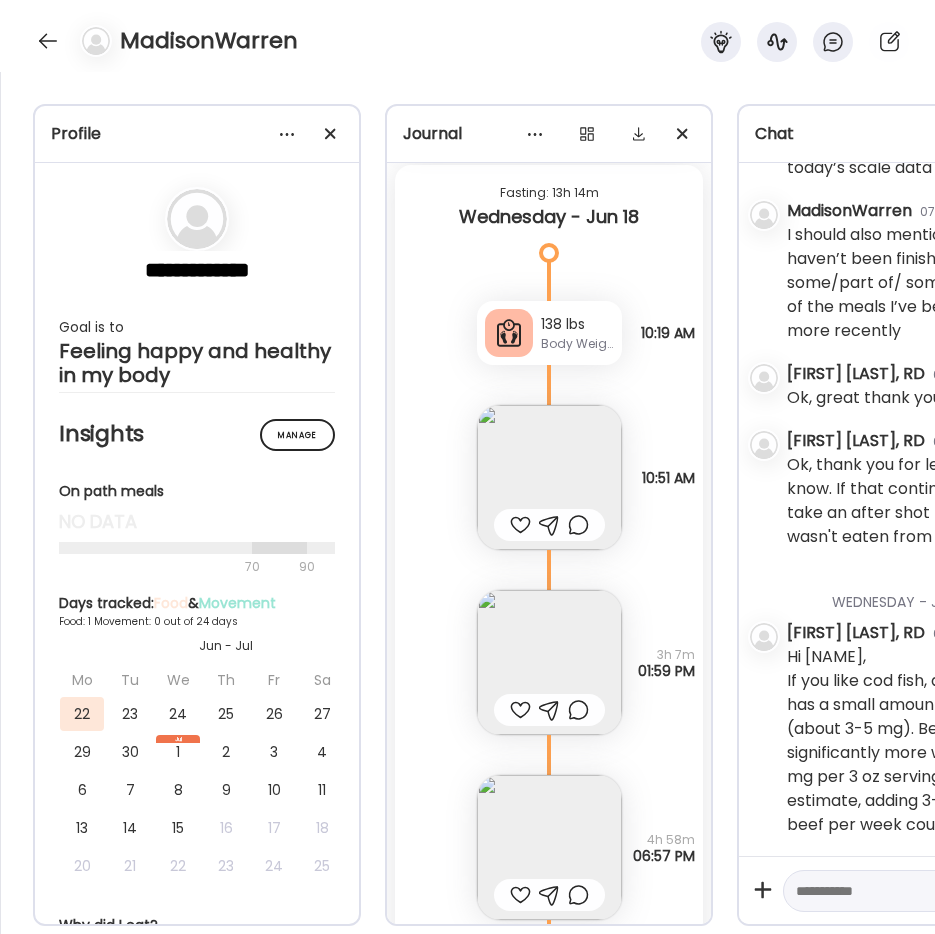 scroll, scrollTop: 16625, scrollLeft: 0, axis: vertical 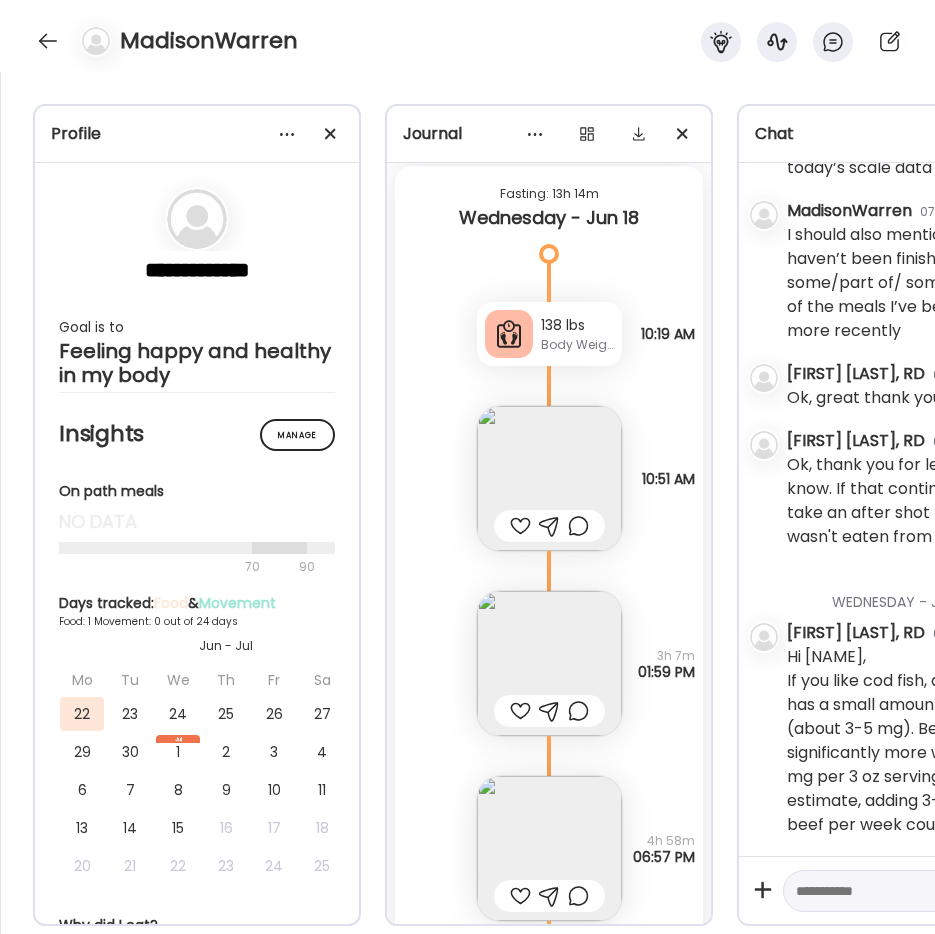 click at bounding box center (549, 663) 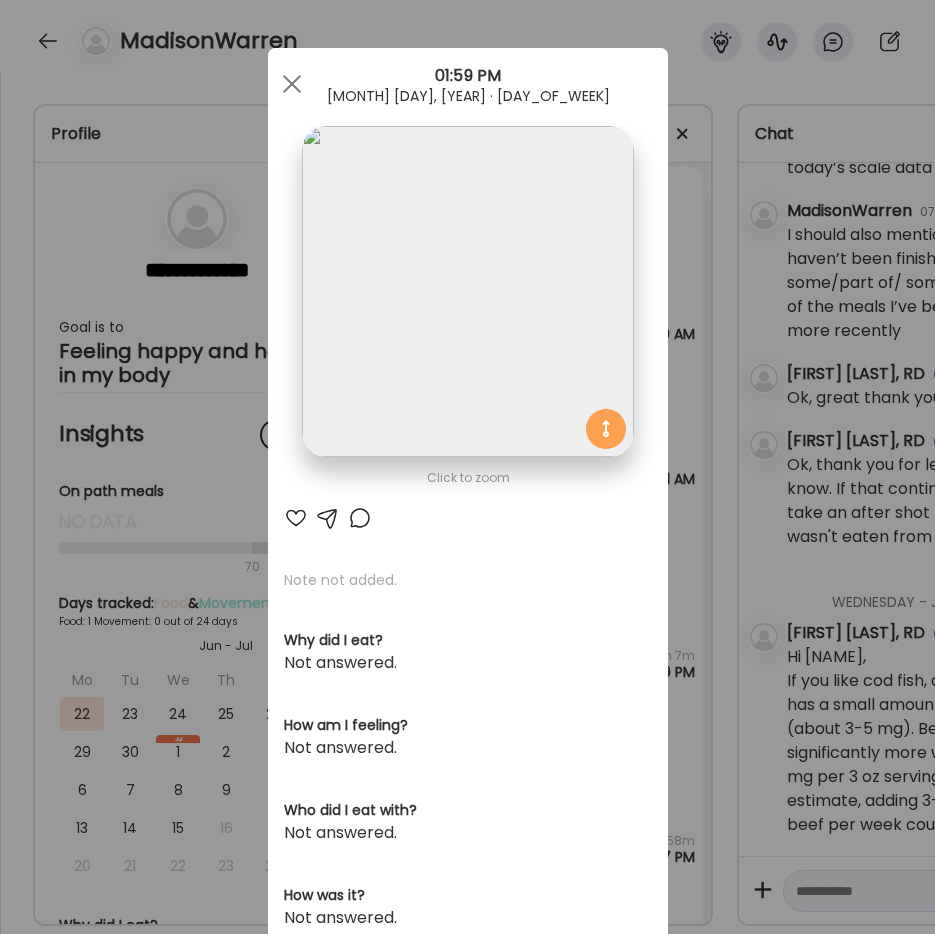 click on "Ate Coach Dashboard
Wahoo! It’s official
Take a moment to set up your Coach Profile to give your clients a smooth onboarding experience.
Skip Set up coach profile
Ate Coach Dashboard
1 Image 2 Message 3 Invite
Let’s get you quickly set up
Add a headshot or company logo for client recognition
Skip Next
Ate Coach Dashboard
1 Image 2 Message 3 Invite
Customize your welcome message
This page will be the first thing your clients will see. Add a welcome message to personalize their experience.
Header 32" at bounding box center (467, 467) 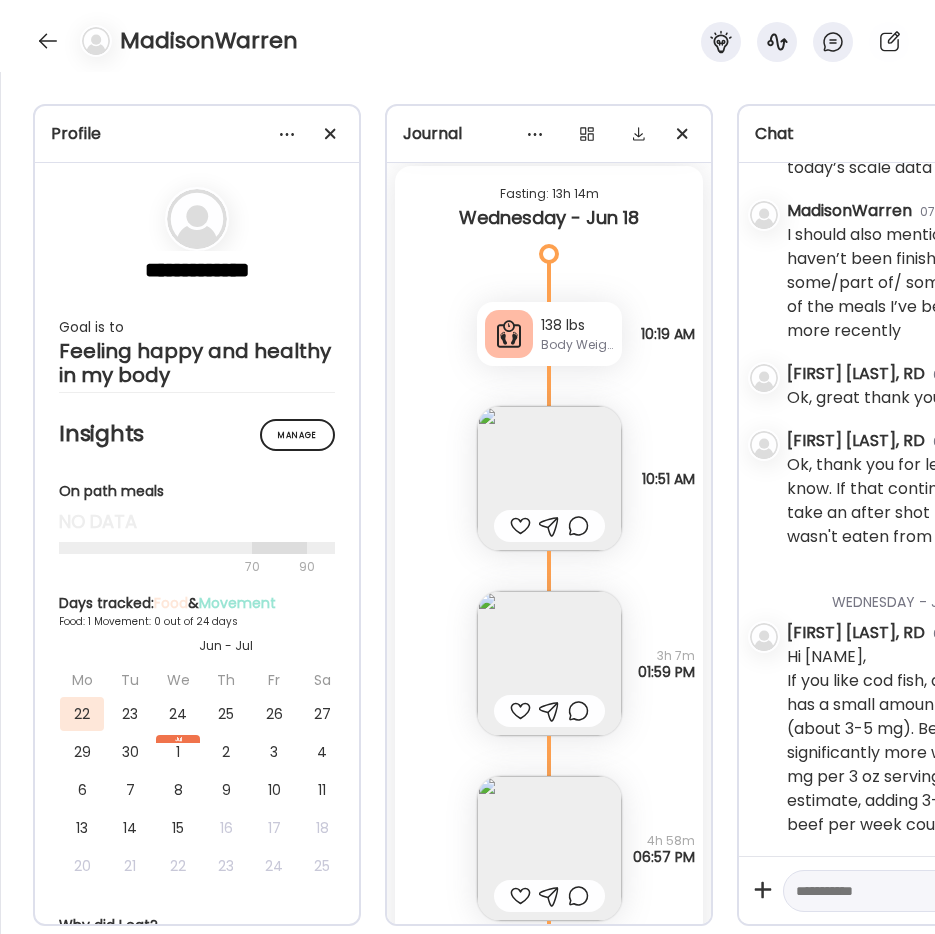 click at bounding box center (549, 848) 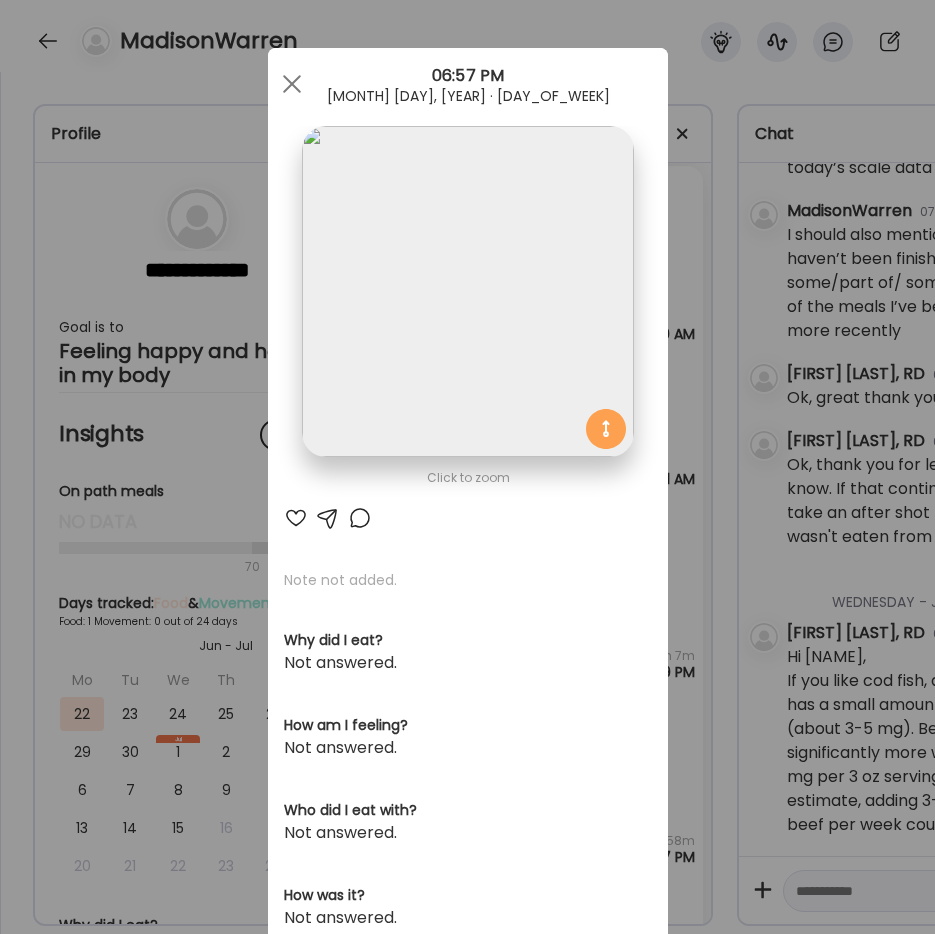 click at bounding box center (468, 314) 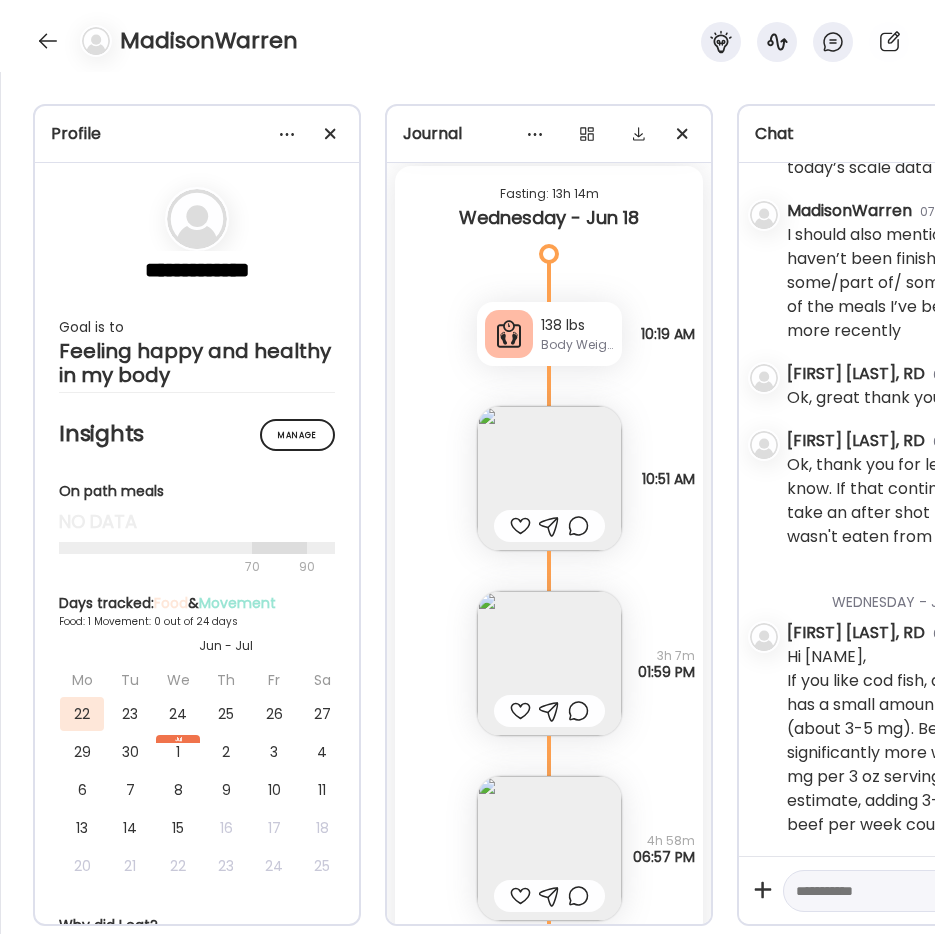 click on "Note not added Questions not answered 10:51 AM" at bounding box center (549, 458) 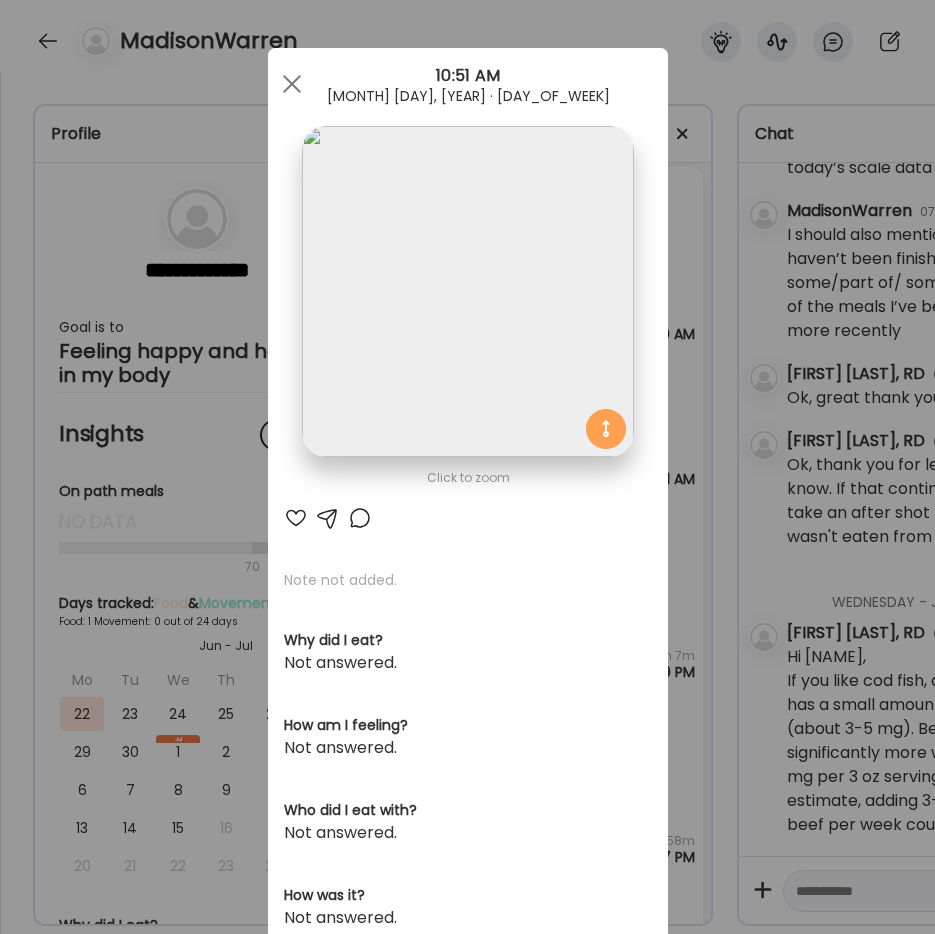 click at bounding box center (292, 84) 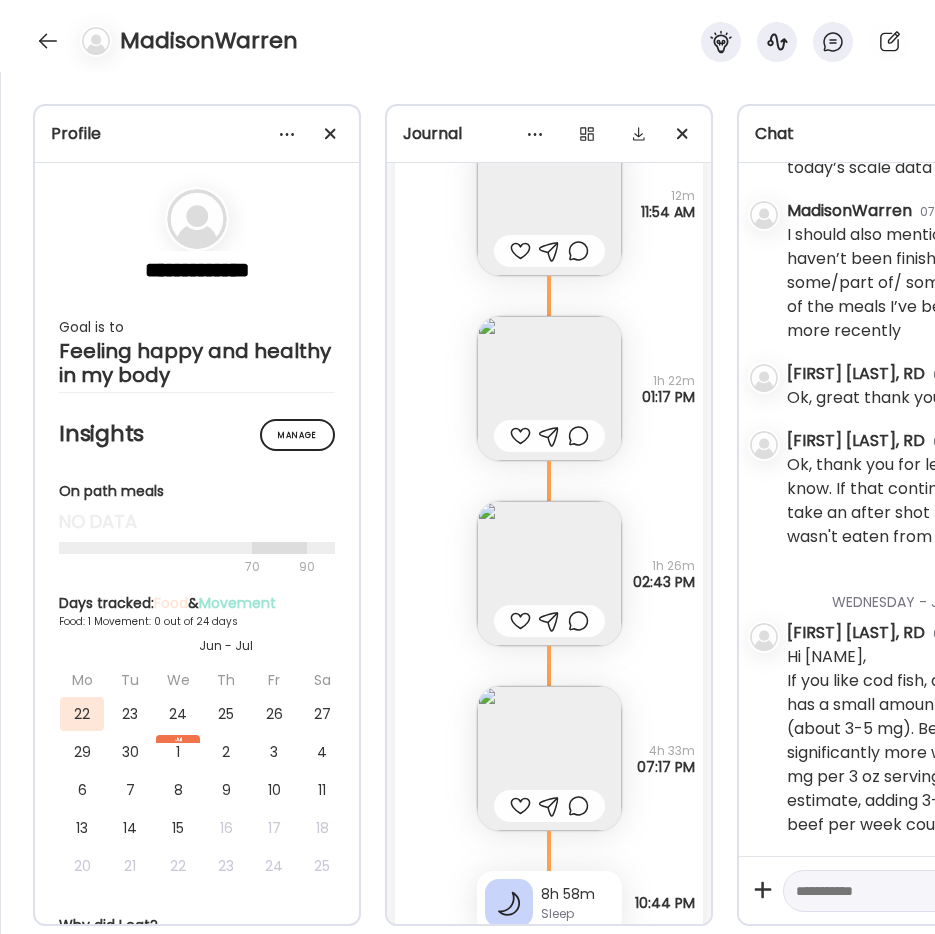 scroll, scrollTop: 14225, scrollLeft: 0, axis: vertical 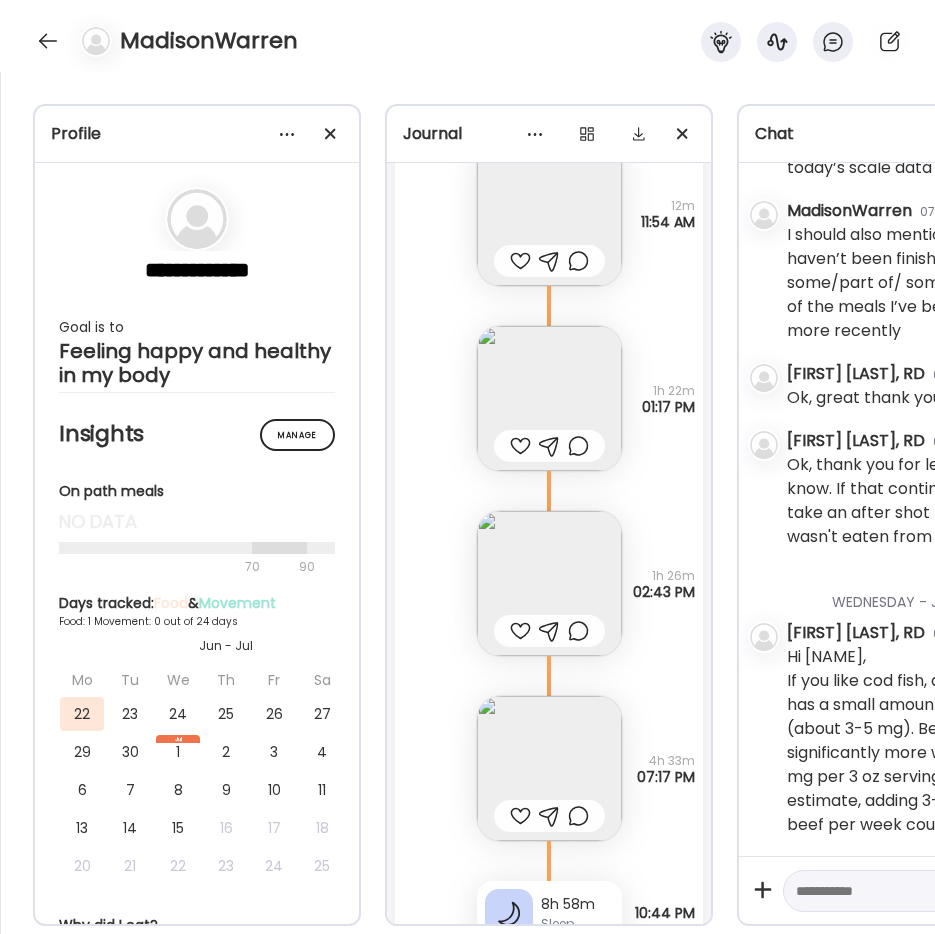 click at bounding box center [549, 768] 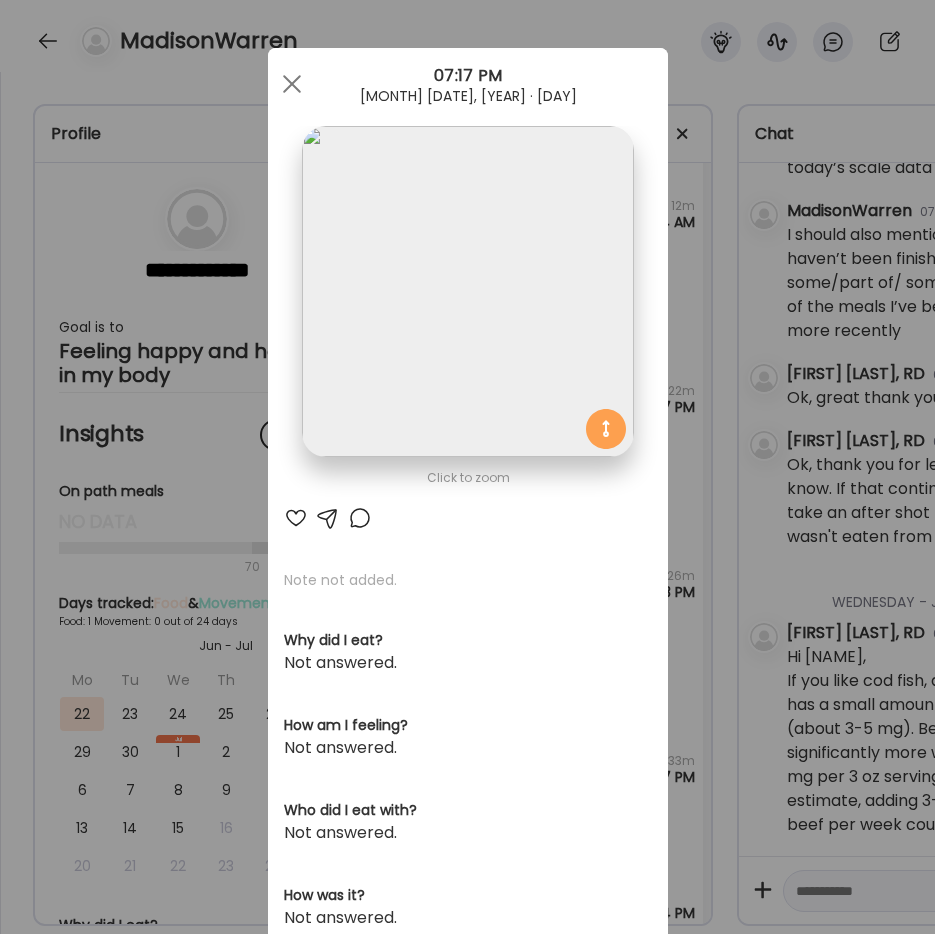 click on "Ate Coach Dashboard
Wahoo! It’s official
Take a moment to set up your Coach Profile to give your clients a smooth onboarding experience.
Skip Set up coach profile
Ate Coach Dashboard
1 Image 2 Message 3 Invite
Let’s get you quickly set up
Add a headshot or company logo for client recognition
Skip Next
Ate Coach Dashboard
1 Image 2 Message 3 Invite
Customize your welcome message
This page will be the first thing your clients will see. Add a welcome message to personalize their experience.
Header 32" at bounding box center (467, 467) 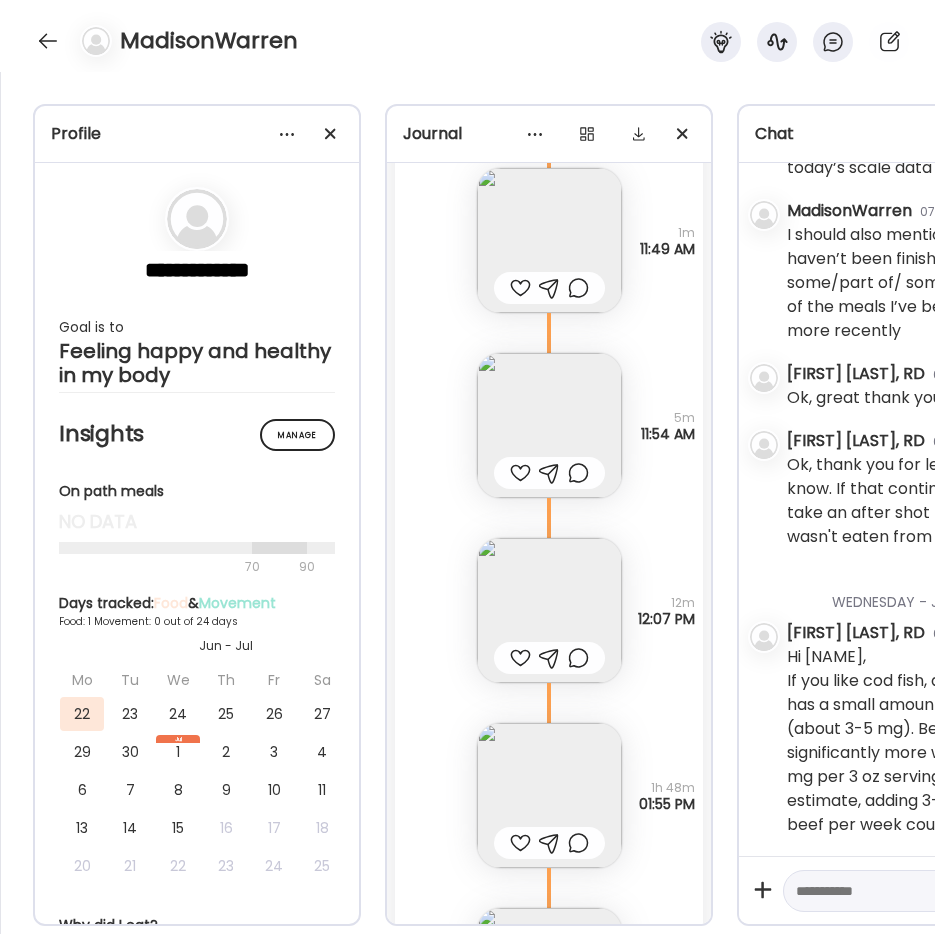 scroll, scrollTop: 12025, scrollLeft: 0, axis: vertical 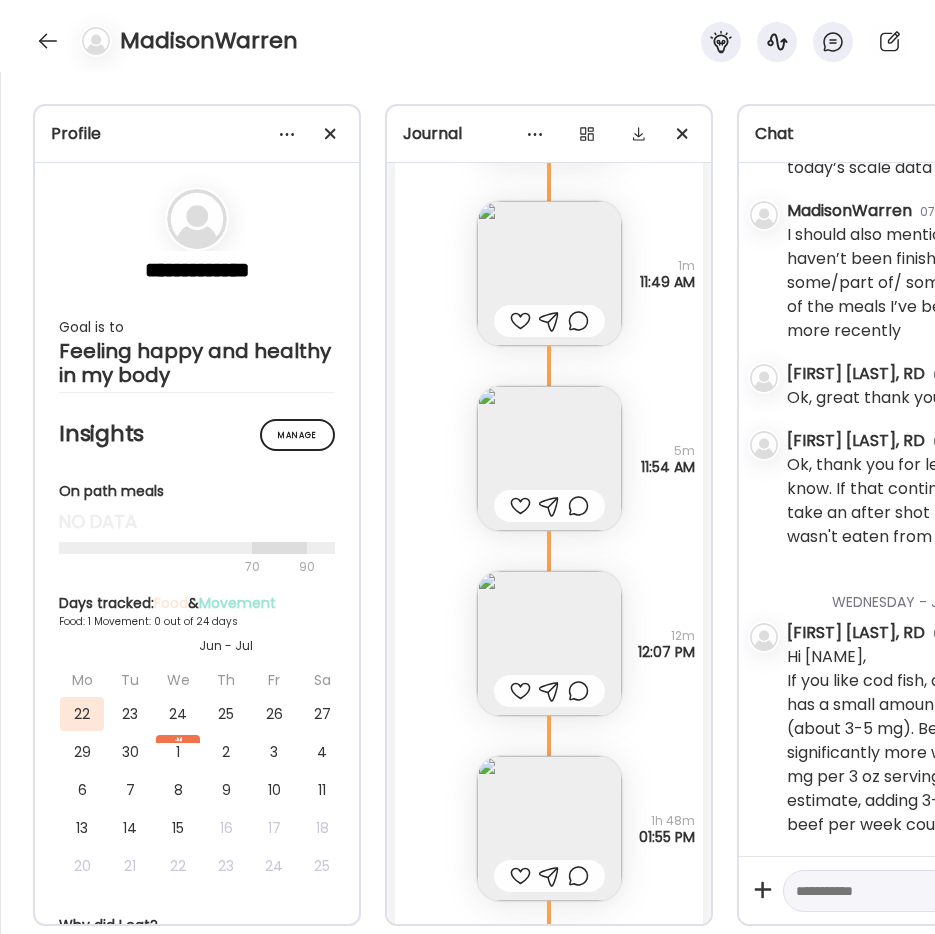 click on "MadisonWarren" at bounding box center (467, 36) 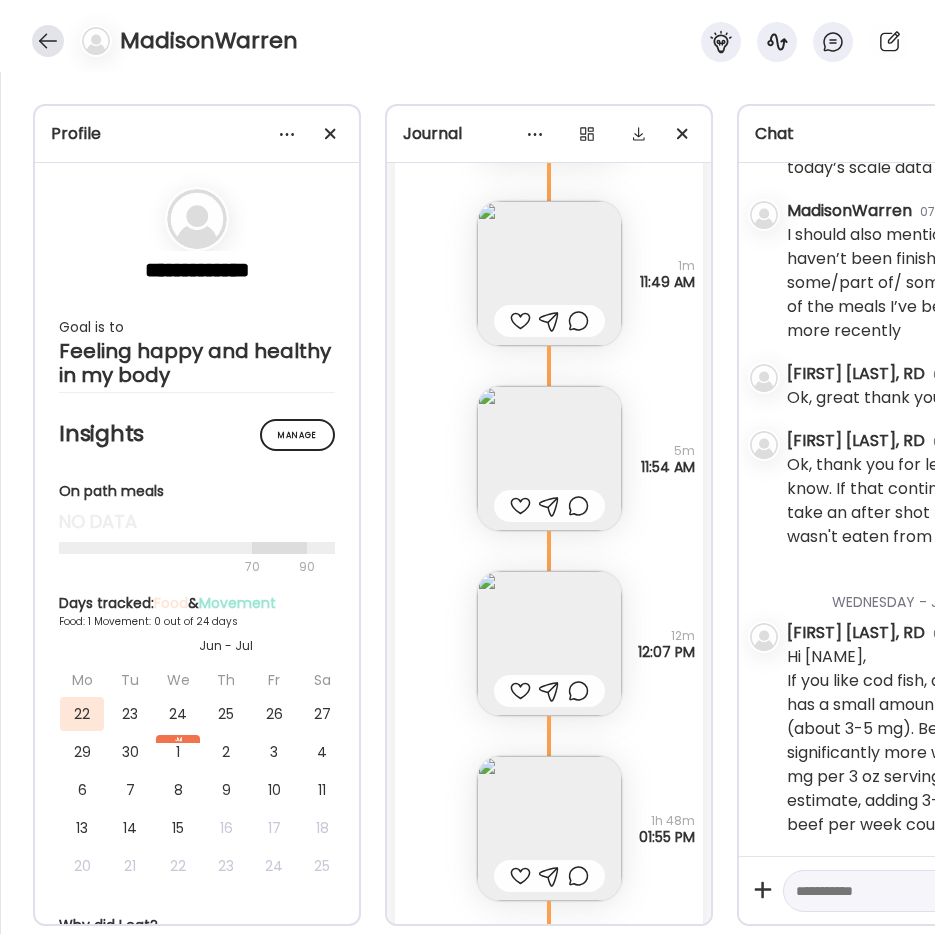click at bounding box center [48, 41] 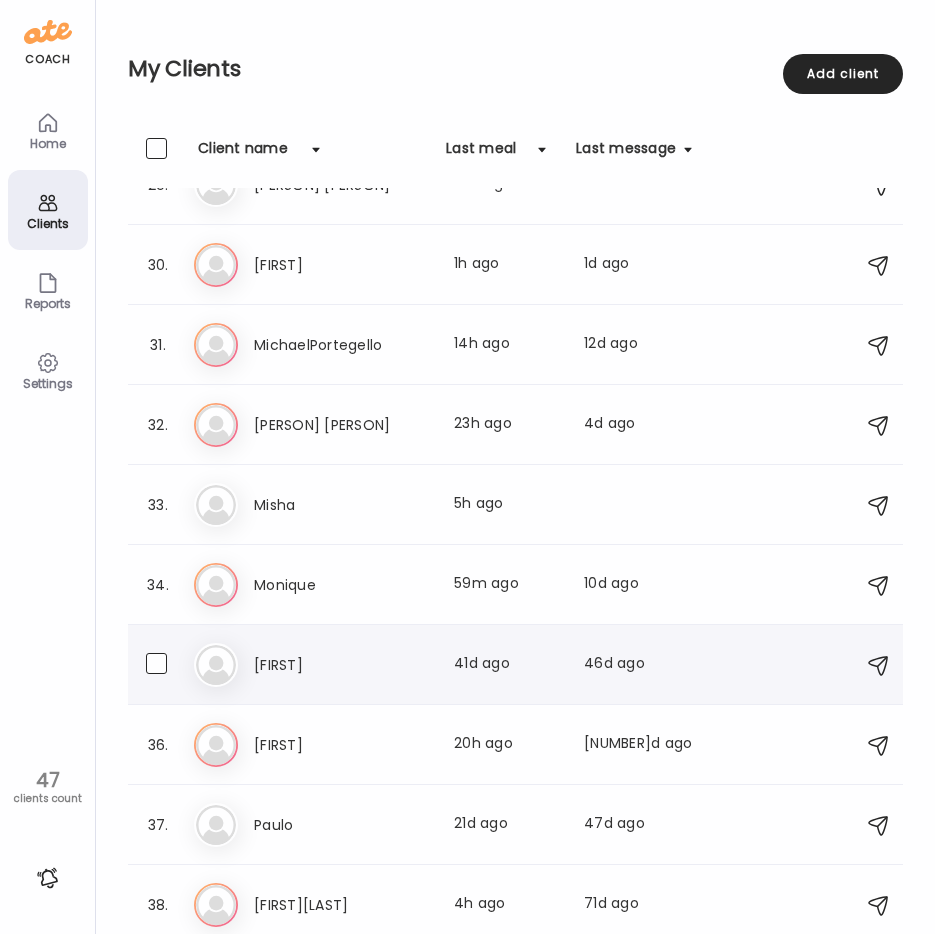 scroll, scrollTop: 2300, scrollLeft: 0, axis: vertical 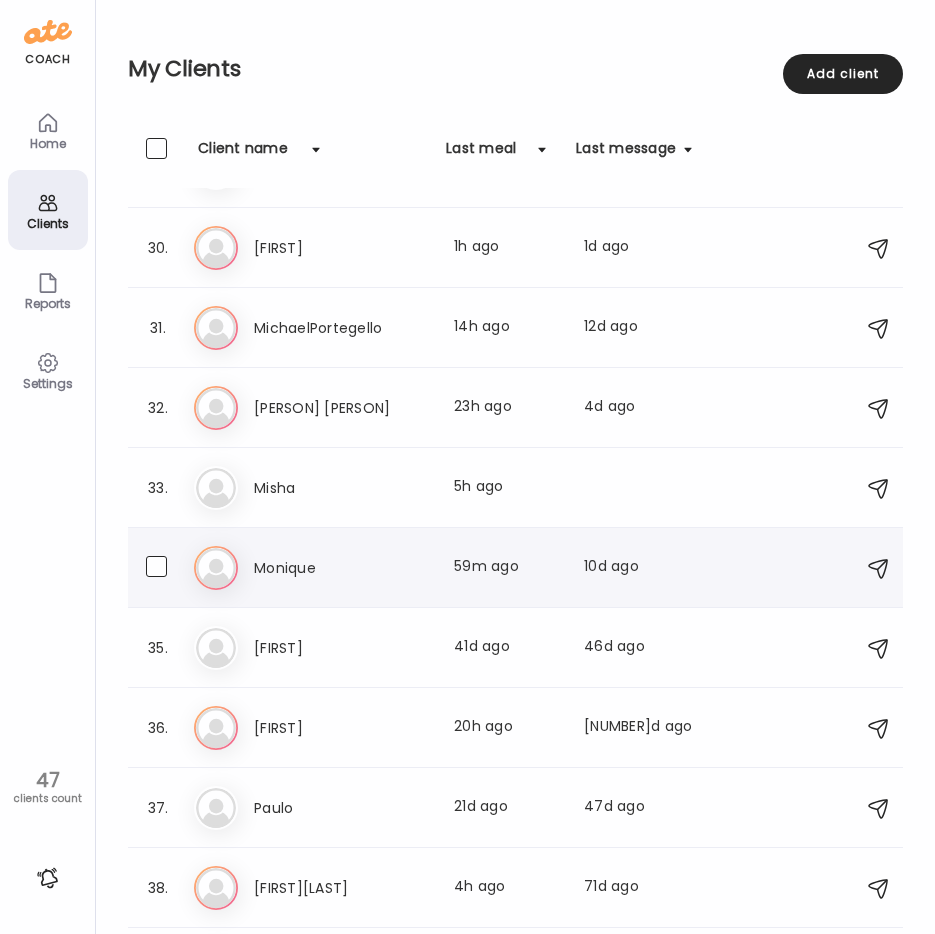 click on "Monique" at bounding box center [342, 568] 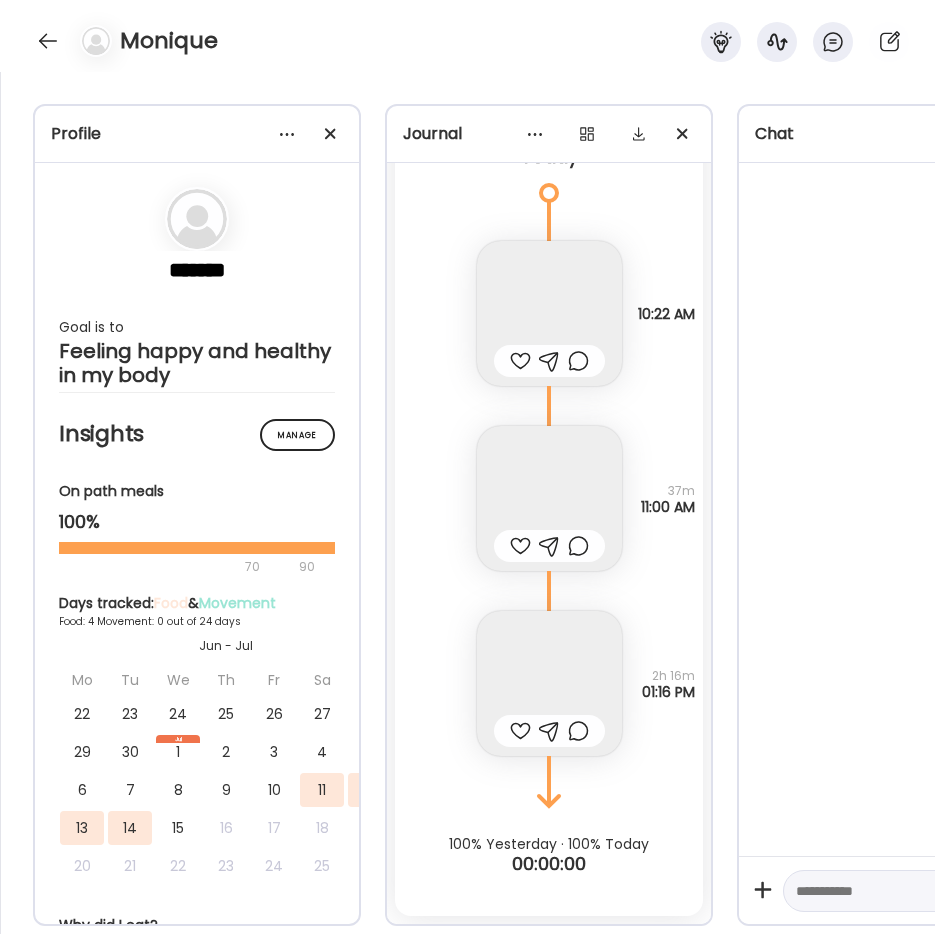 scroll, scrollTop: 5083, scrollLeft: 0, axis: vertical 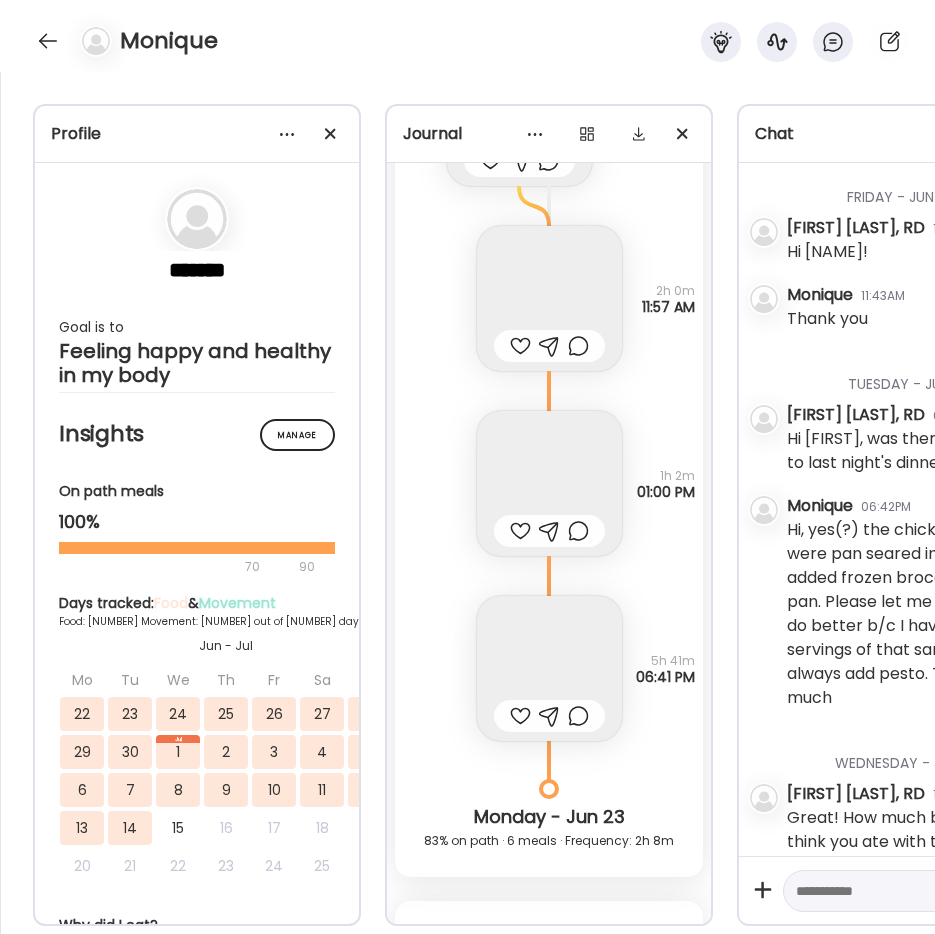 click at bounding box center [549, 36272] 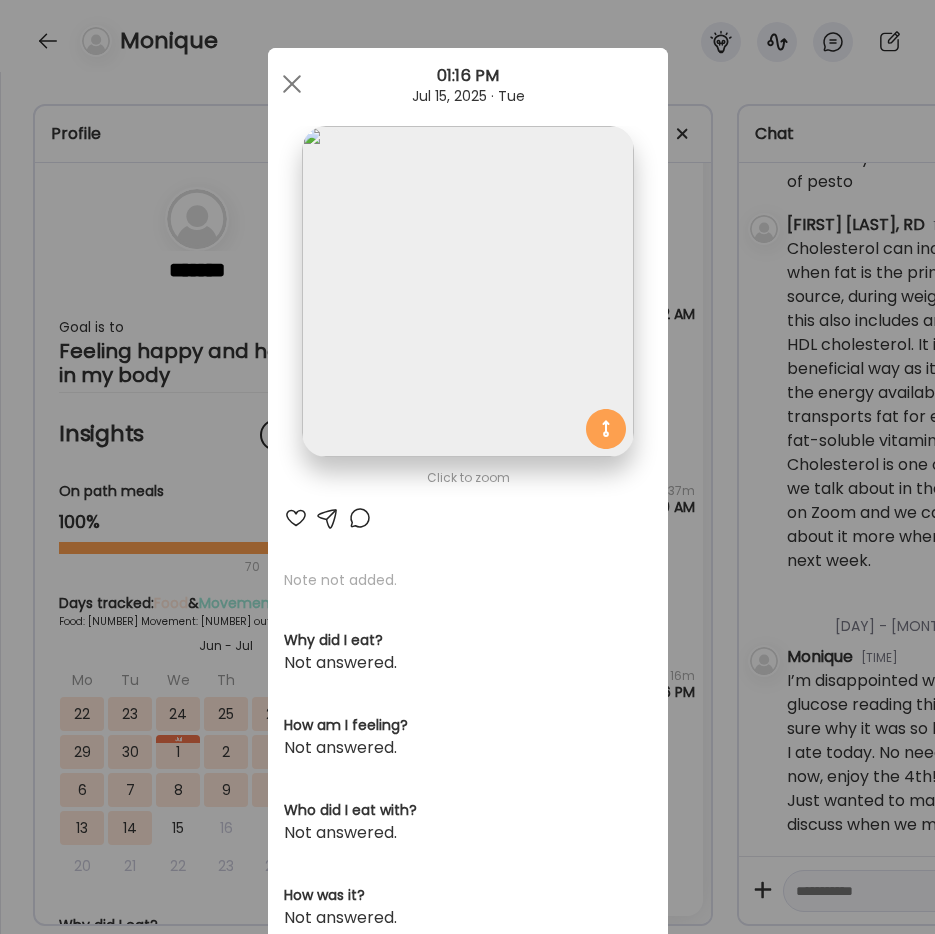 scroll, scrollTop: 1351, scrollLeft: 0, axis: vertical 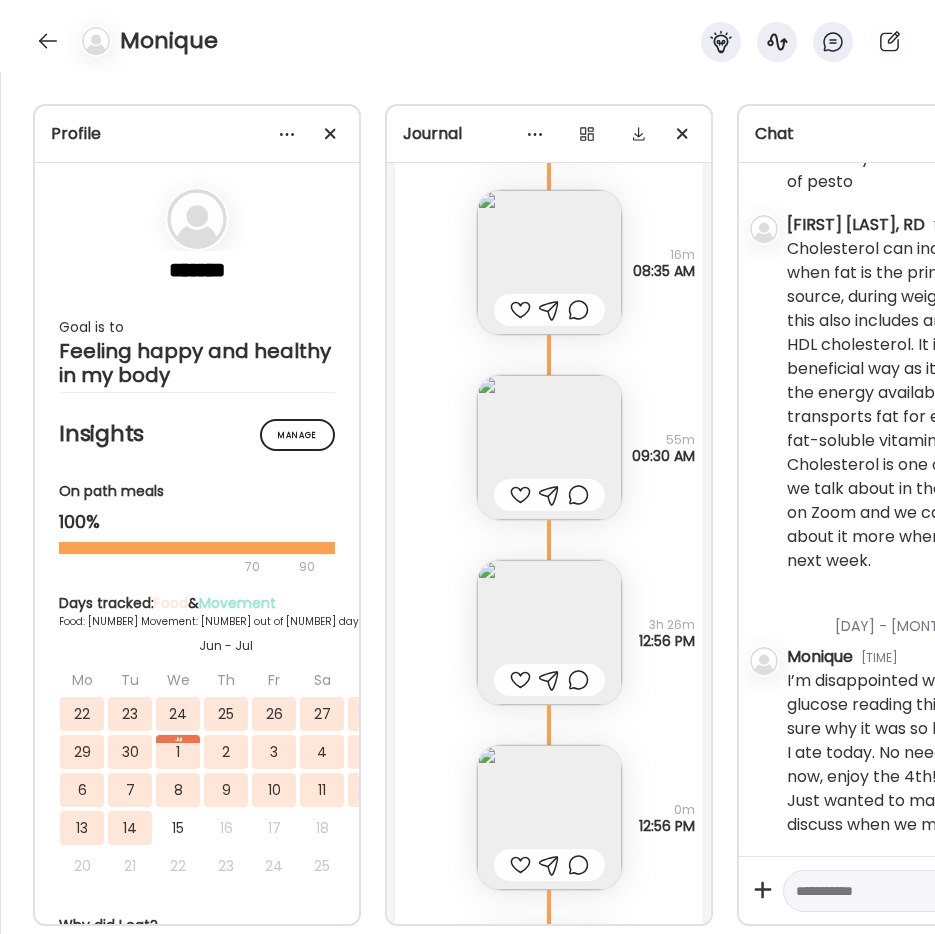 click at bounding box center [549, 632] 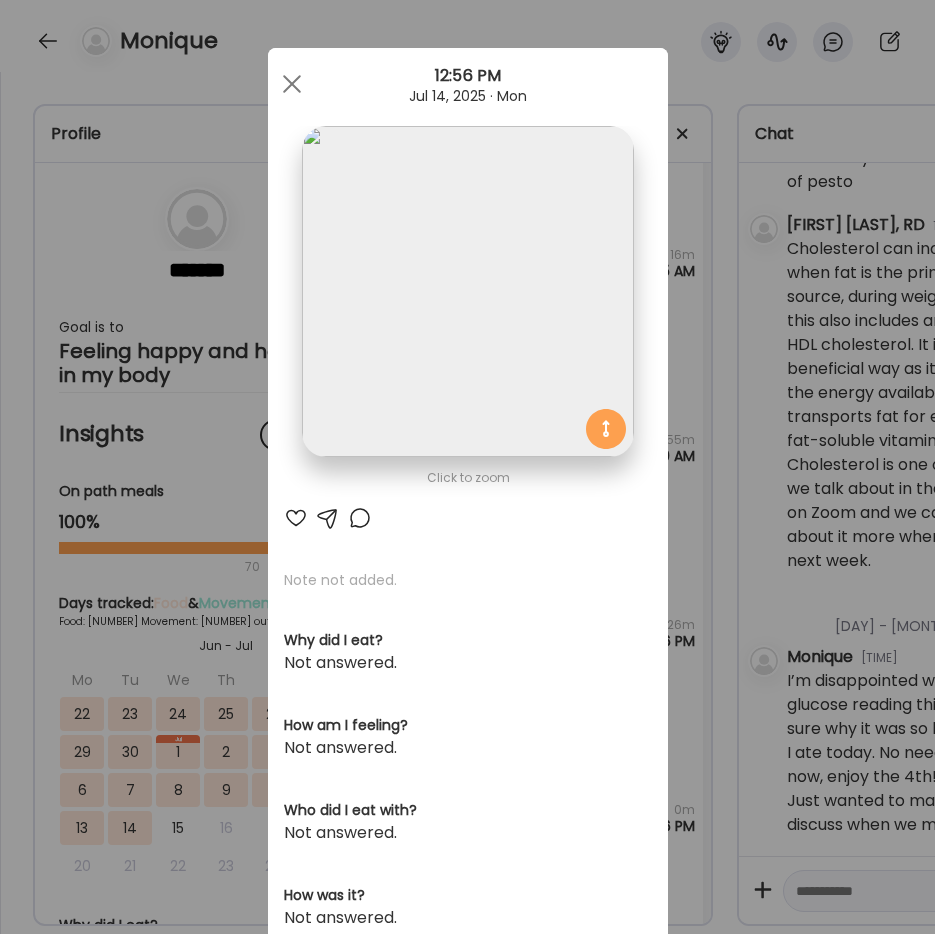 click on "Ate Coach Dashboard
Wahoo! It’s official
Take a moment to set up your Coach Profile to give your clients a smooth onboarding experience.
Skip Set up coach profile
Ate Coach Dashboard
1 Image 2 Message 3 Invite
Let’s get you quickly set up
Add a headshot or company logo for client recognition
Skip Next
Ate Coach Dashboard
1 Image 2 Message 3 Invite
Customize your welcome message
This page will be the first thing your clients will see. Add a welcome message to personalize their experience.
Header 32" at bounding box center [467, 467] 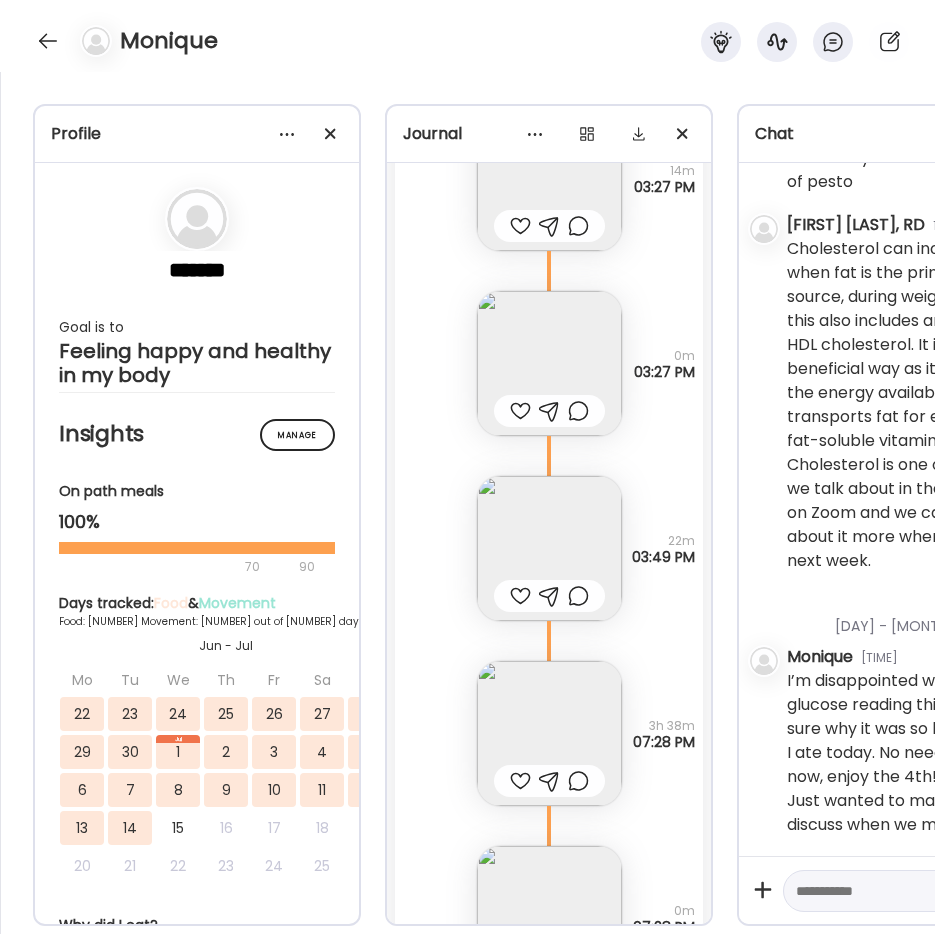 scroll, scrollTop: 37387, scrollLeft: 0, axis: vertical 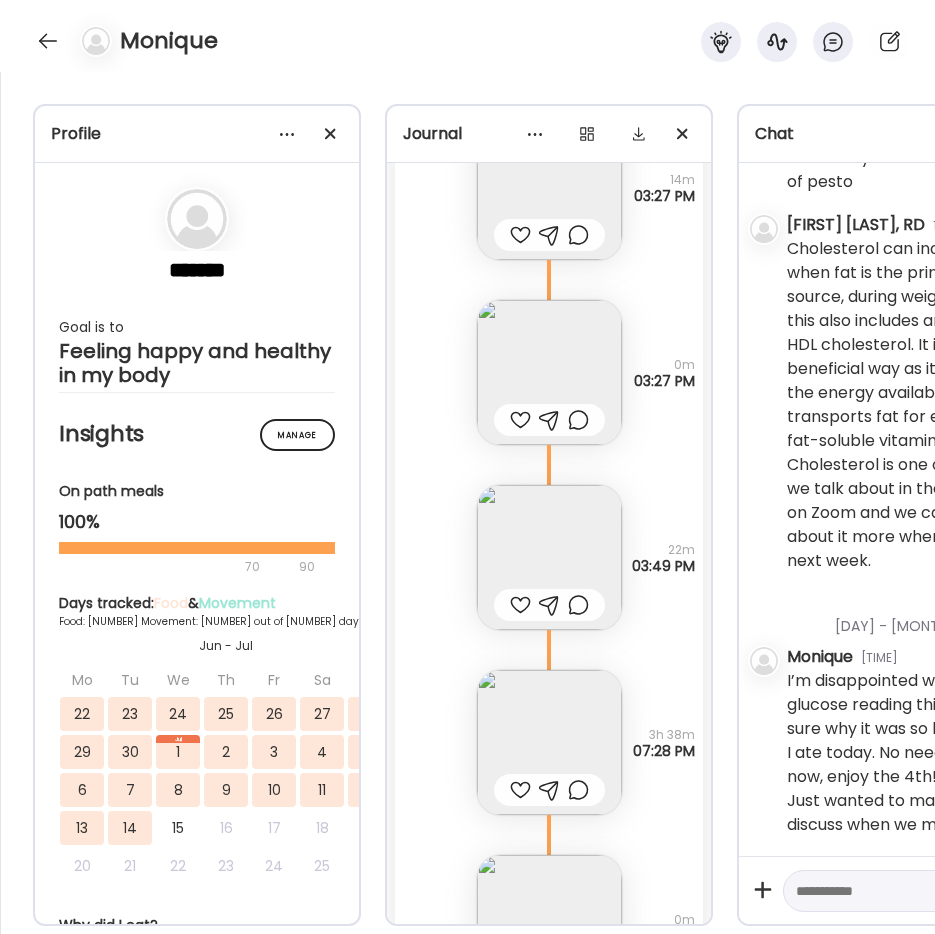 click at bounding box center (549, 742) 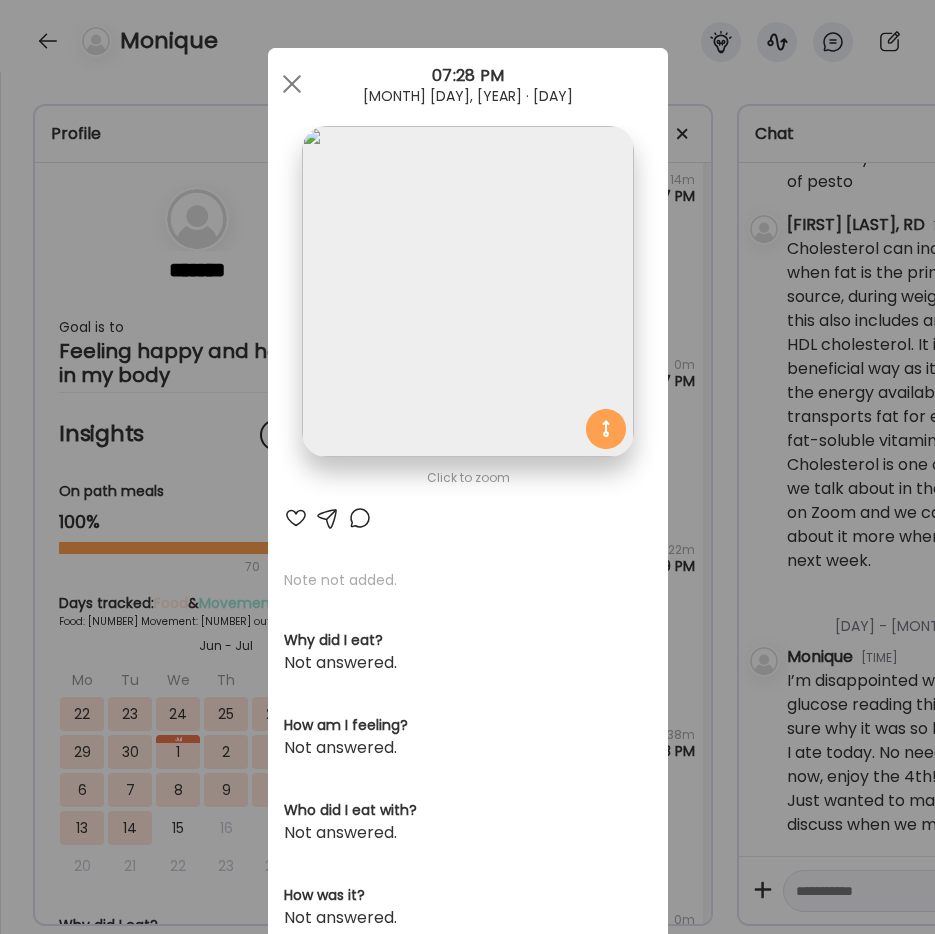click on "Ate Coach Dashboard
Wahoo! It’s official
Take a moment to set up your Coach Profile to give your clients a smooth onboarding experience.
Skip Set up coach profile
Ate Coach Dashboard
1 Image 2 Message 3 Invite
Let’s get you quickly set up
Add a headshot or company logo for client recognition
Skip Next
Ate Coach Dashboard
1 Image 2 Message 3 Invite
Customize your welcome message
This page will be the first thing your clients will see. Add a welcome message to personalize their experience.
Header 32" at bounding box center [467, 467] 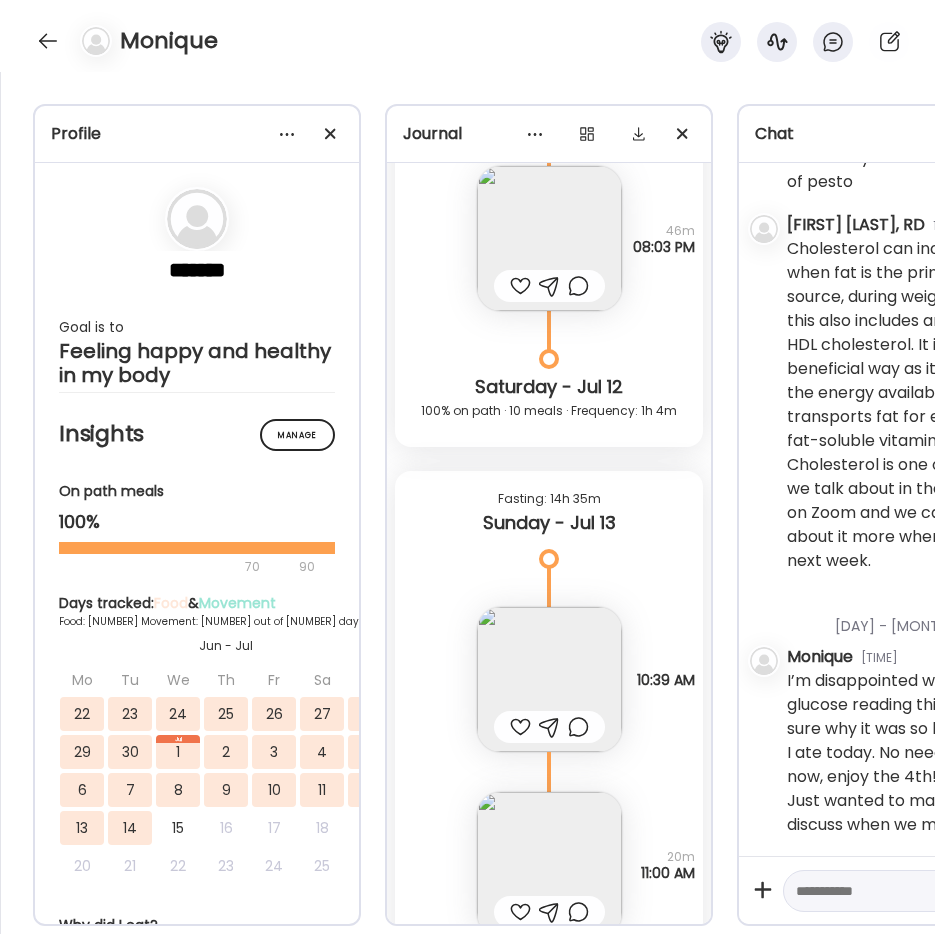 scroll, scrollTop: 36087, scrollLeft: 0, axis: vertical 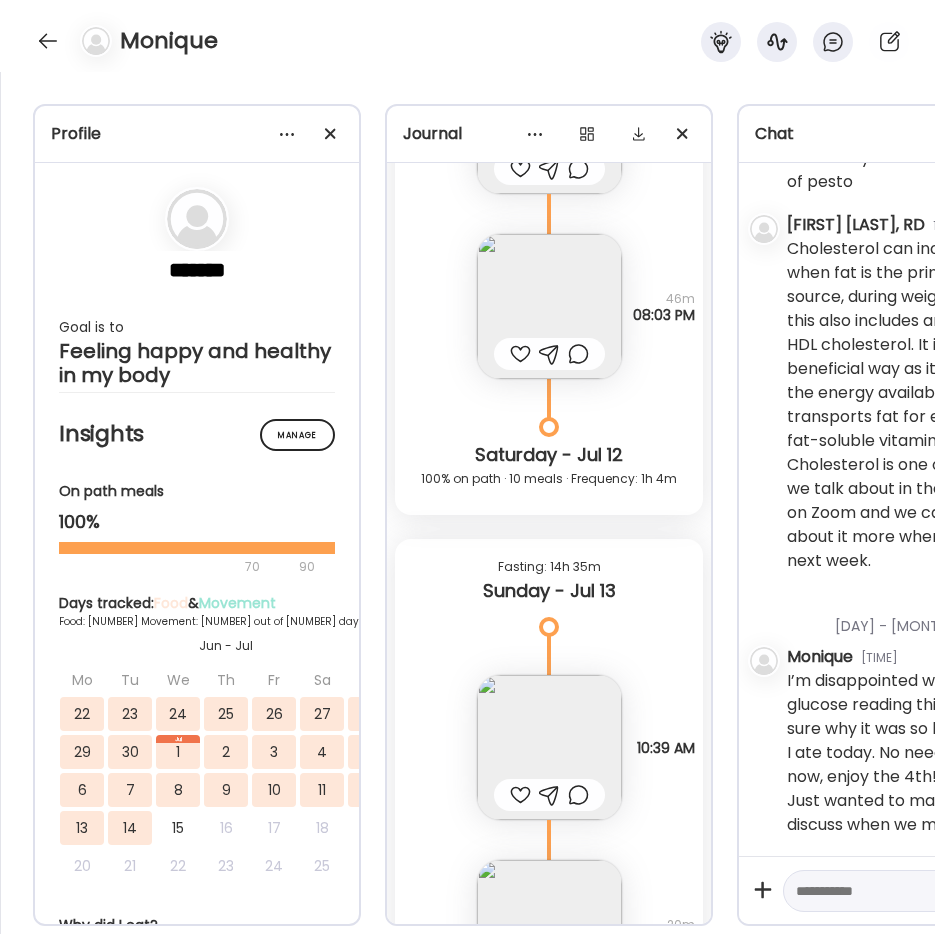 click at bounding box center (549, 747) 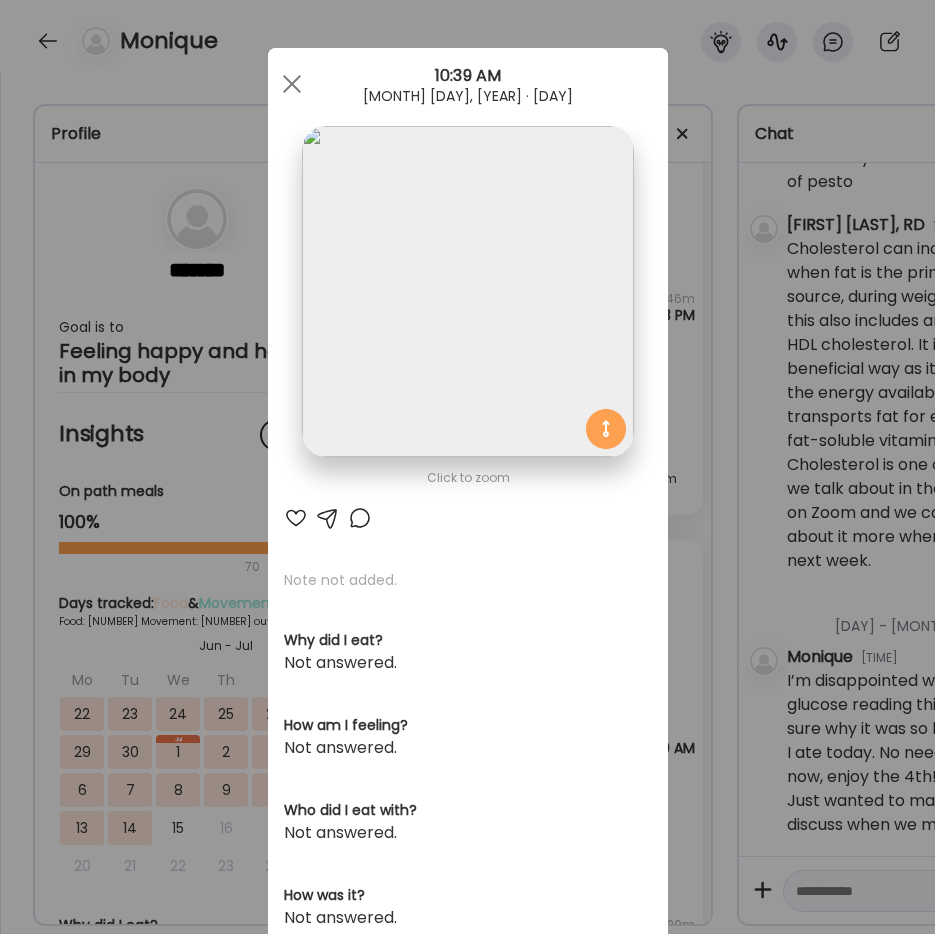 click on "Ate Coach Dashboard
Wahoo! It’s official
Take a moment to set up your Coach Profile to give your clients a smooth onboarding experience.
Skip Set up coach profile
Ate Coach Dashboard
1 Image 2 Message 3 Invite
Let’s get you quickly set up
Add a headshot or company logo for client recognition
Skip Next
Ate Coach Dashboard
1 Image 2 Message 3 Invite
Customize your welcome message
This page will be the first thing your clients will see. Add a welcome message to personalize their experience.
Header 32" at bounding box center [467, 467] 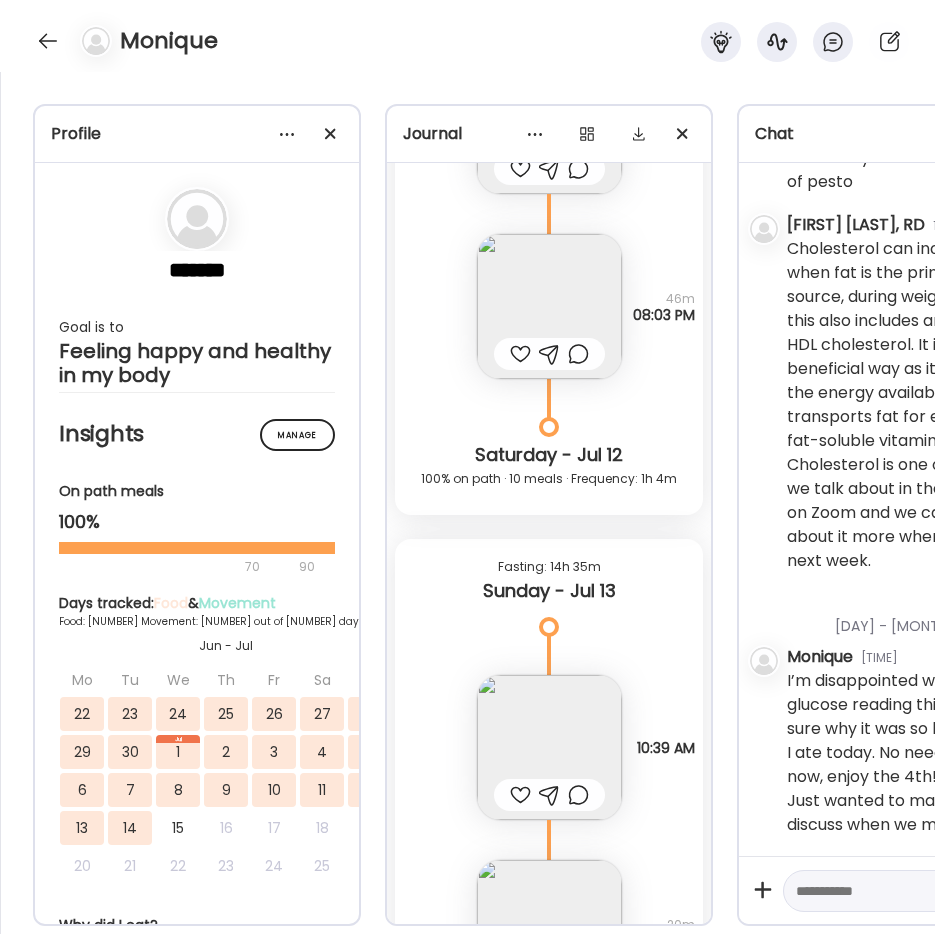 click at bounding box center (549, 747) 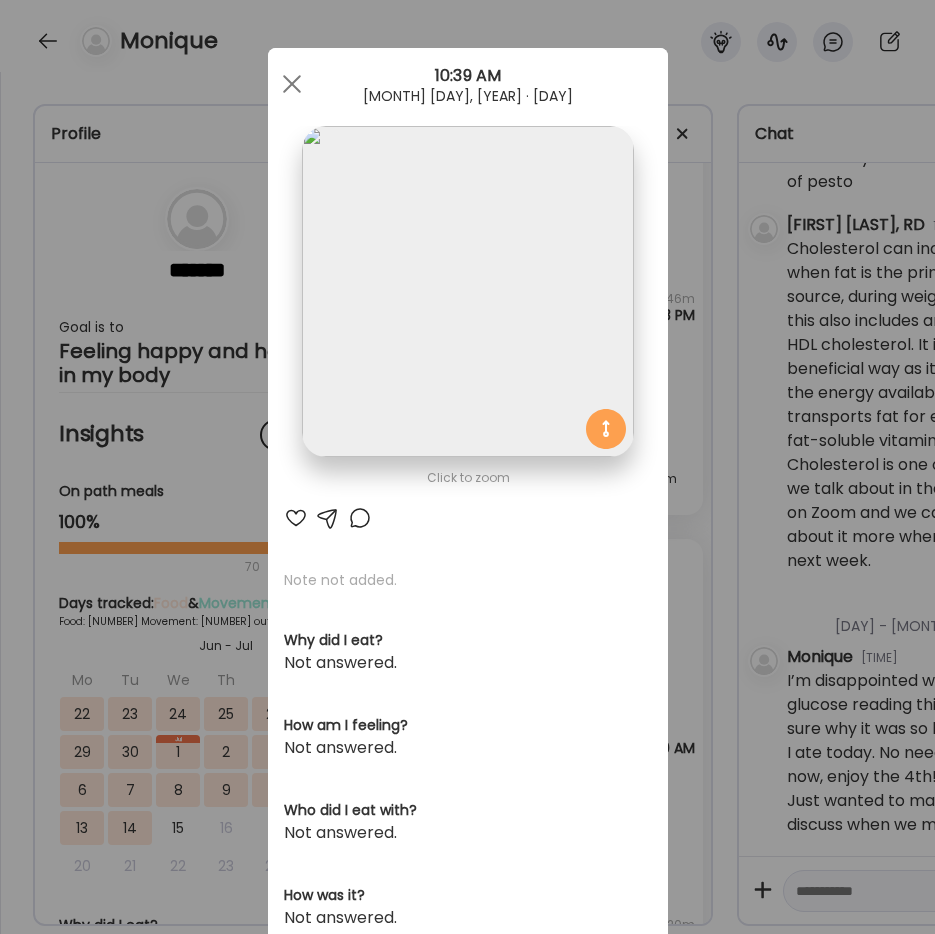 click on "Ate Coach Dashboard
Wahoo! It’s official
Take a moment to set up your Coach Profile to give your clients a smooth onboarding experience.
Skip Set up coach profile
Ate Coach Dashboard
1 Image 2 Message 3 Invite
Let’s get you quickly set up
Add a headshot or company logo for client recognition
Skip Next
Ate Coach Dashboard
1 Image 2 Message 3 Invite
Customize your welcome message
This page will be the first thing your clients will see. Add a welcome message to personalize their experience.
Header 32" at bounding box center (467, 467) 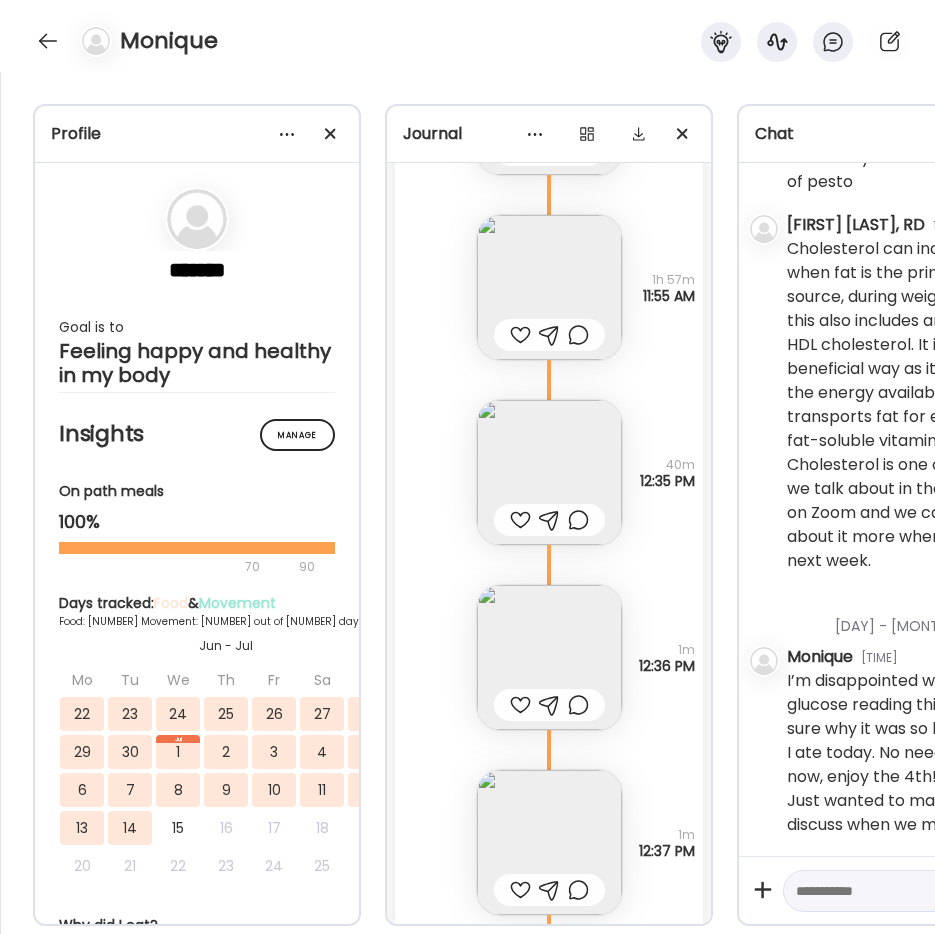 scroll, scrollTop: 32287, scrollLeft: 0, axis: vertical 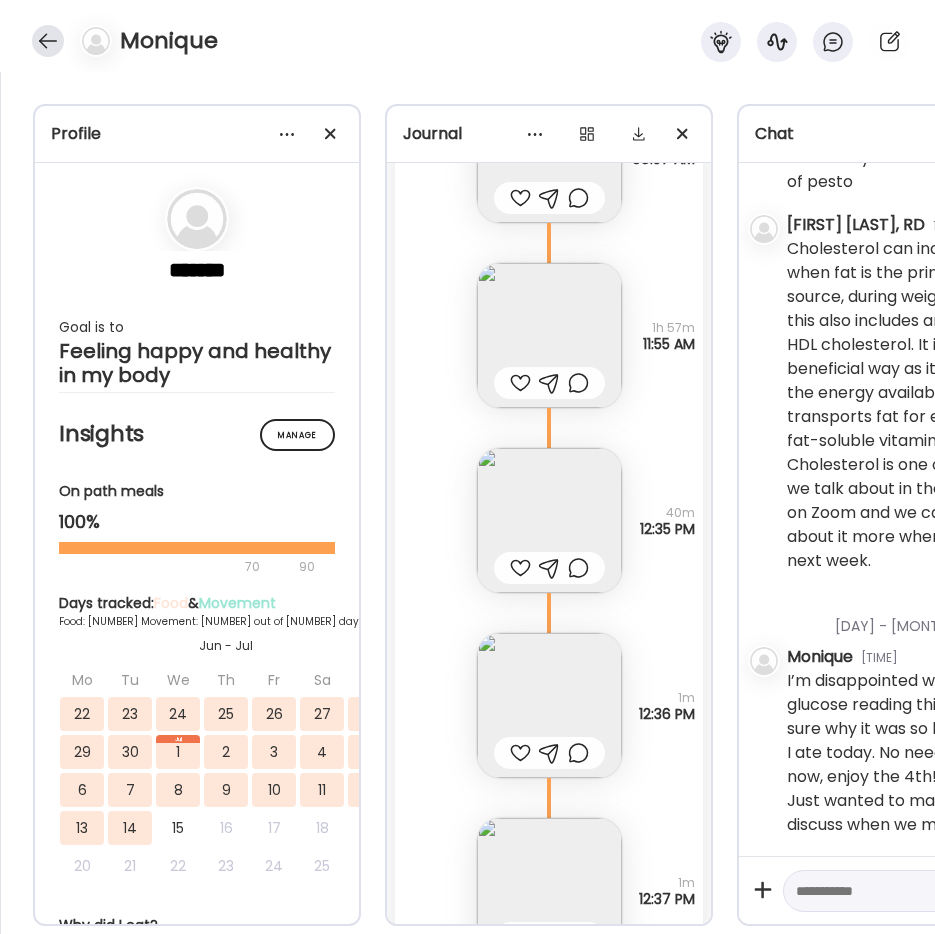 click at bounding box center [48, 41] 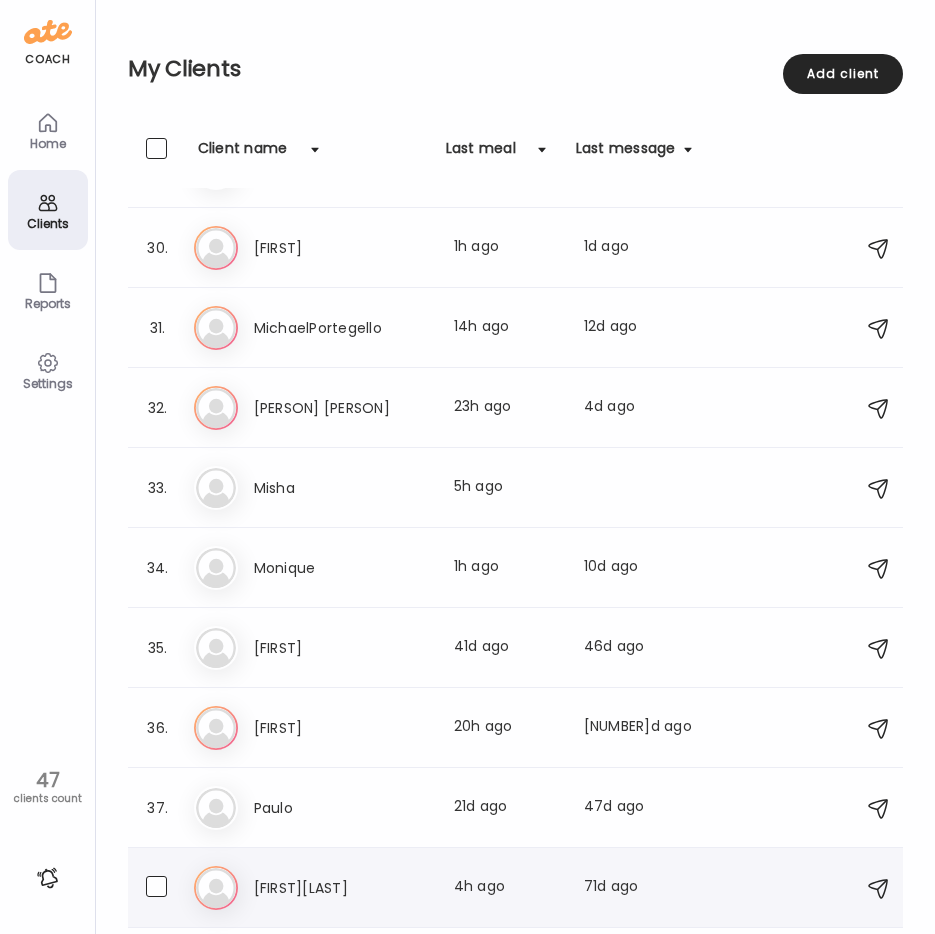 click on "[FIRST][LAST]" at bounding box center (342, 888) 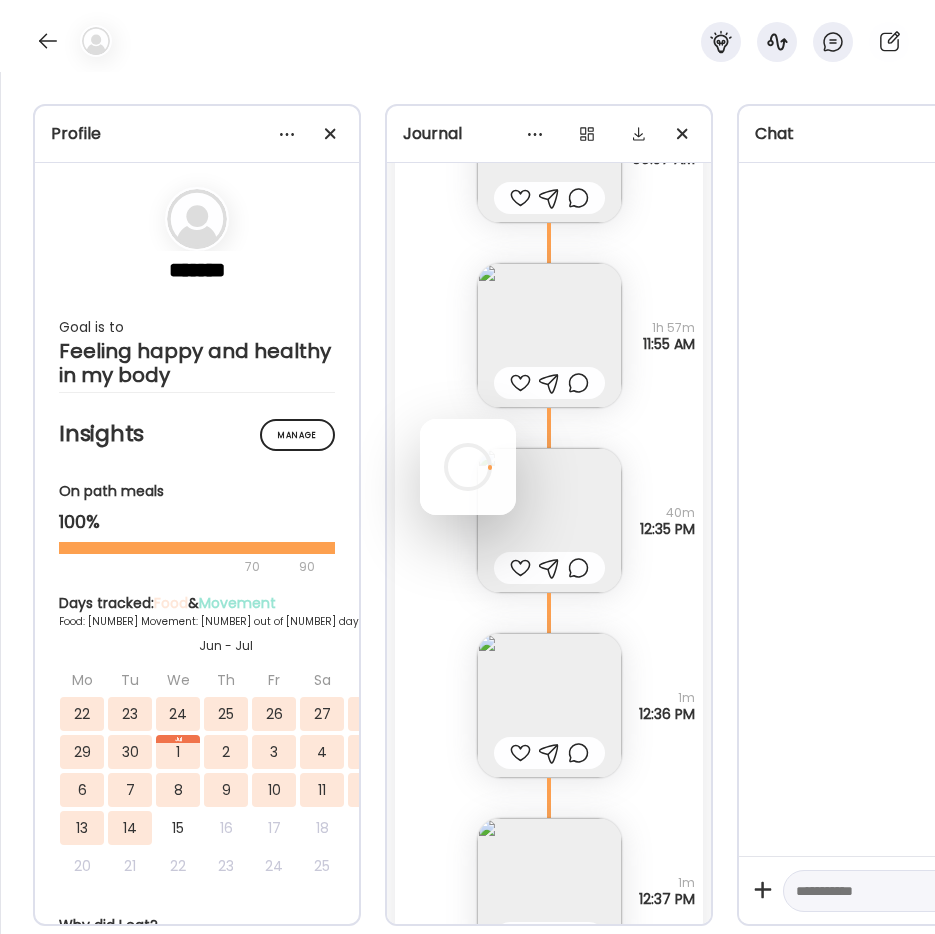 scroll, scrollTop: 0, scrollLeft: 0, axis: both 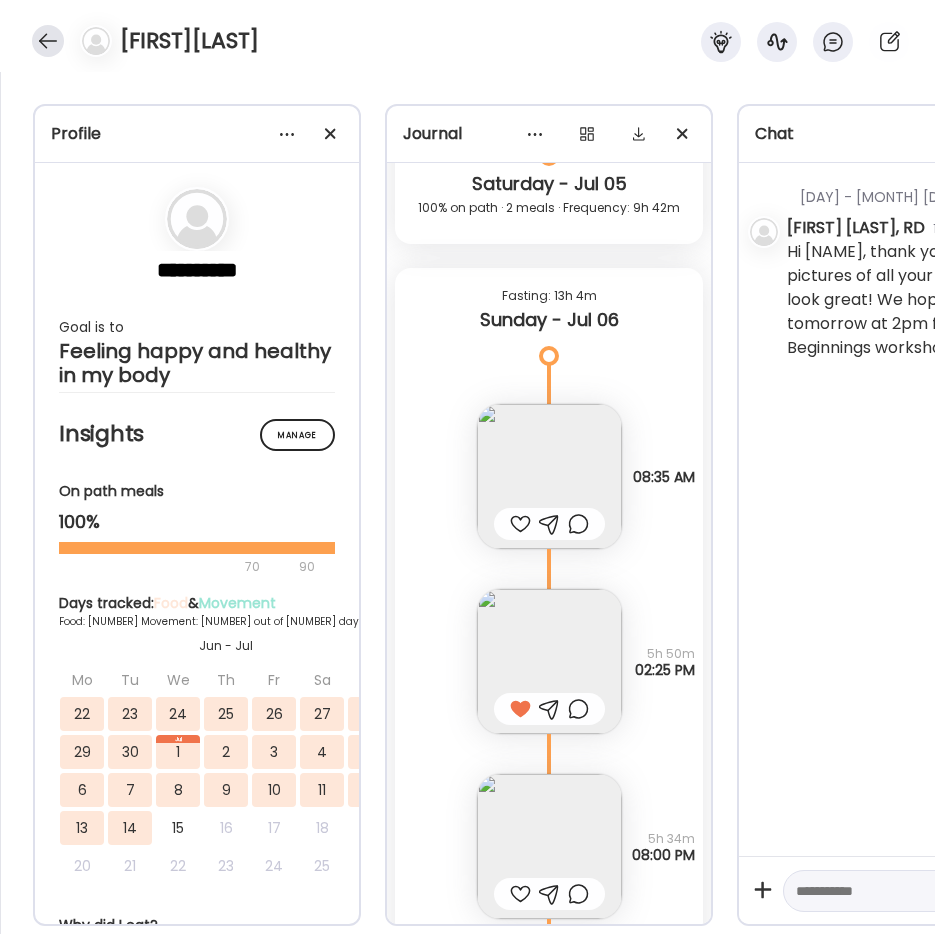click at bounding box center (48, 41) 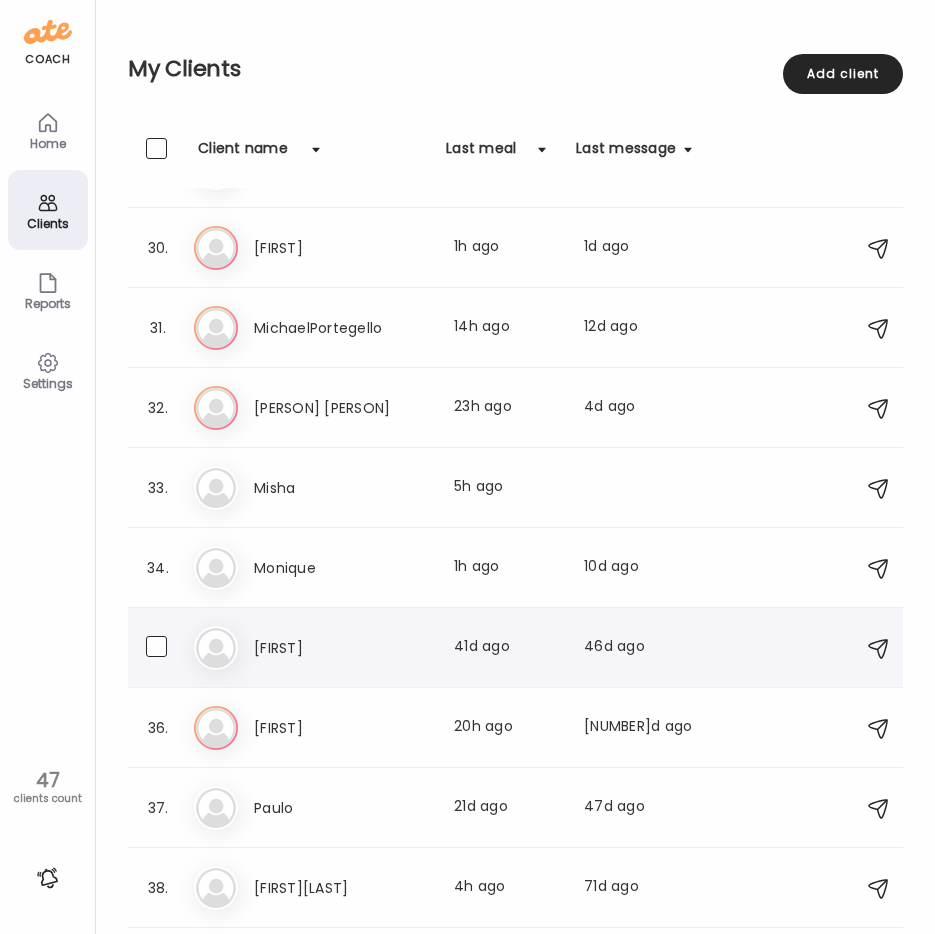 click on "[FIRST]" at bounding box center [342, 648] 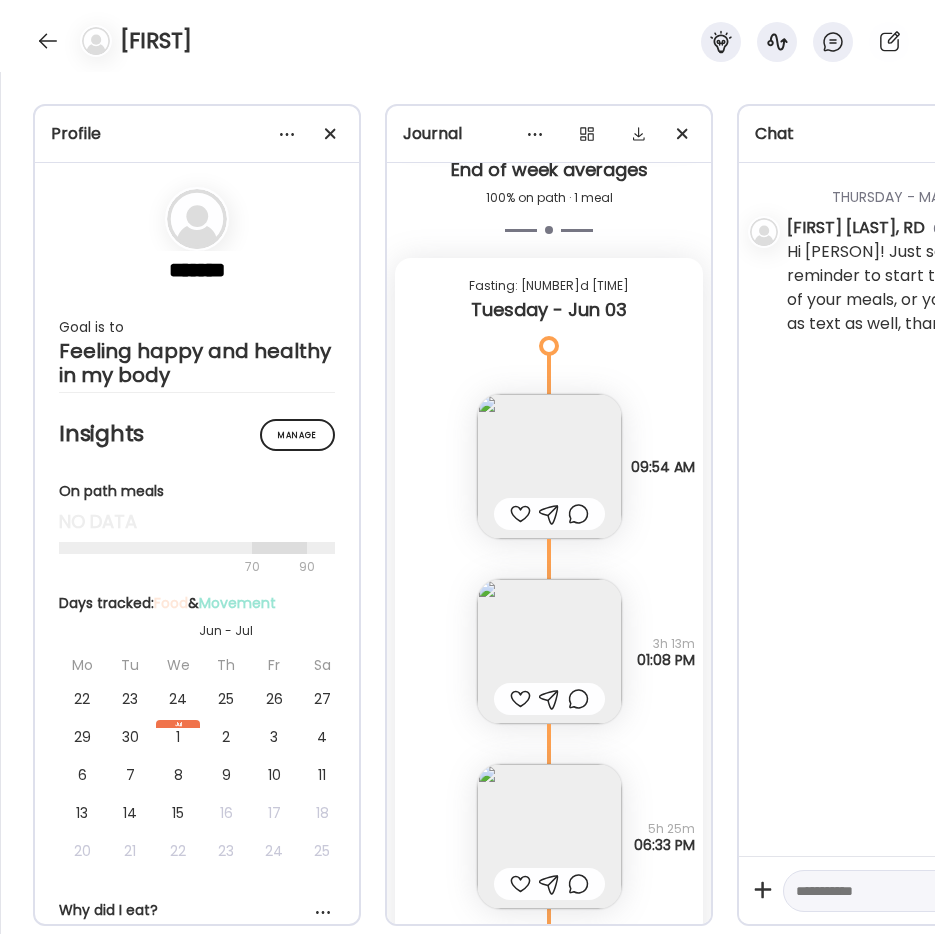 scroll, scrollTop: 500, scrollLeft: 0, axis: vertical 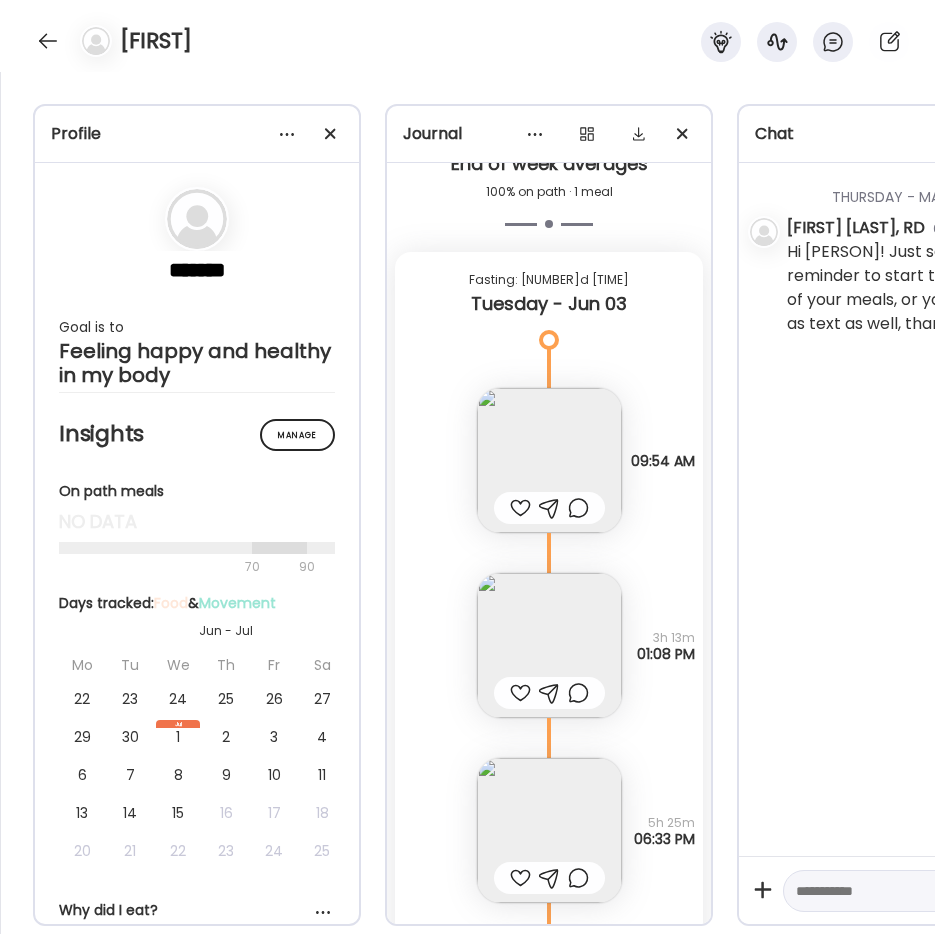 click on "[FIRST]" at bounding box center [467, 36] 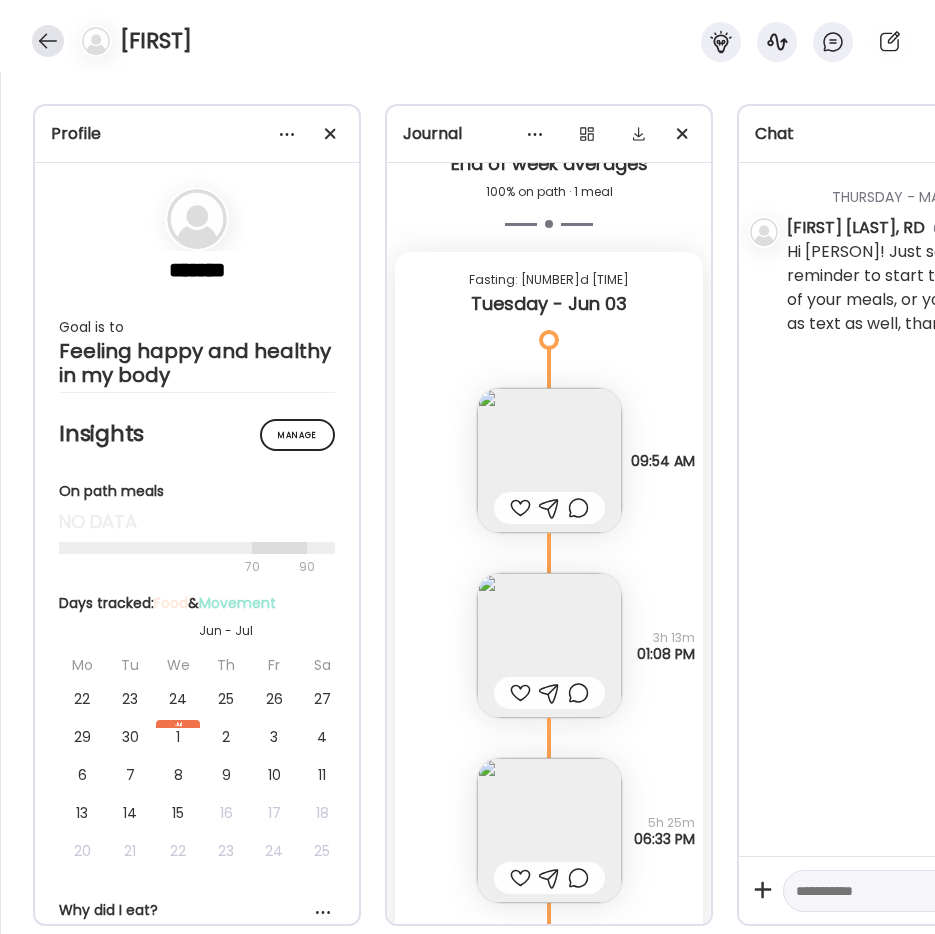 click at bounding box center [48, 41] 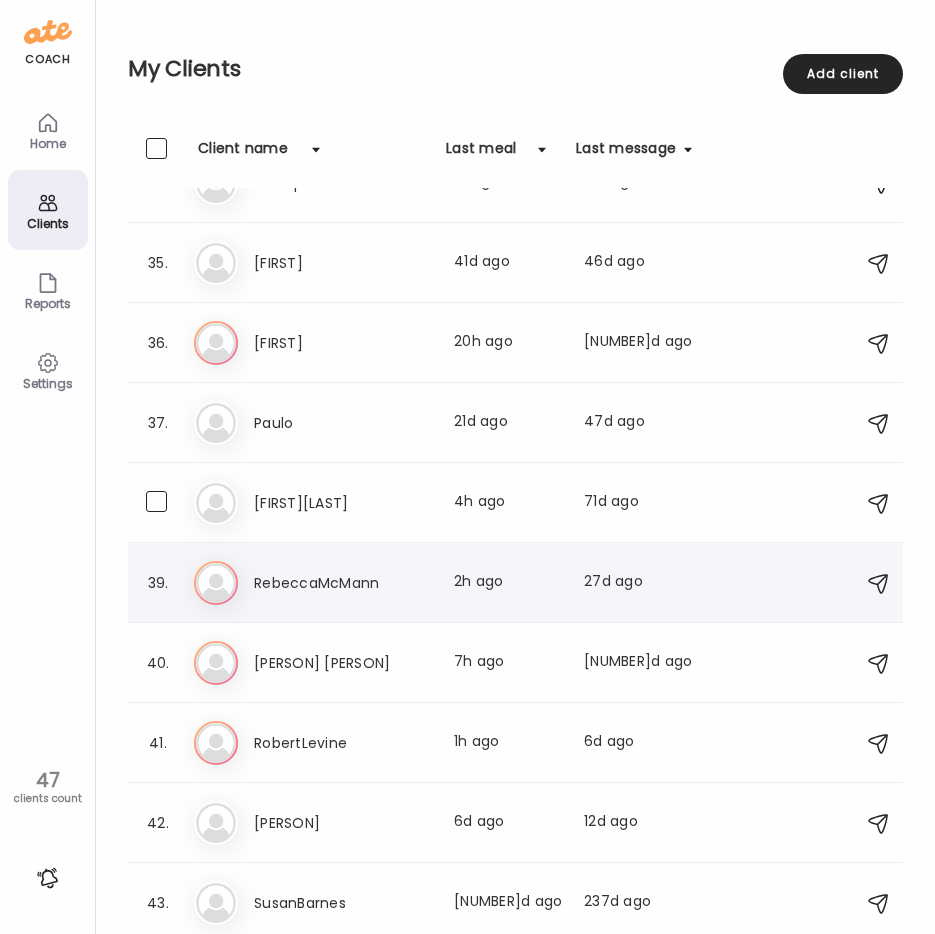 scroll, scrollTop: 2700, scrollLeft: 0, axis: vertical 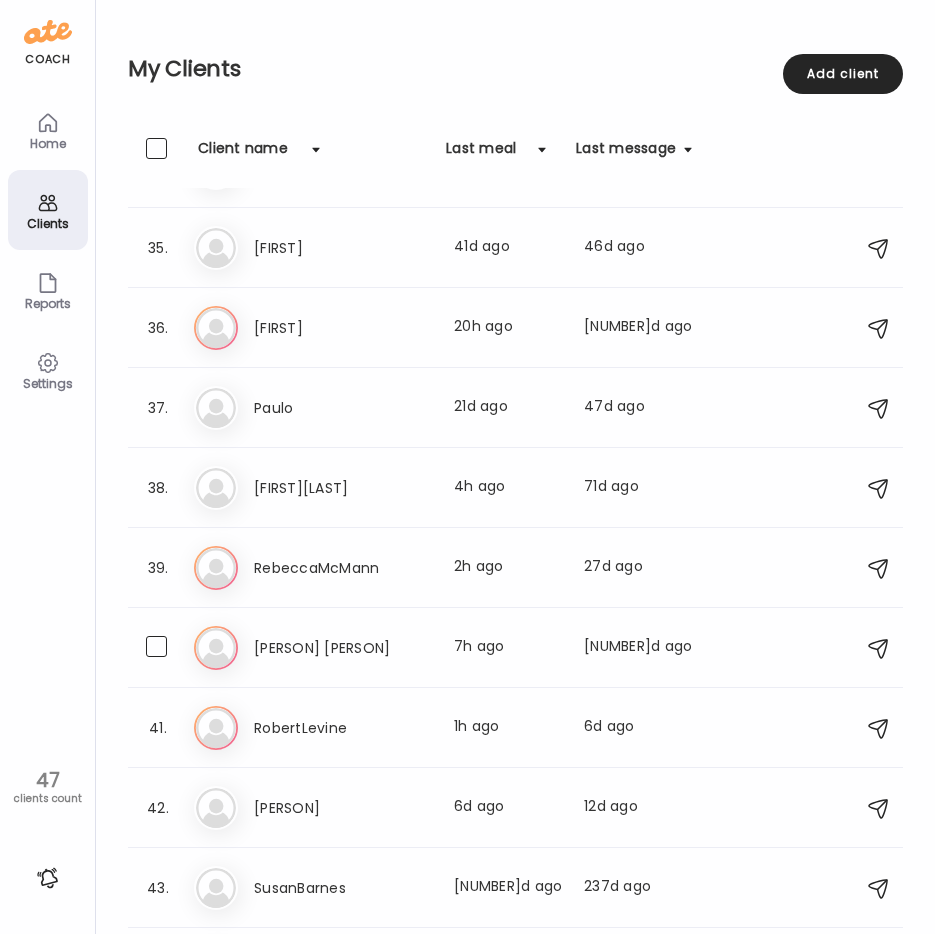 click on "[PERSON] [PERSON]" at bounding box center [342, 648] 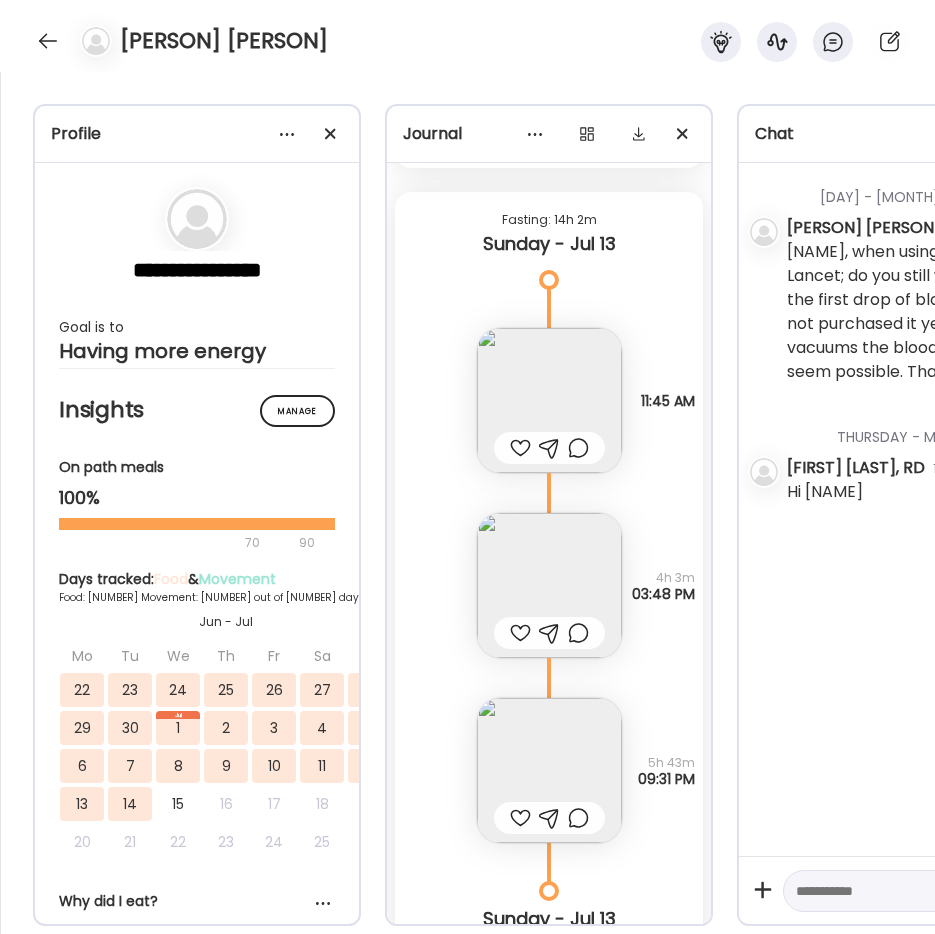 scroll, scrollTop: 35252, scrollLeft: 0, axis: vertical 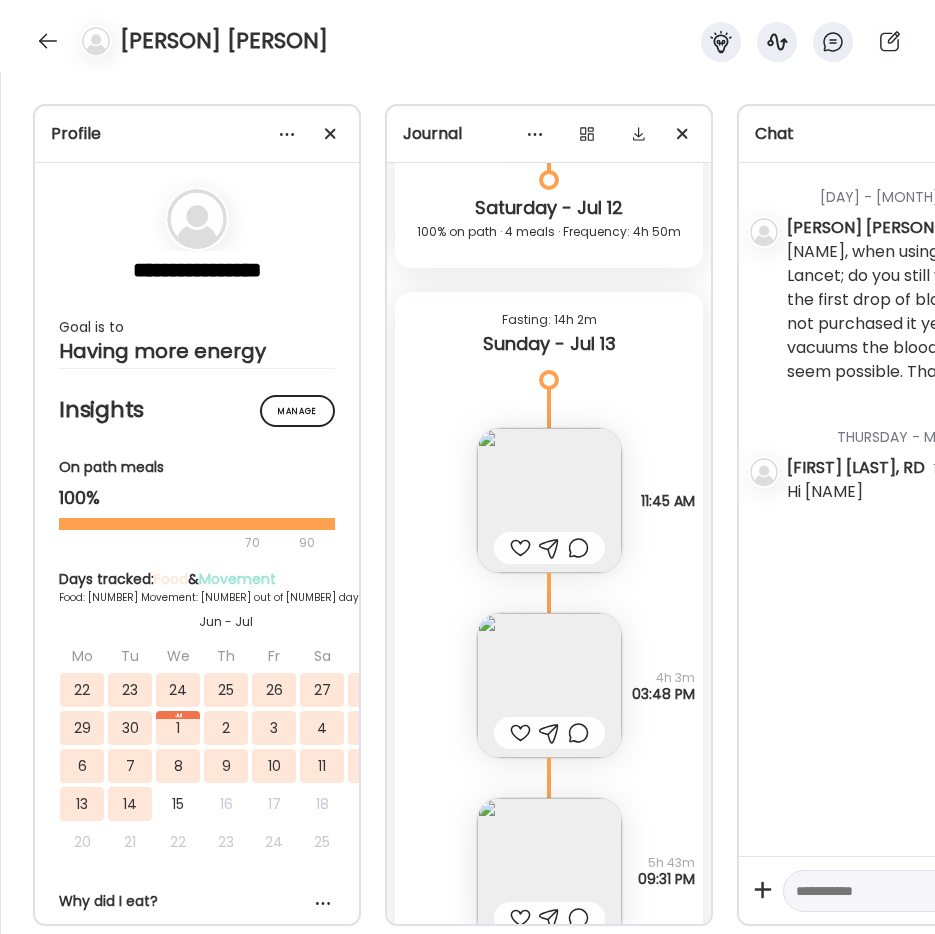 click at bounding box center (549, 685) 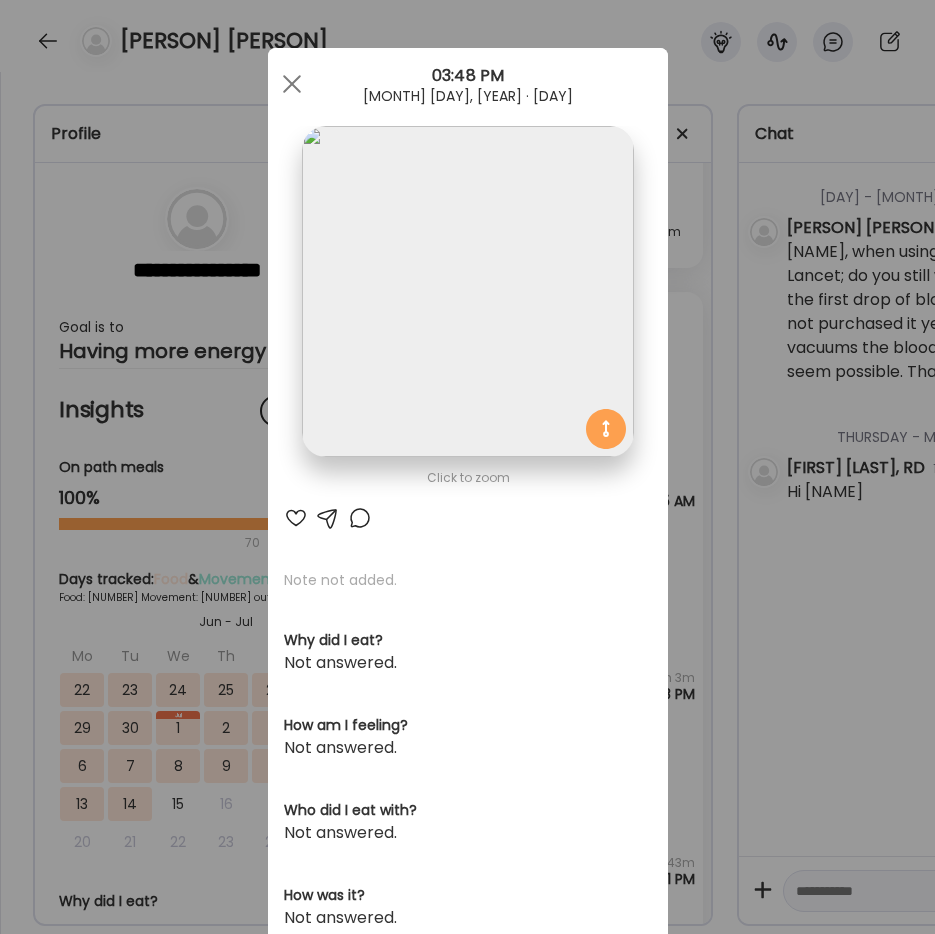 click on "Ate Coach Dashboard
Wahoo! It’s official
Take a moment to set up your Coach Profile to give your clients a smooth onboarding experience.
Skip Set up coach profile
Ate Coach Dashboard
1 Image 2 Message 3 Invite
Let’s get you quickly set up
Add a headshot or company logo for client recognition
Skip Next
Ate Coach Dashboard
1 Image 2 Message 3 Invite
Customize your welcome message
This page will be the first thing your clients will see. Add a welcome message to personalize their experience.
Header 32" at bounding box center (467, 467) 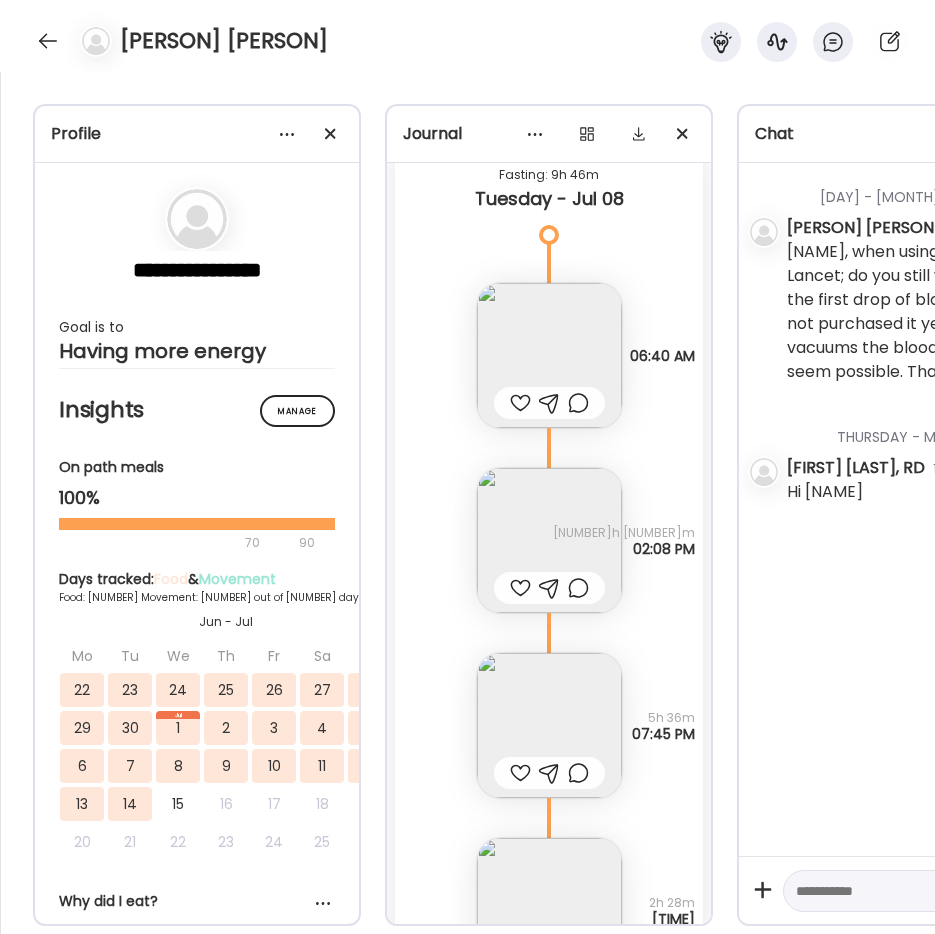 scroll, scrollTop: 30352, scrollLeft: 0, axis: vertical 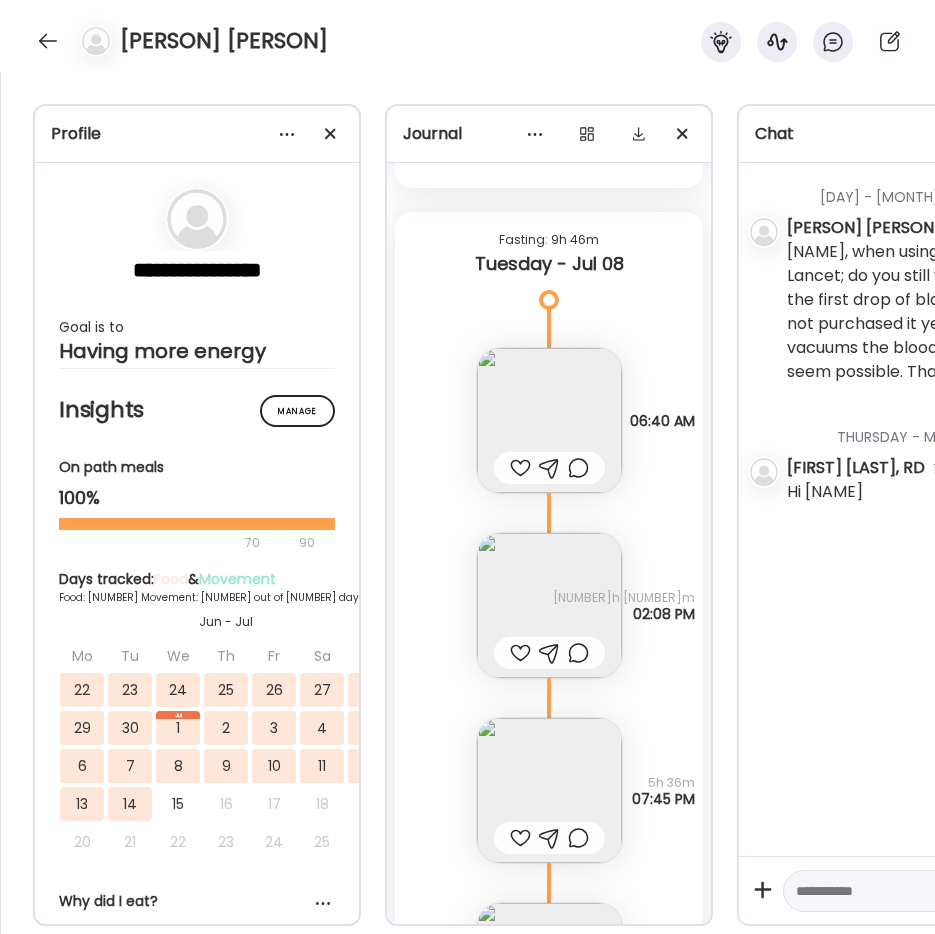 drag, startPoint x: 55, startPoint y: 40, endPoint x: 75, endPoint y: 109, distance: 71.8401 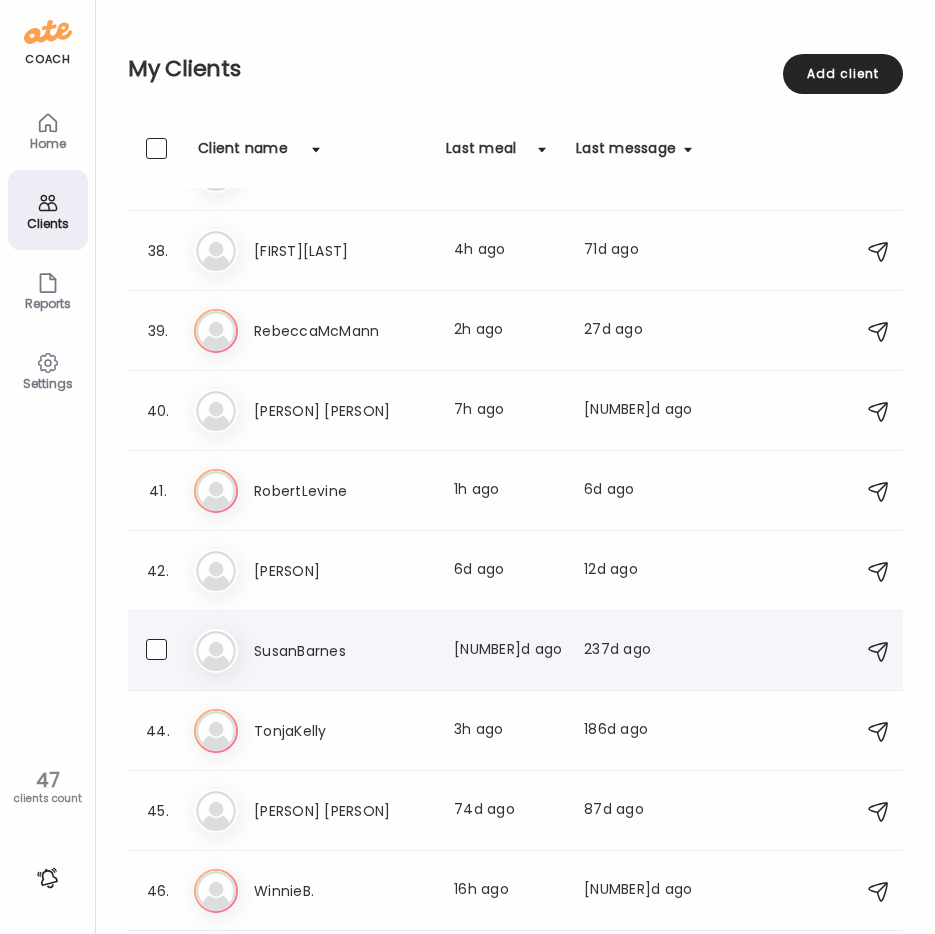 scroll, scrollTop: 3000, scrollLeft: 0, axis: vertical 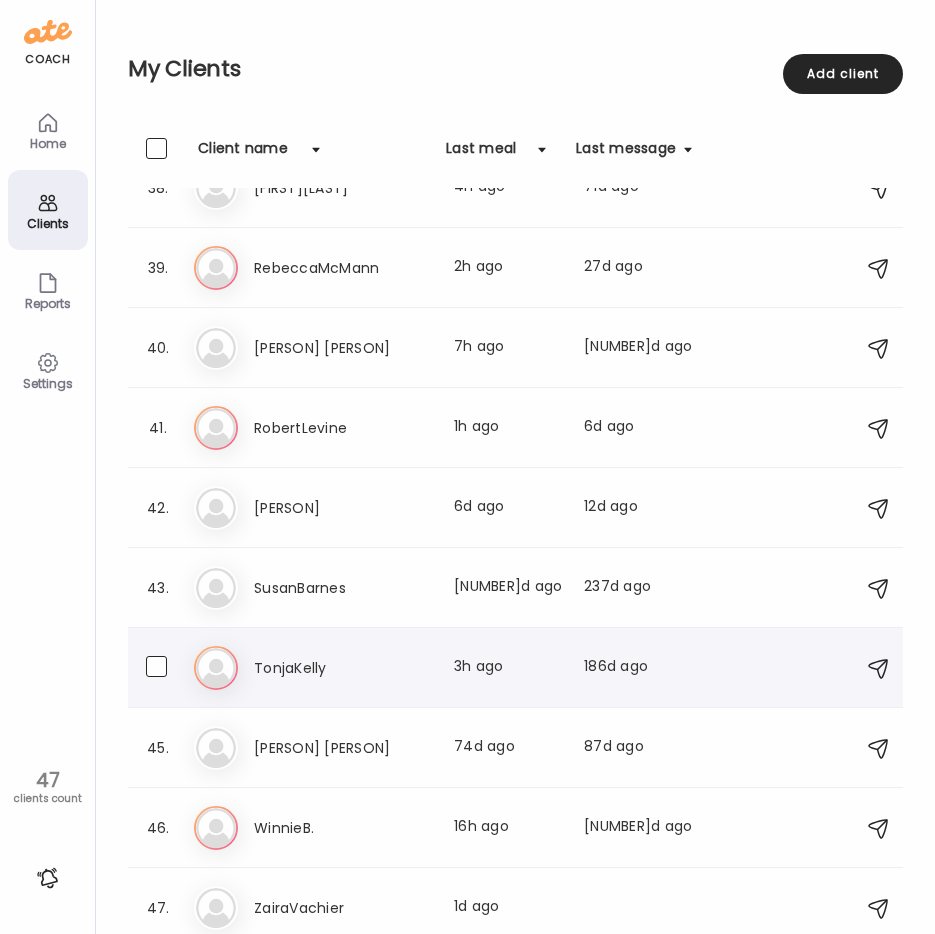 click on "TonjaKelly" at bounding box center (342, 668) 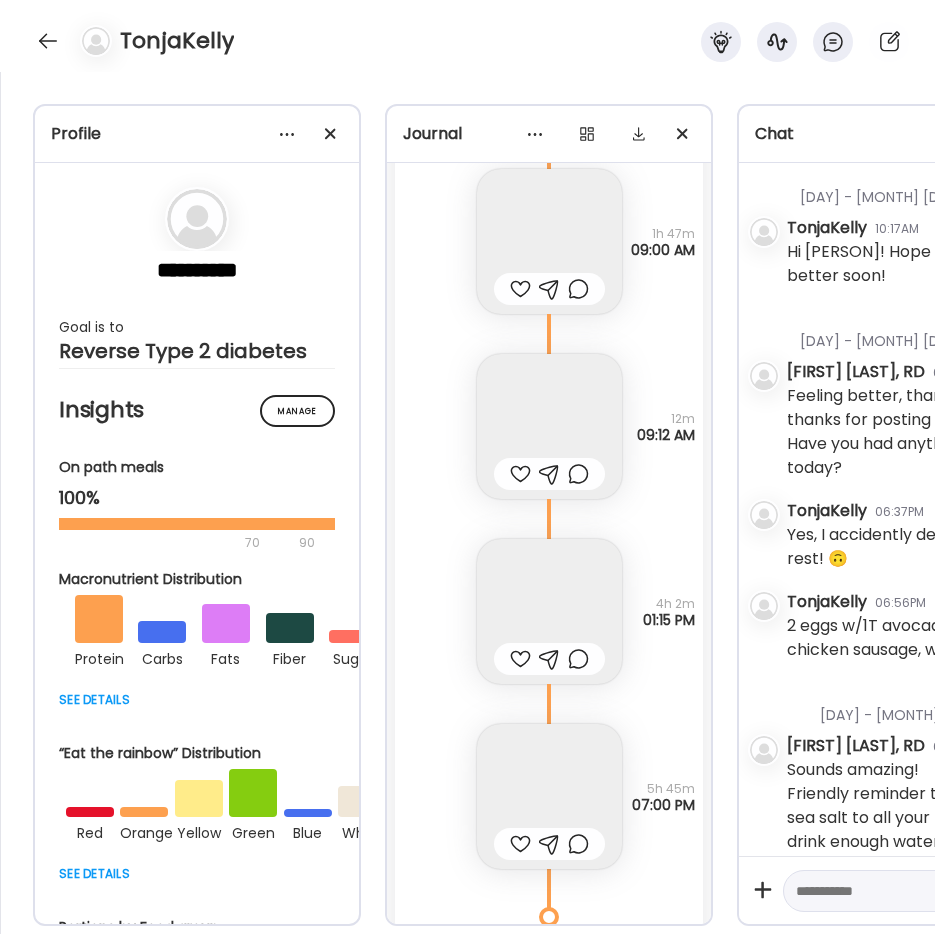 scroll, scrollTop: 41478, scrollLeft: 0, axis: vertical 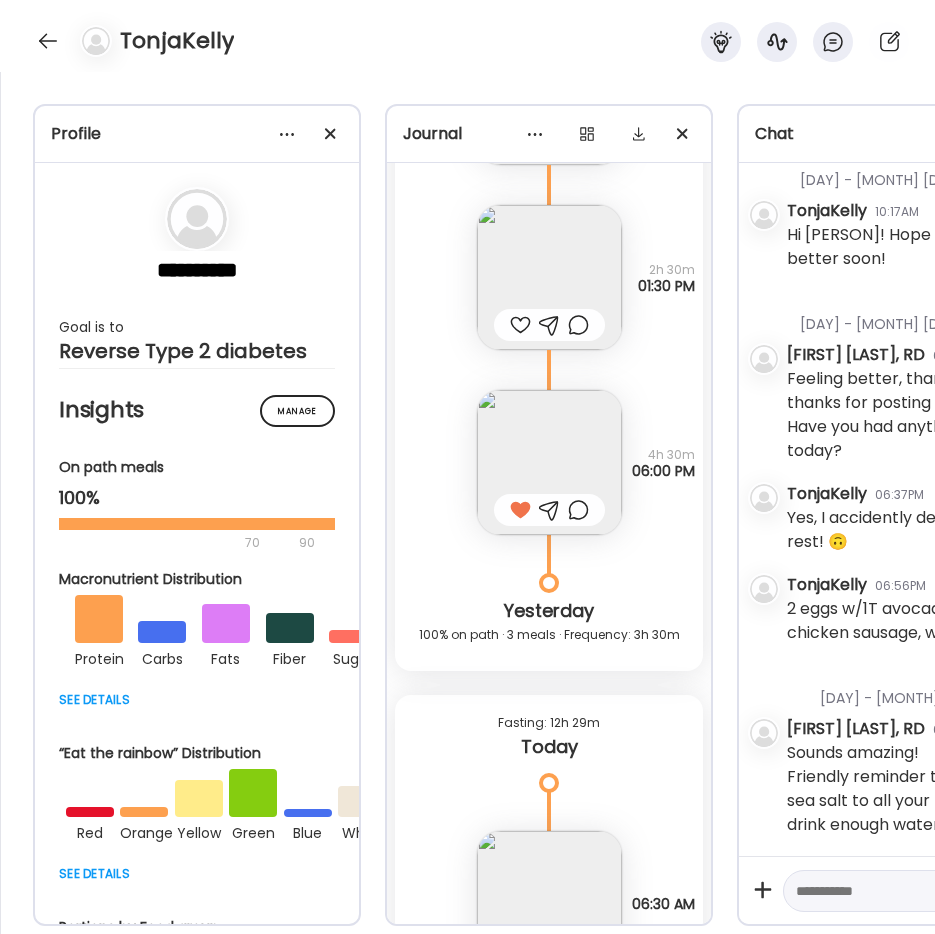 click at bounding box center [549, 462] 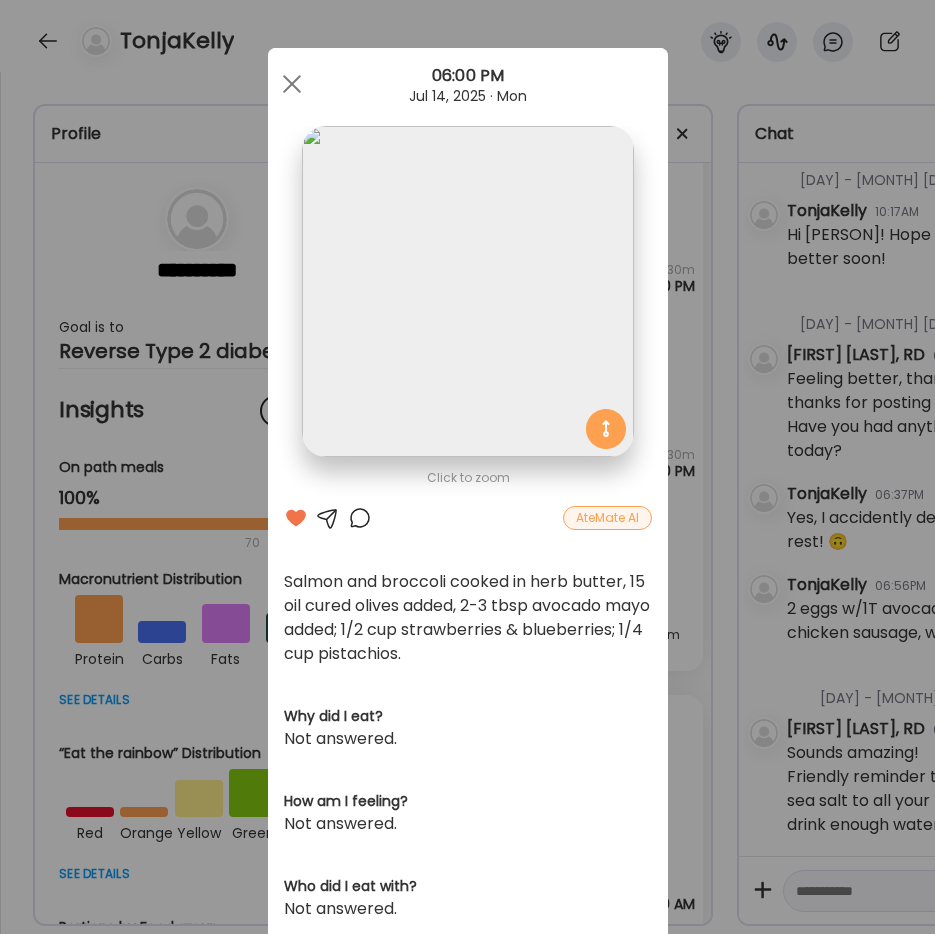 click on "Ate Coach Dashboard
Wahoo! It’s official
Take a moment to set up your Coach Profile to give your clients a smooth onboarding experience.
Skip Set up coach profile
Ate Coach Dashboard
1 Image 2 Message 3 Invite
Let’s get you quickly set up
Add a headshot or company logo for client recognition
Skip Next
Ate Coach Dashboard
1 Image 2 Message 3 Invite
Customize your welcome message
This page will be the first thing your clients will see. Add a welcome message to personalize their experience.
Header 32" at bounding box center [467, 467] 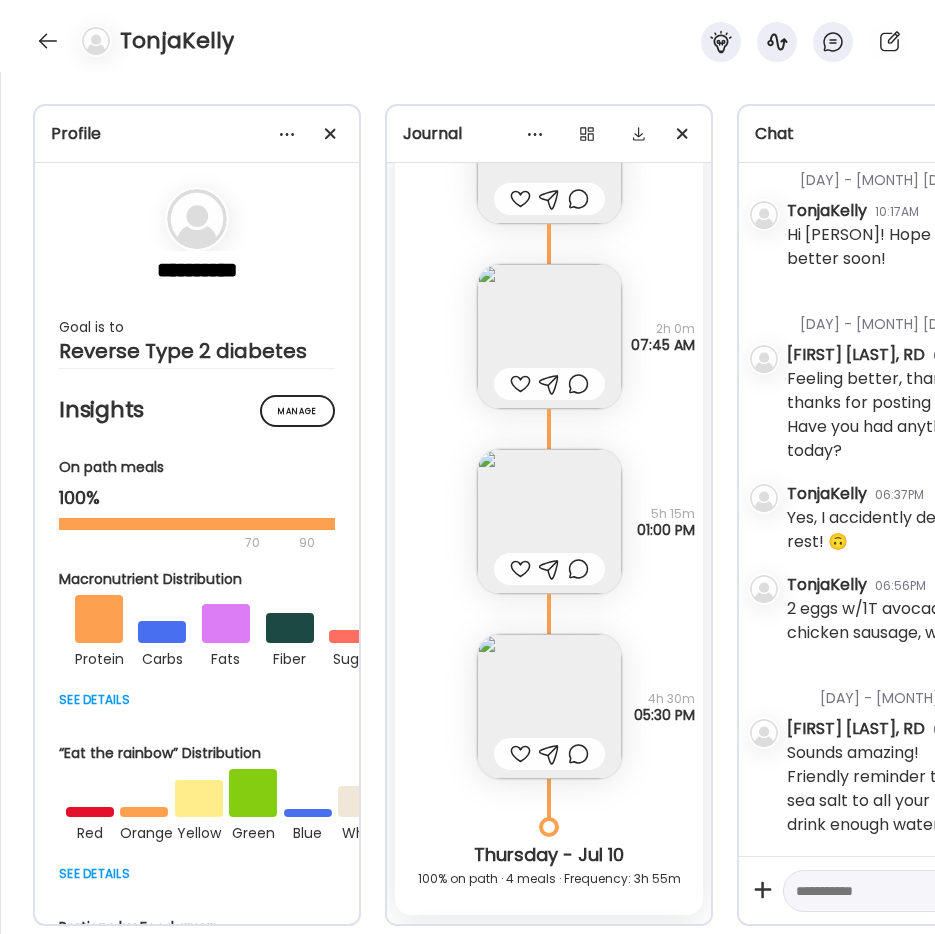 scroll, scrollTop: 36278, scrollLeft: 0, axis: vertical 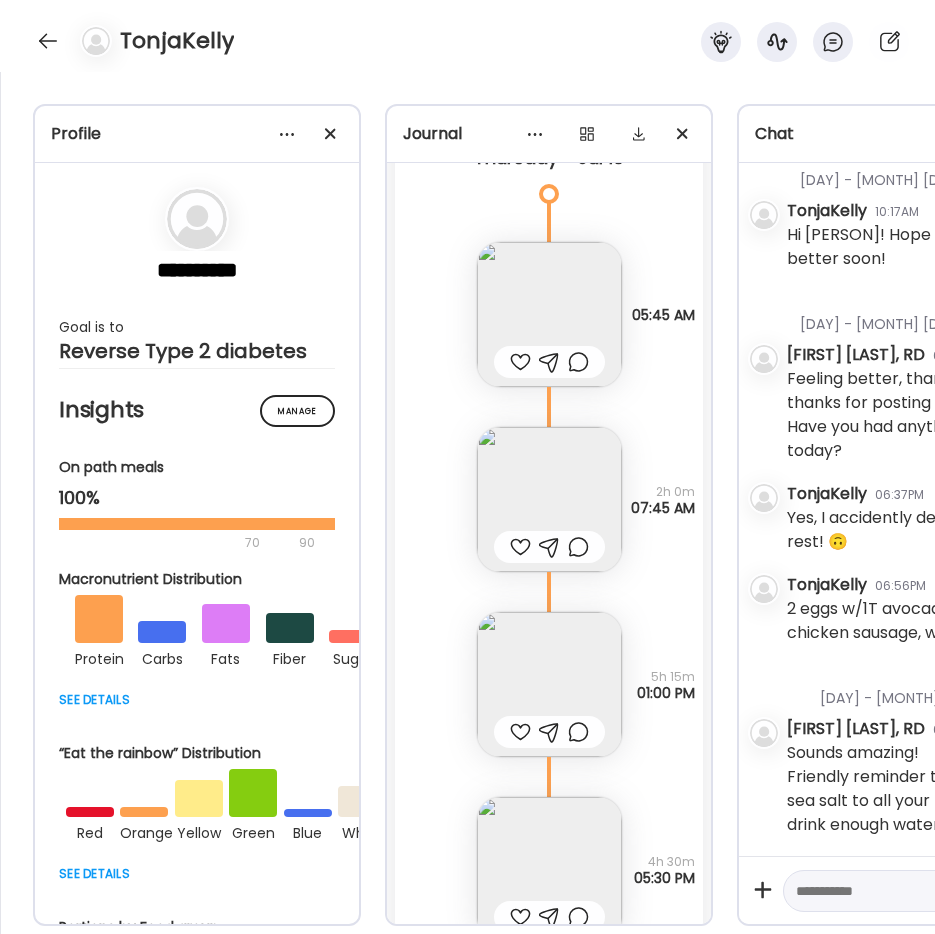 drag, startPoint x: 45, startPoint y: 47, endPoint x: 63, endPoint y: 91, distance: 47.539455 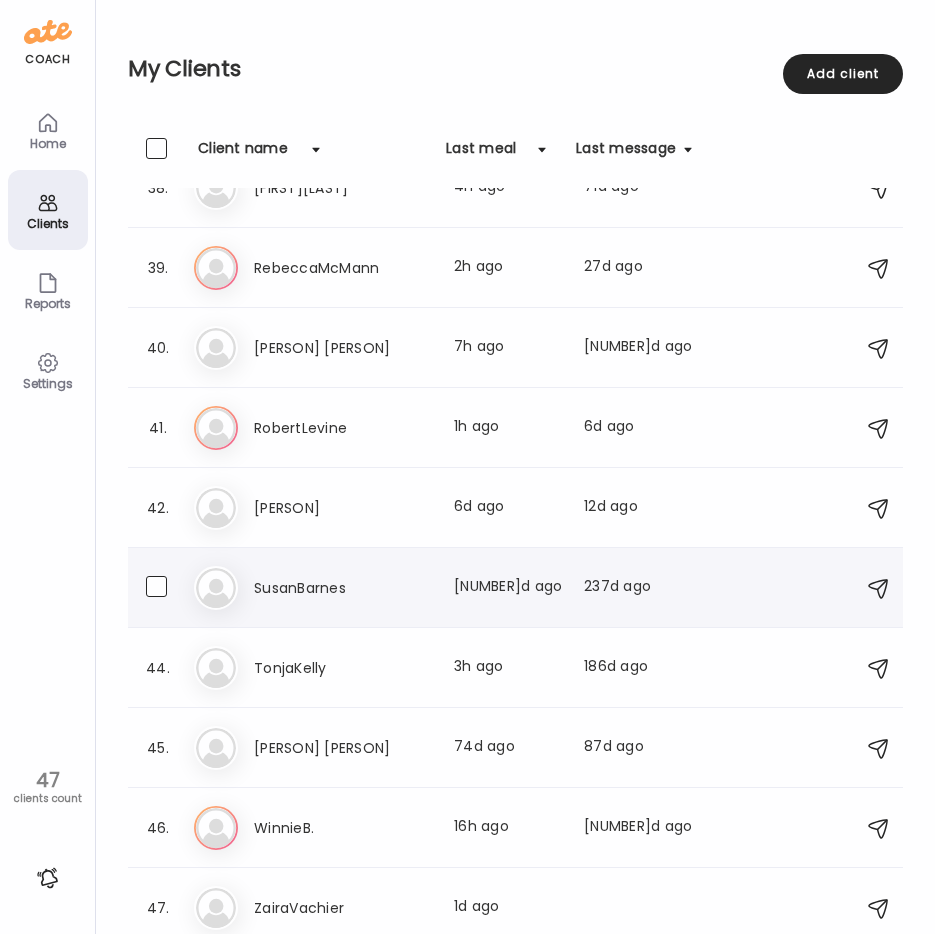 scroll, scrollTop: 3011, scrollLeft: 0, axis: vertical 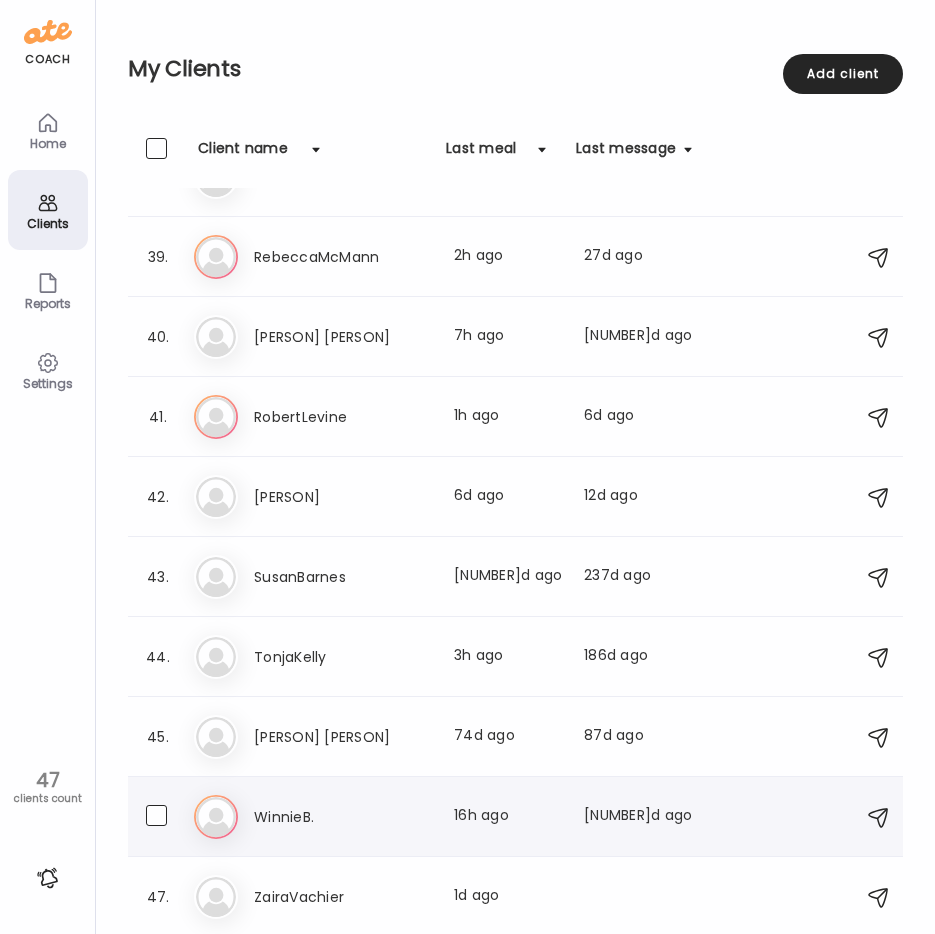 click on "WinnieB." at bounding box center [342, 817] 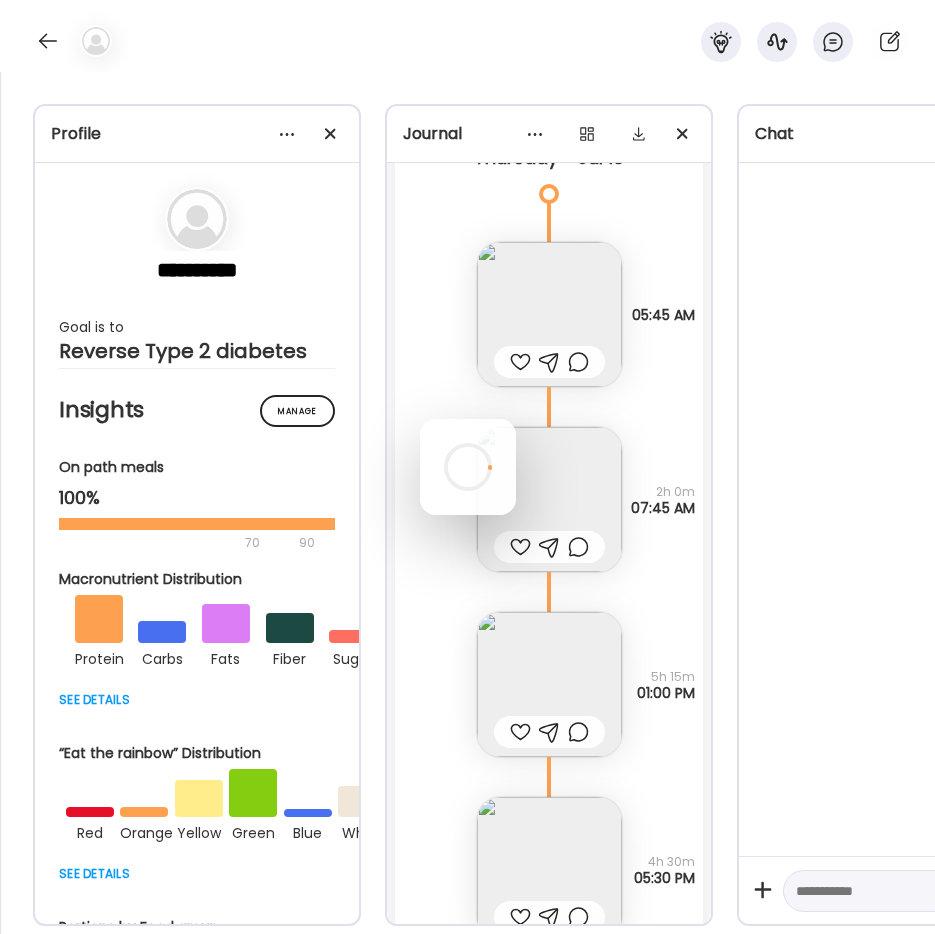 scroll, scrollTop: 0, scrollLeft: 0, axis: both 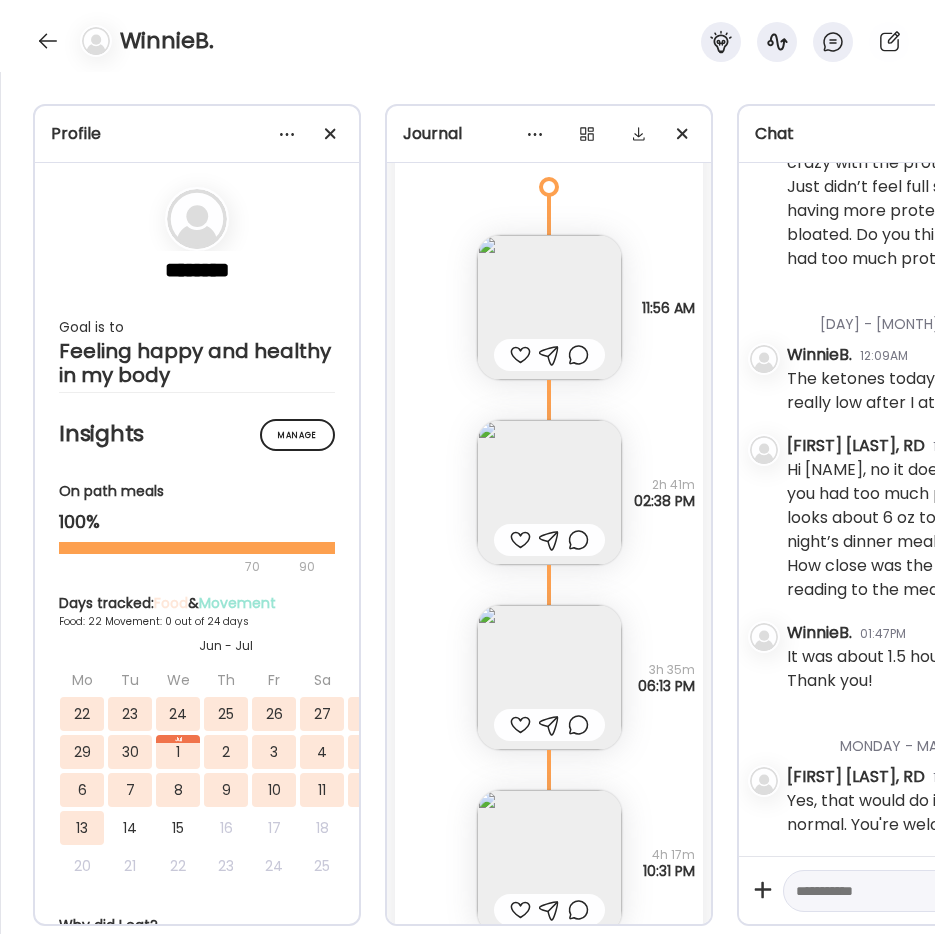 click at bounding box center [549, 677] 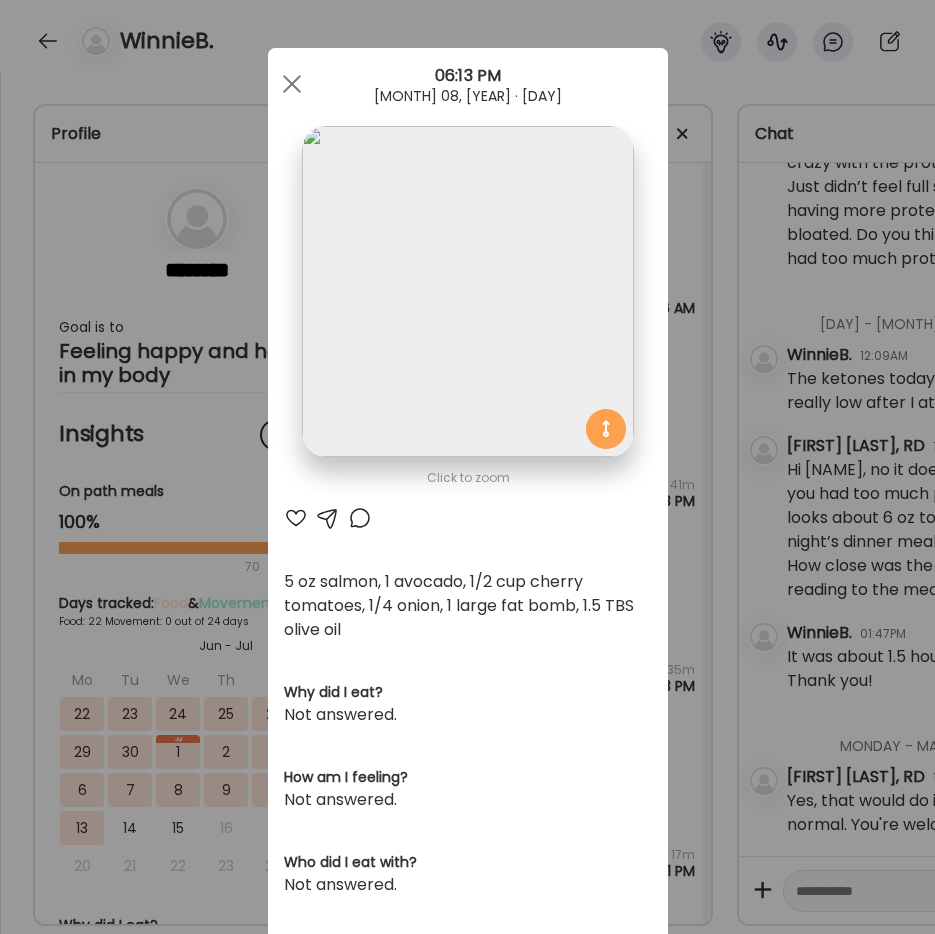 click on "Ate Coach Dashboard
Wahoo! It’s official
Take a moment to set up your Coach Profile to give your clients a smooth onboarding experience.
Skip Set up coach profile
Ate Coach Dashboard
1 Image 2 Message 3 Invite
Let’s get you quickly set up
Add a headshot or company logo for client recognition
Skip Next
Ate Coach Dashboard
1 Image 2 Message 3 Invite
Customize your welcome message
This page will be the first thing your clients will see. Add a welcome message to personalize their experience.
Header 32" at bounding box center [467, 467] 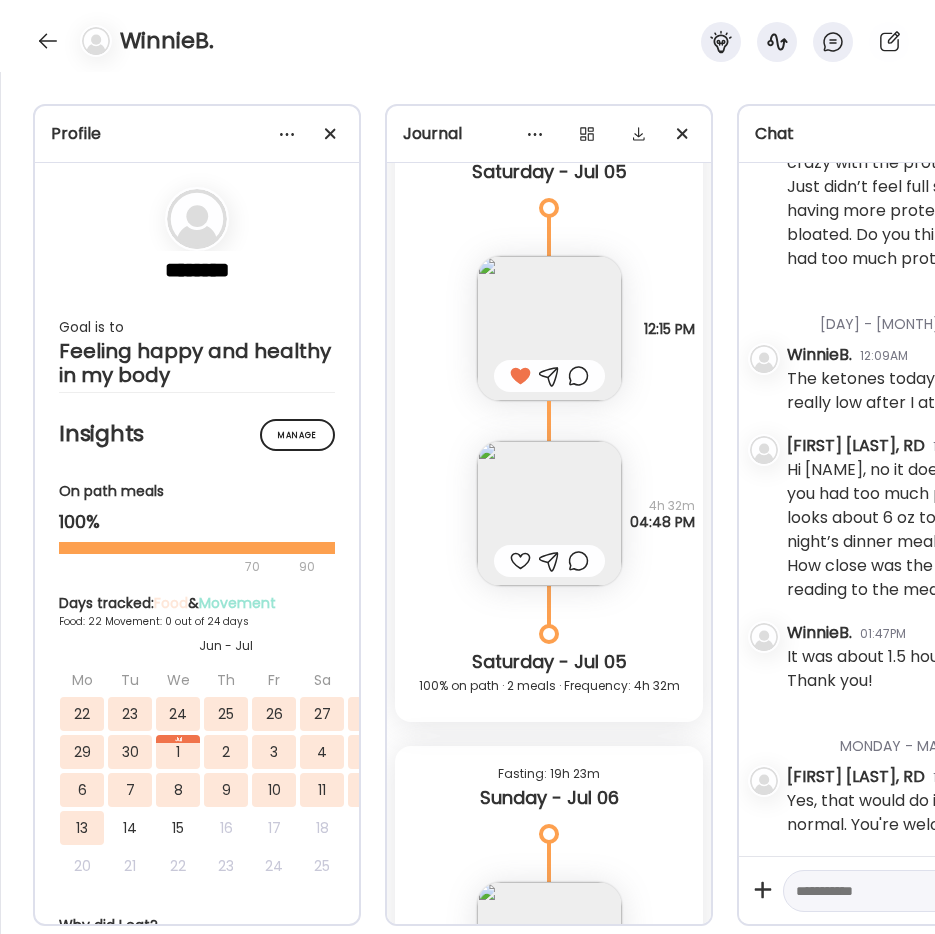 scroll, scrollTop: 24311, scrollLeft: 0, axis: vertical 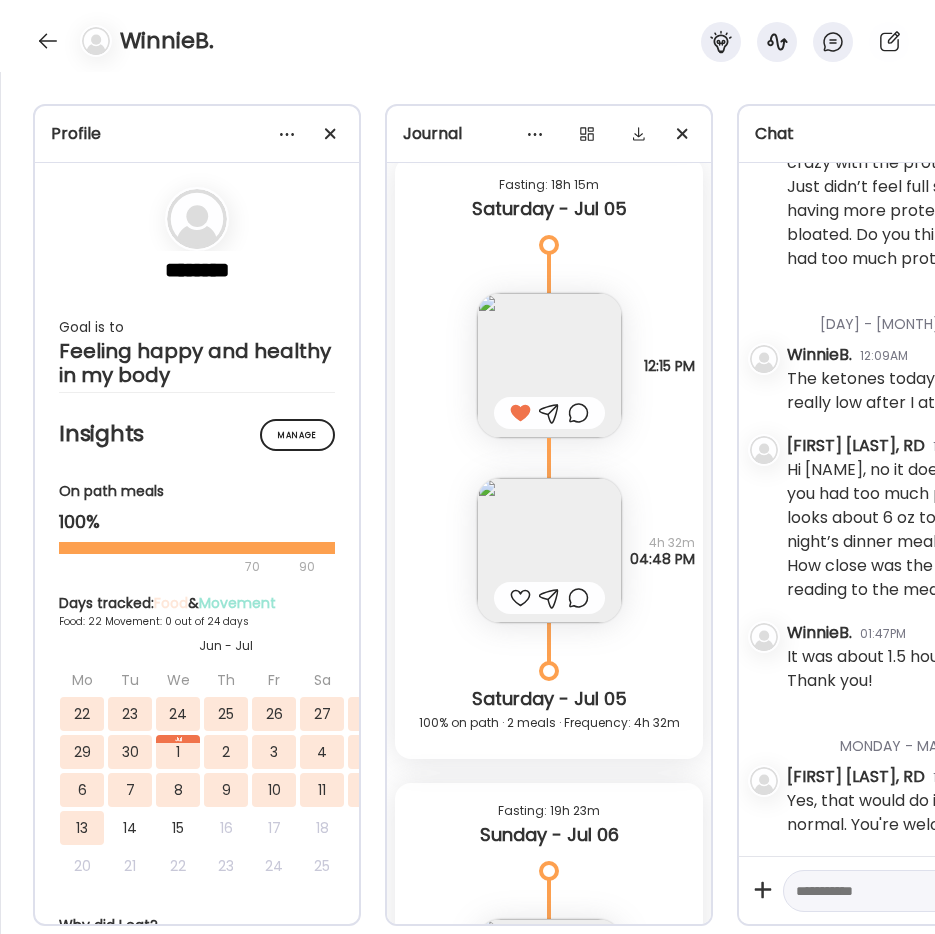click at bounding box center [549, 550] 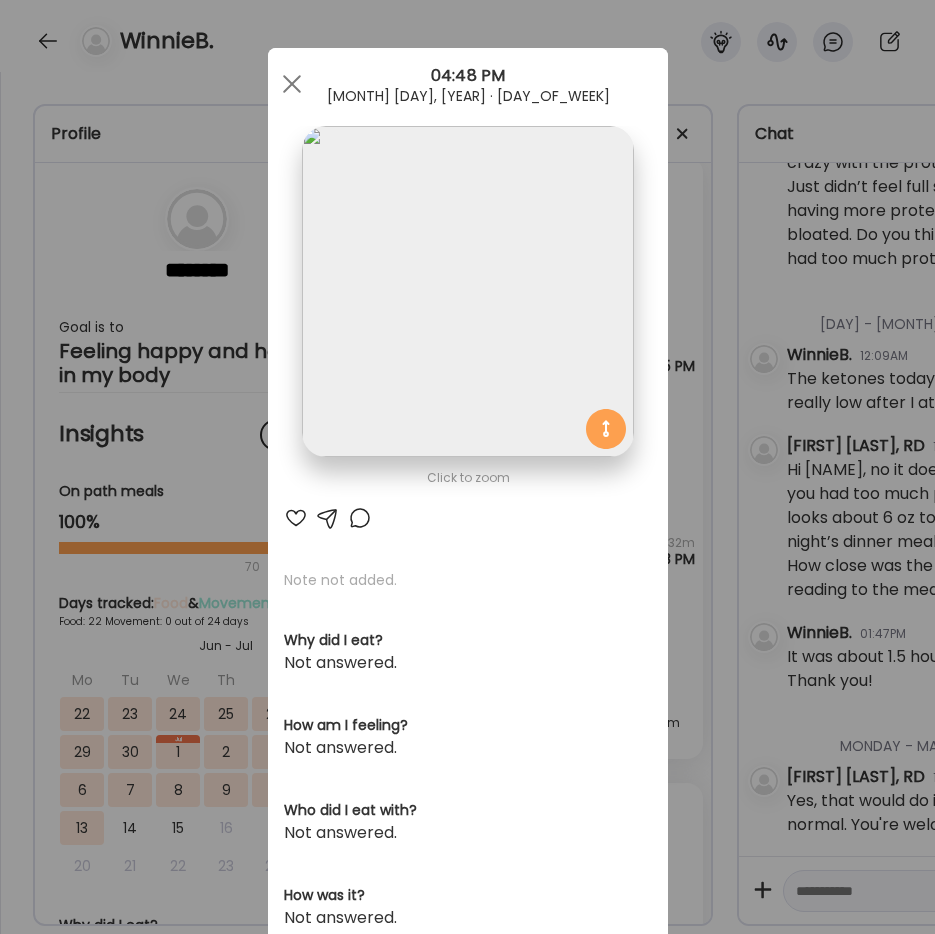click on "Ate Coach Dashboard
Wahoo! It’s official
Take a moment to set up your Coach Profile to give your clients a smooth onboarding experience.
Skip Set up coach profile
Ate Coach Dashboard
1 Image 2 Message 3 Invite
Let’s get you quickly set up
Add a headshot or company logo for client recognition
Skip Next
Ate Coach Dashboard
1 Image 2 Message 3 Invite
Customize your welcome message
This page will be the first thing your clients will see. Add a welcome message to personalize their experience.
Header 32" at bounding box center (467, 467) 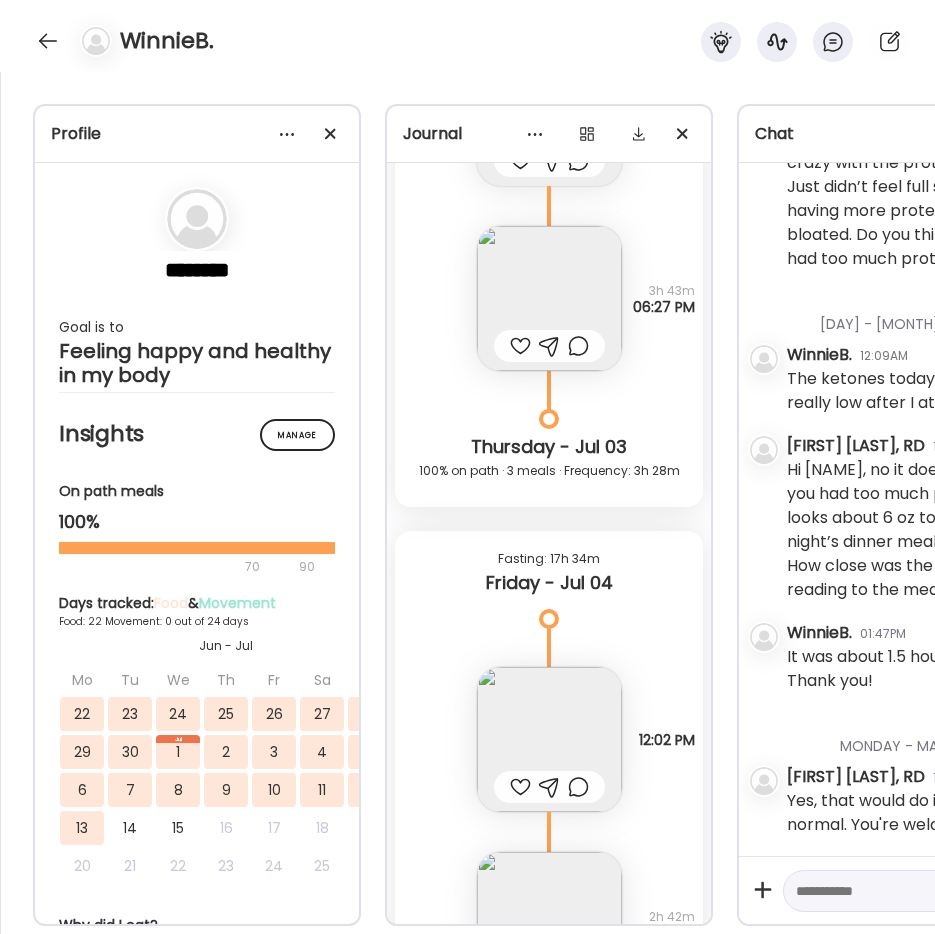scroll, scrollTop: 23111, scrollLeft: 0, axis: vertical 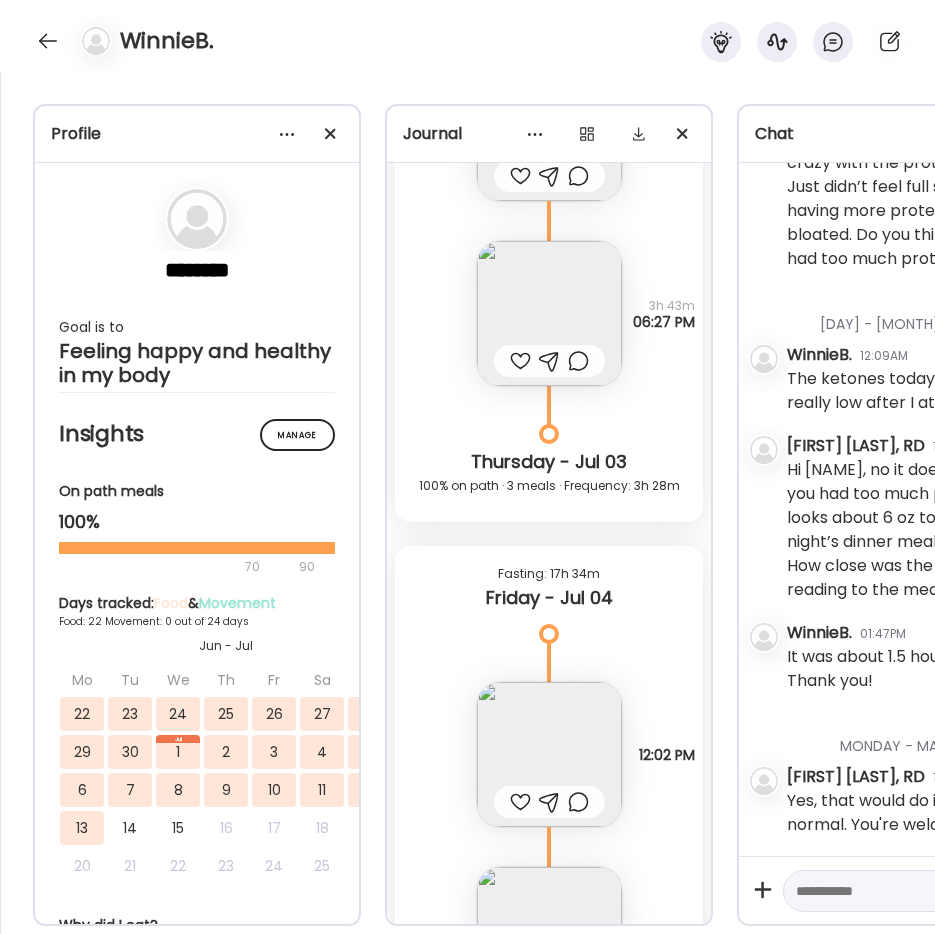 click at bounding box center [549, 754] 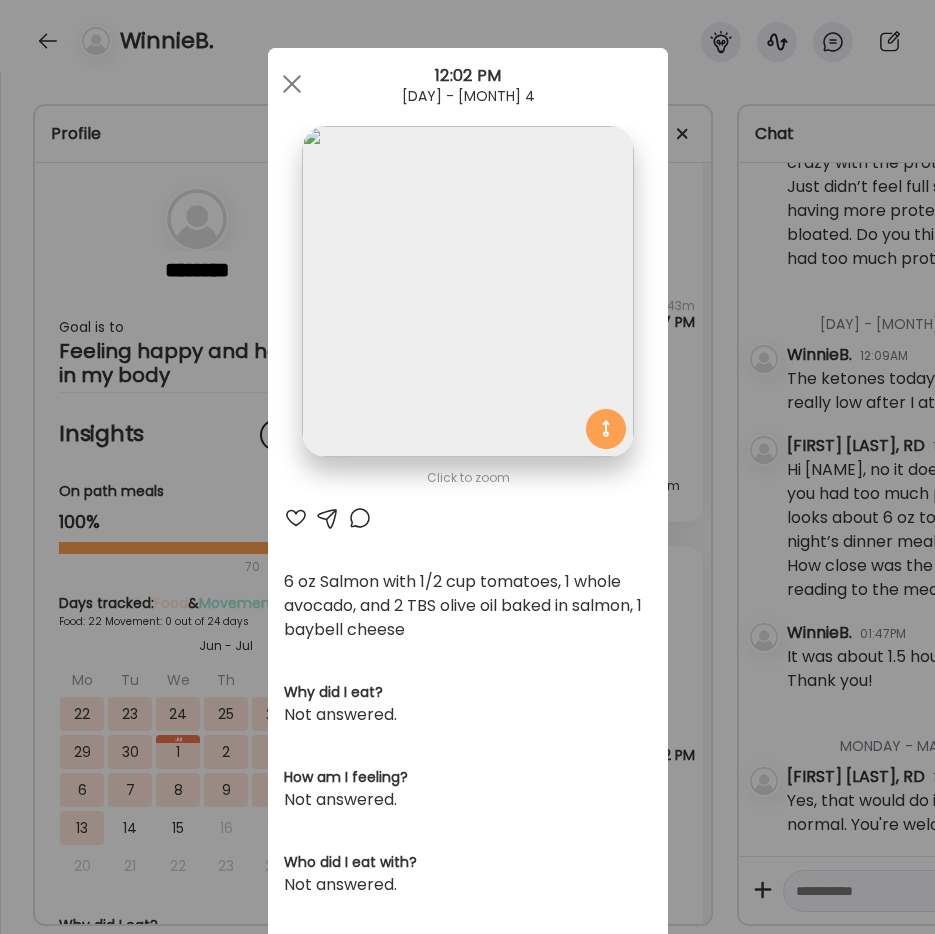 click on "Ate Coach Dashboard
Wahoo! It’s official
Take a moment to set up your Coach Profile to give your clients a smooth onboarding experience.
Skip Set up coach profile
Ate Coach Dashboard
1 Image 2 Message 3 Invite
Let’s get you quickly set up
Add a headshot or company logo for client recognition
Skip Next
Ate Coach Dashboard
1 Image 2 Message 3 Invite
Customize your welcome message
This page will be the first thing your clients will see. Add a welcome message to personalize their experience.
Header 32" at bounding box center [467, 467] 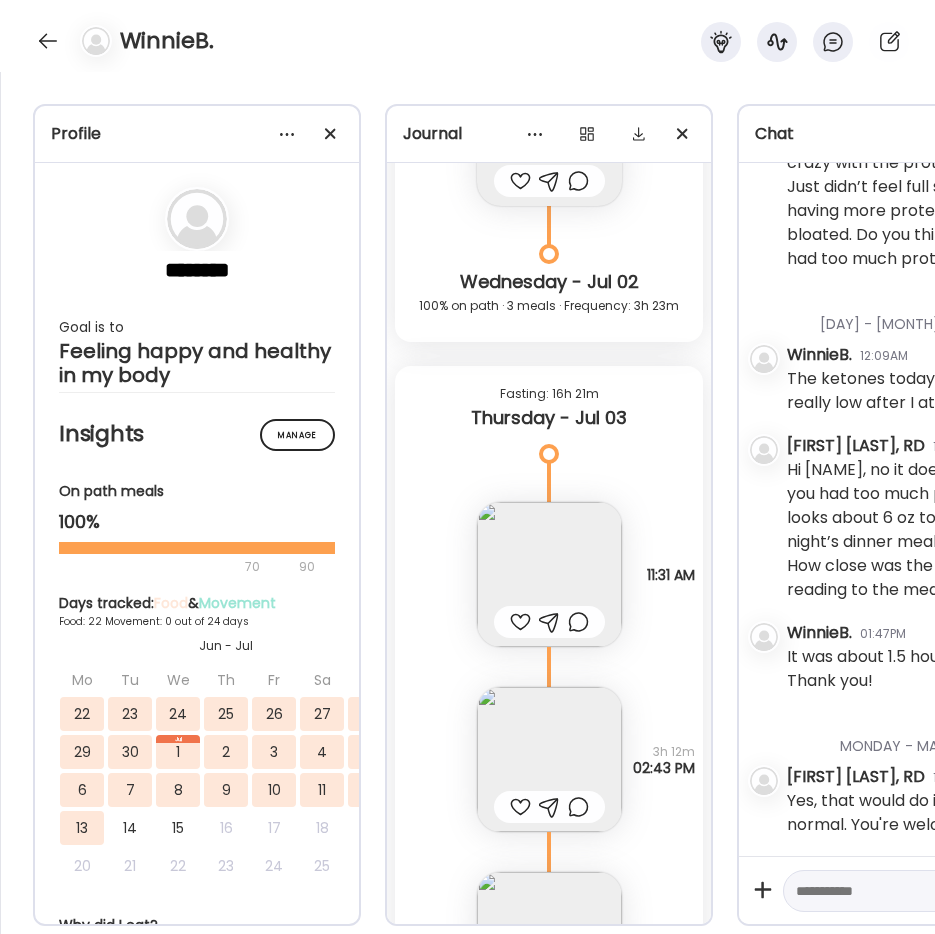 scroll, scrollTop: 22411, scrollLeft: 0, axis: vertical 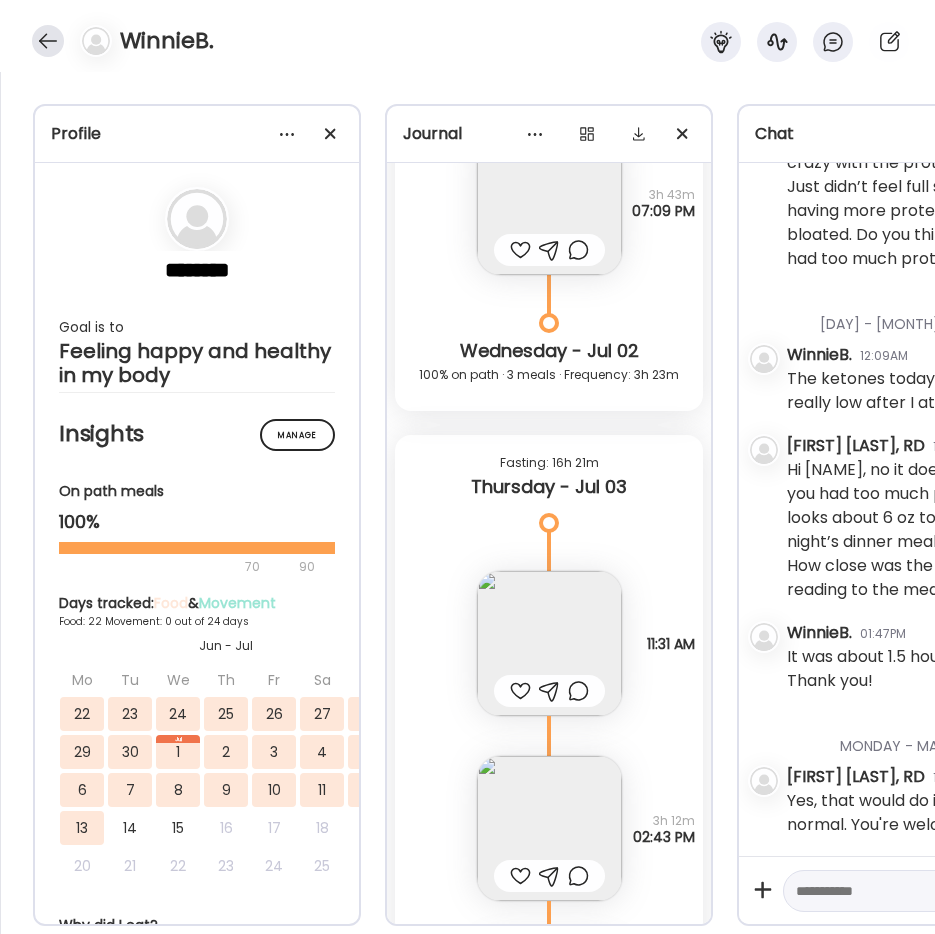 click at bounding box center (48, 41) 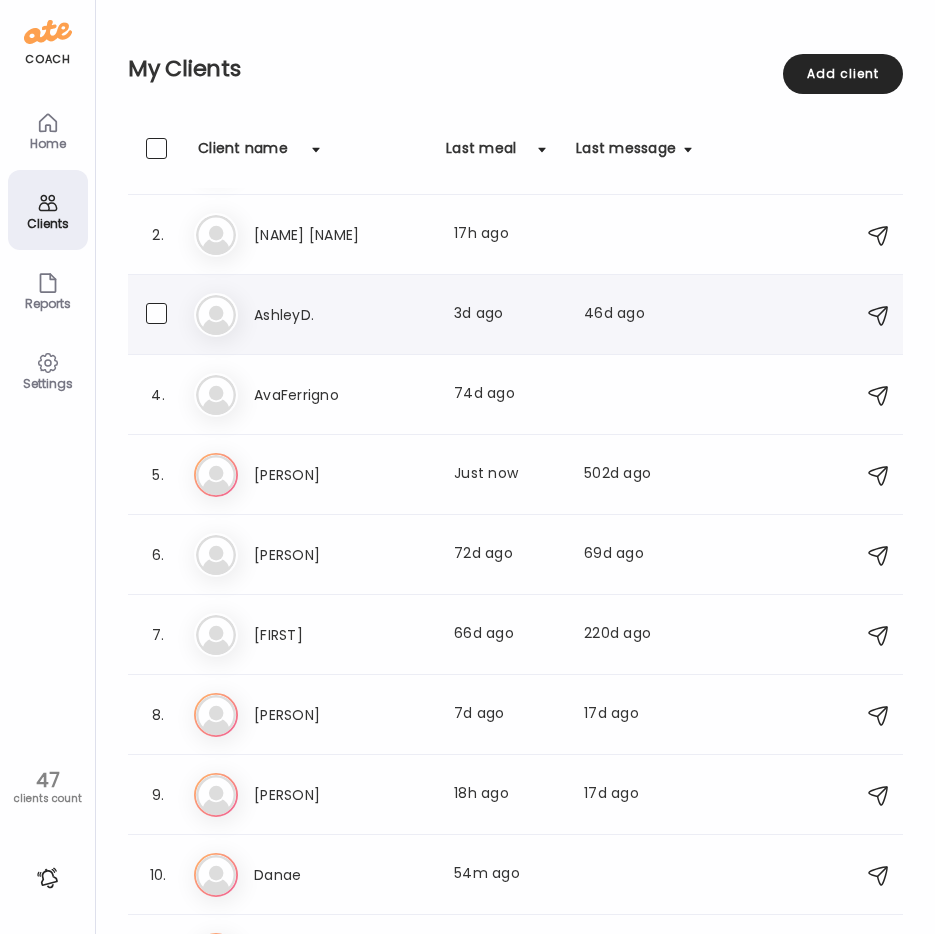 scroll, scrollTop: 0, scrollLeft: 0, axis: both 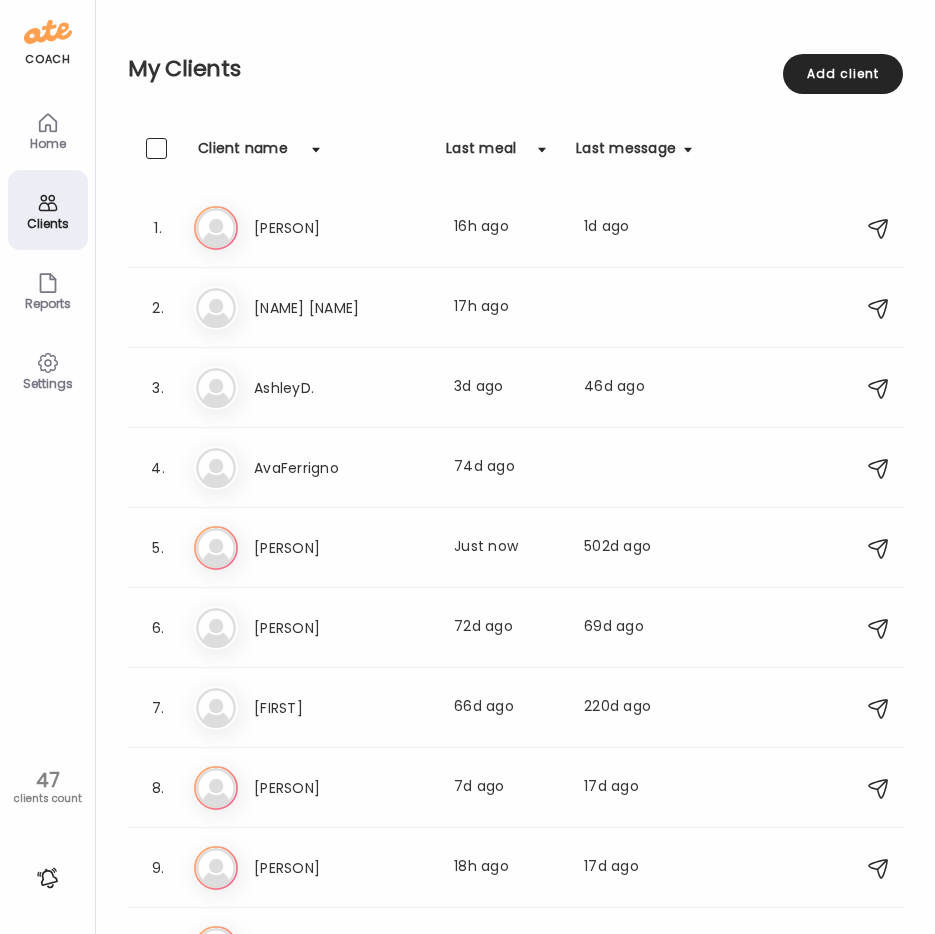 click on "Home" at bounding box center [48, 143] 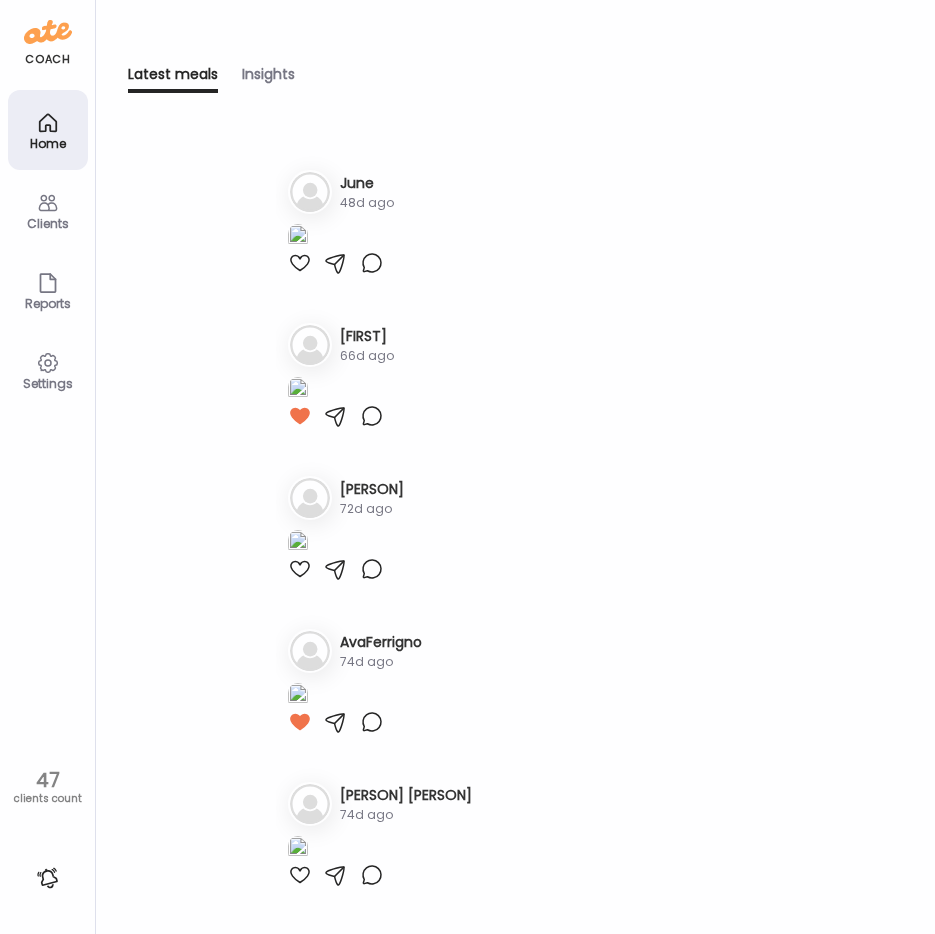 click at bounding box center (48, 878) 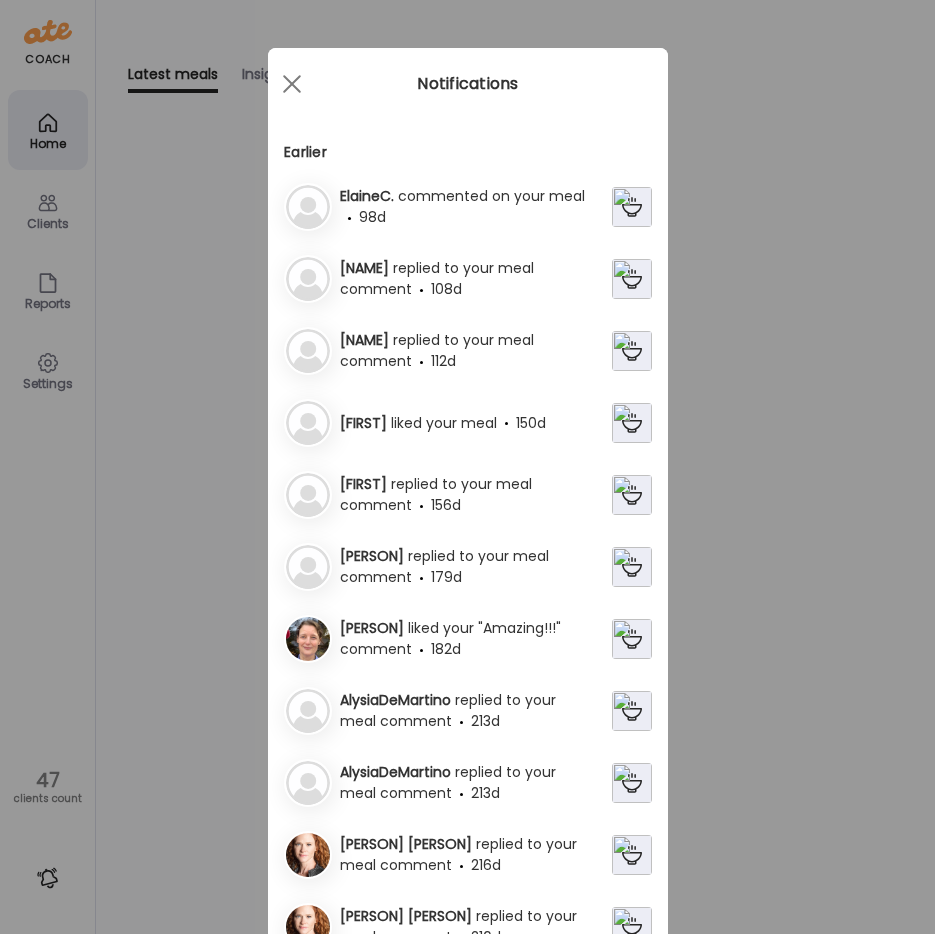 click at bounding box center (632, 711) 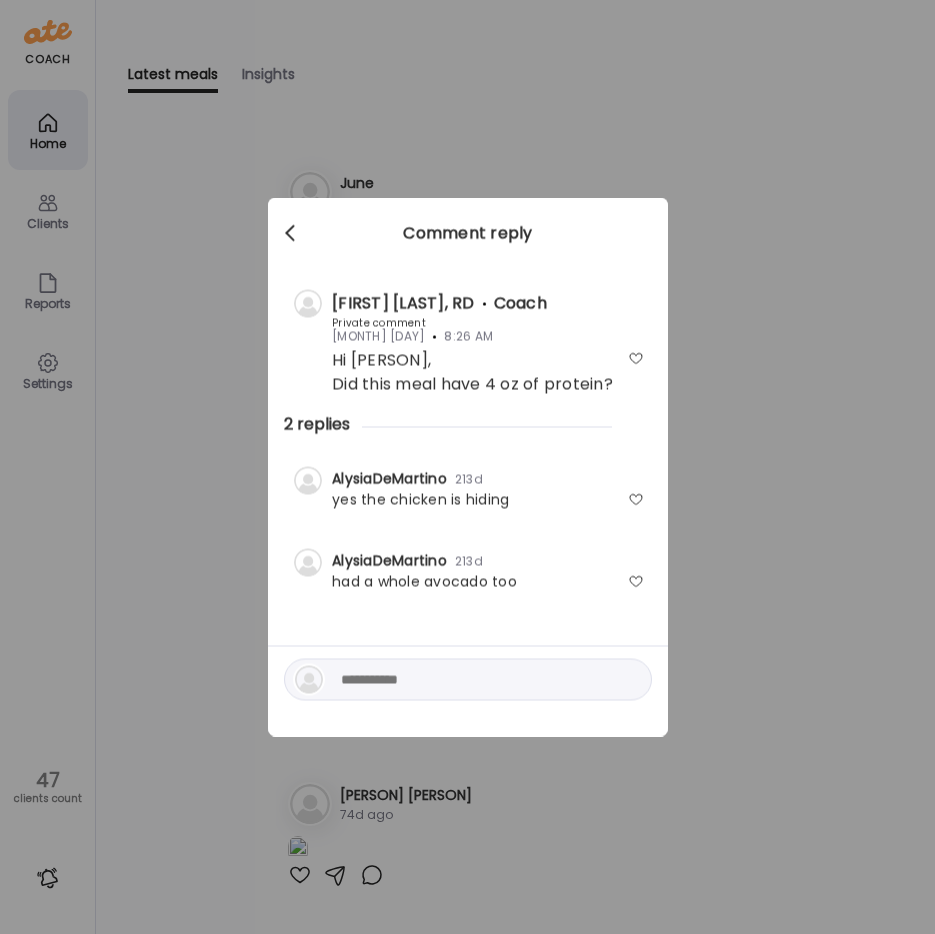 click at bounding box center (292, 234) 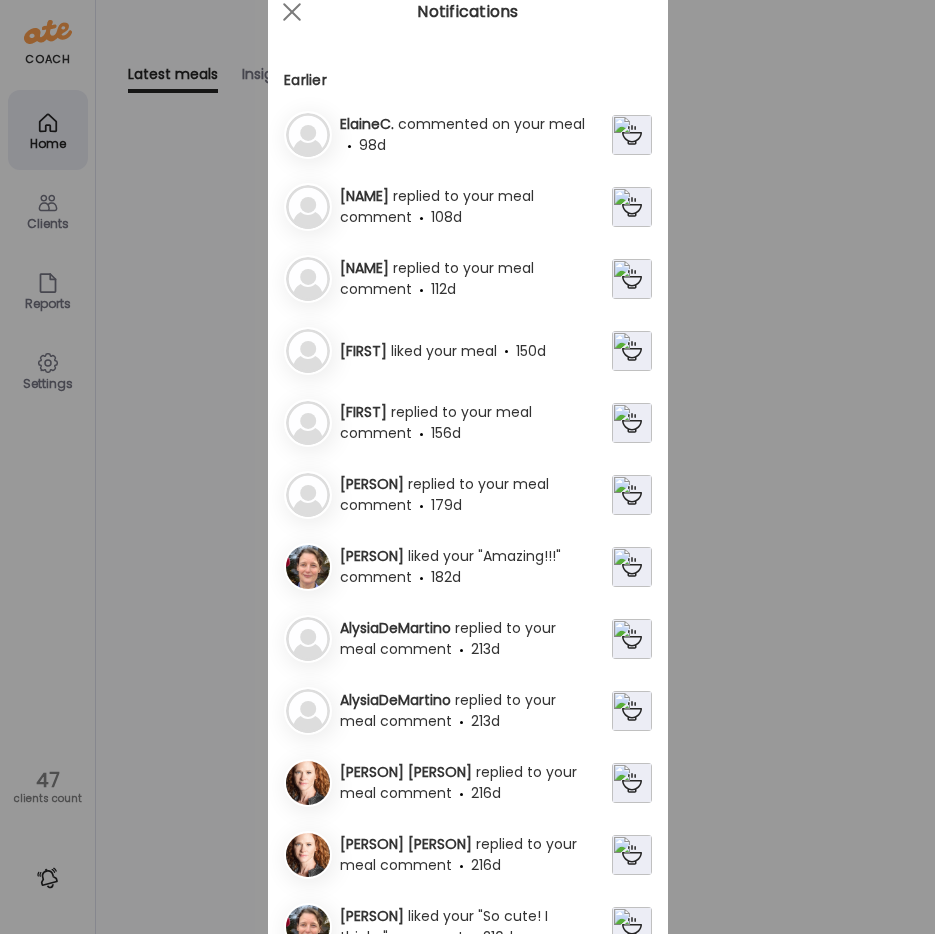 scroll, scrollTop: 500, scrollLeft: 0, axis: vertical 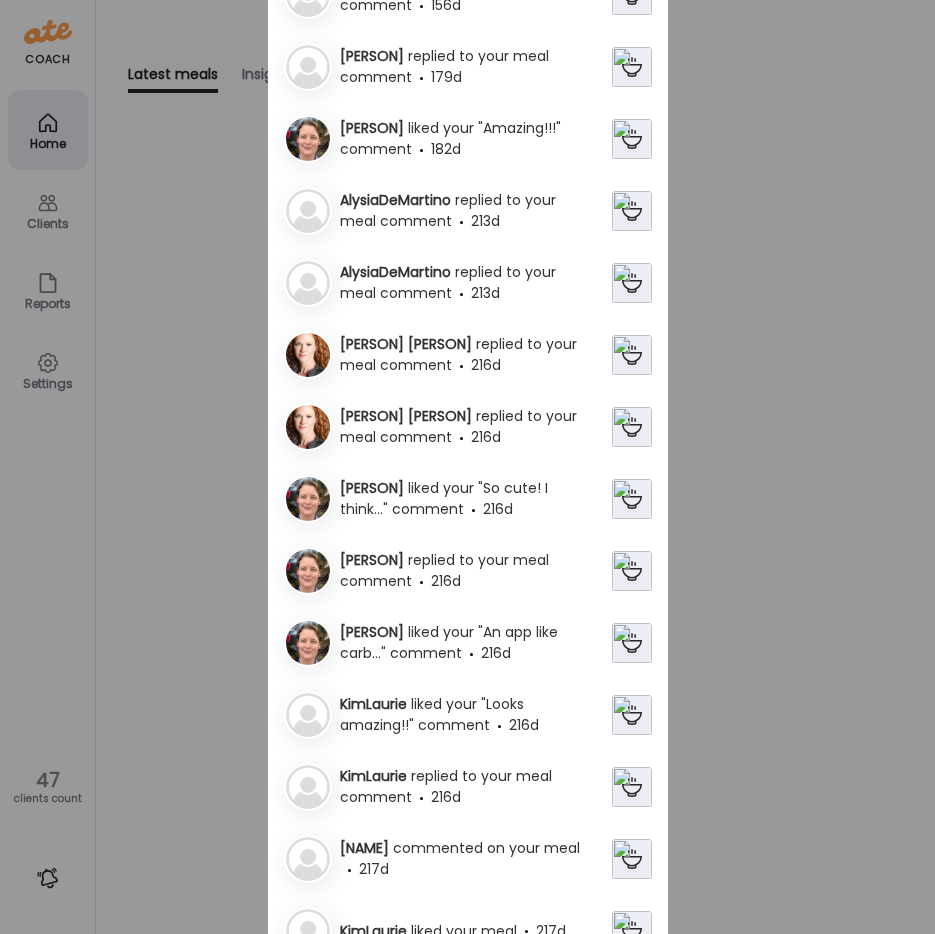 click at bounding box center [632, 787] 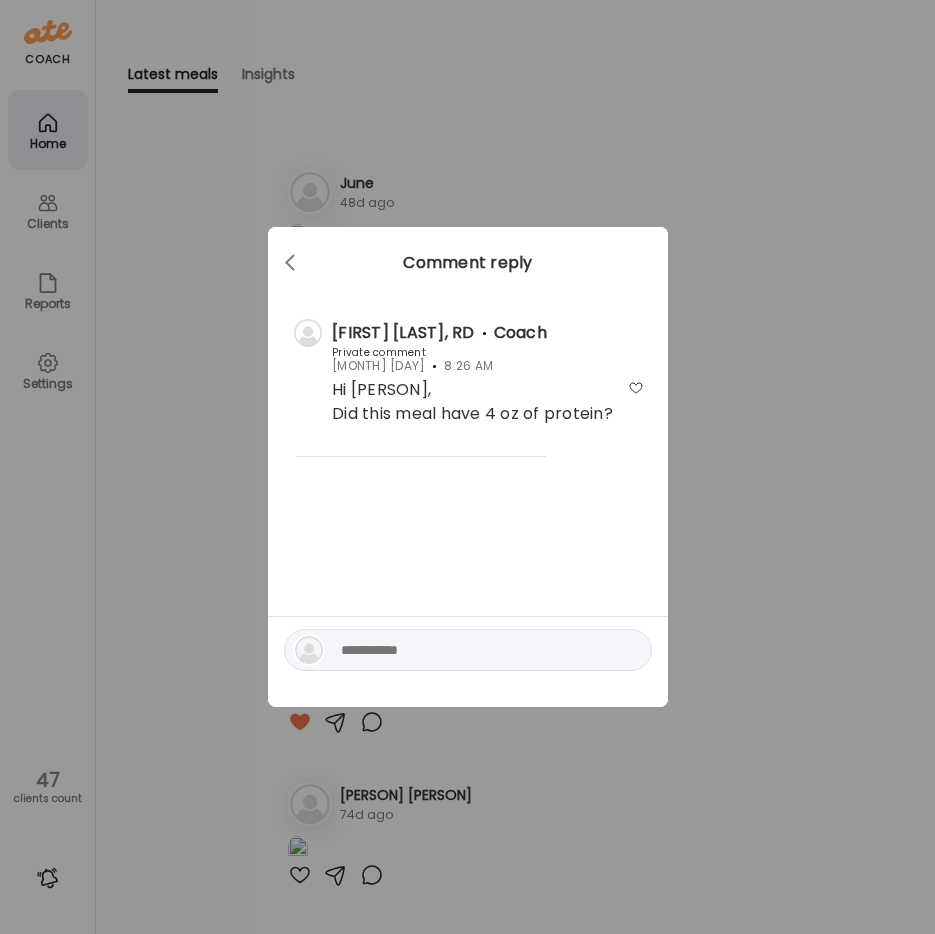scroll, scrollTop: 0, scrollLeft: 0, axis: both 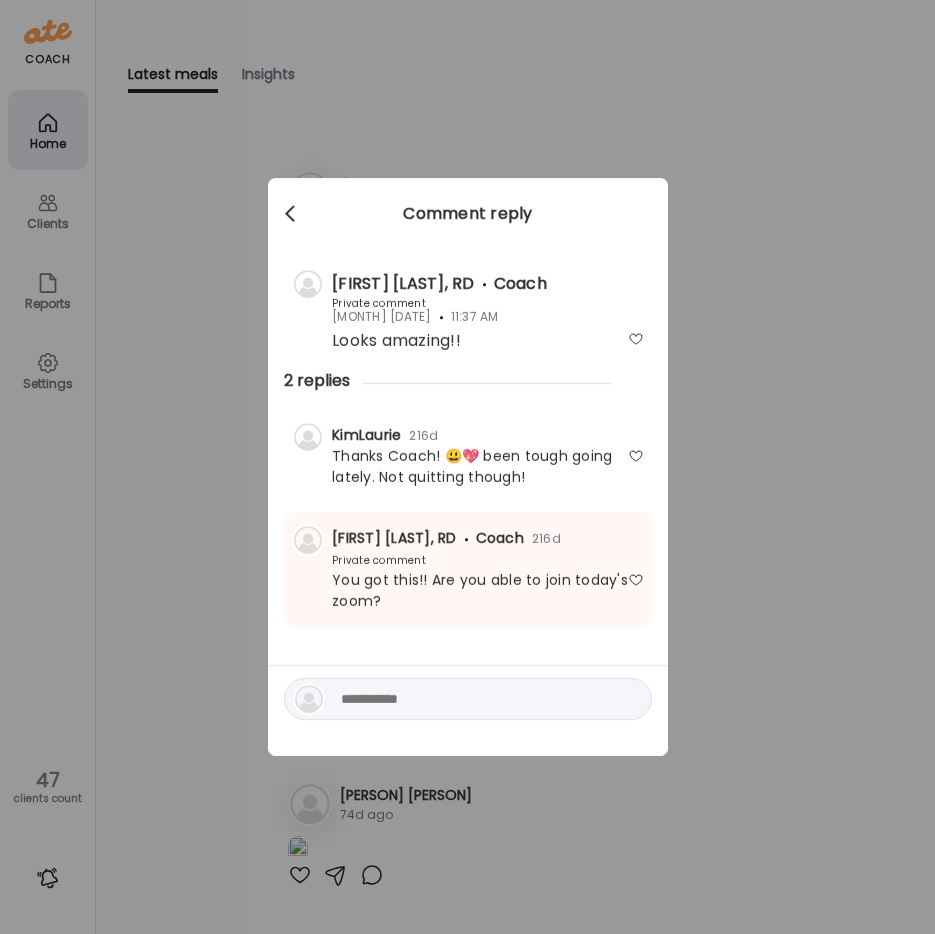 click at bounding box center (292, 214) 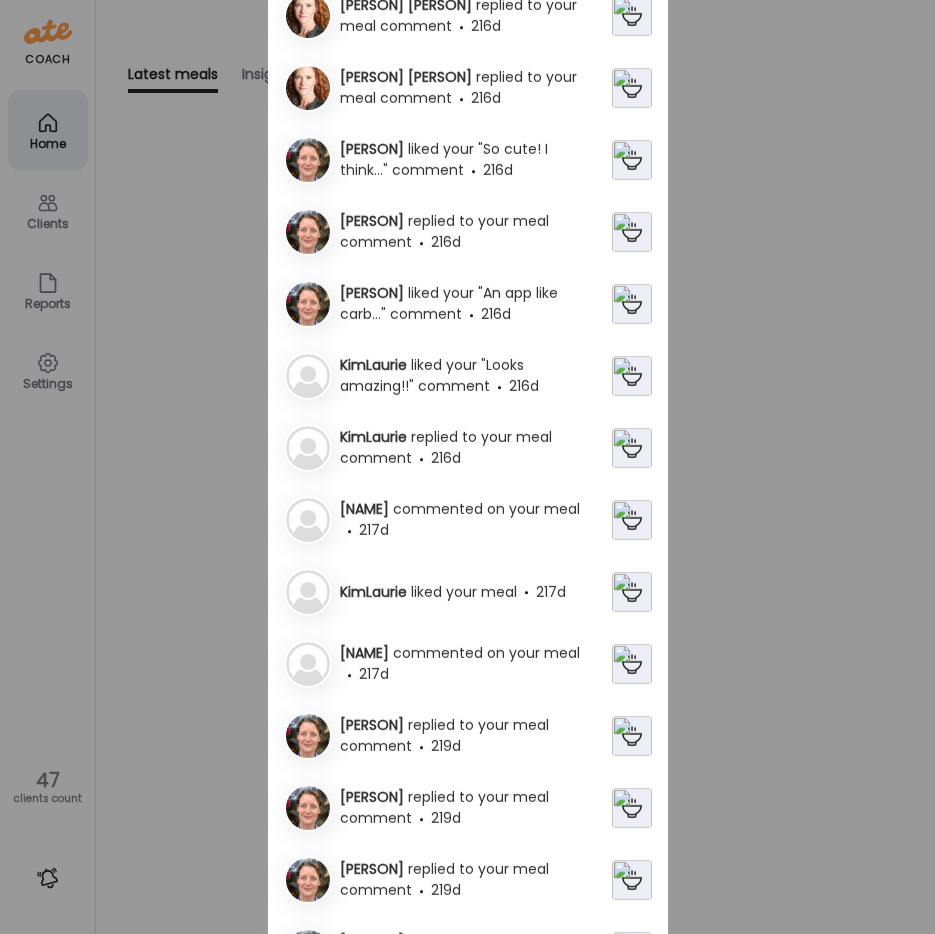 scroll, scrollTop: 900, scrollLeft: 0, axis: vertical 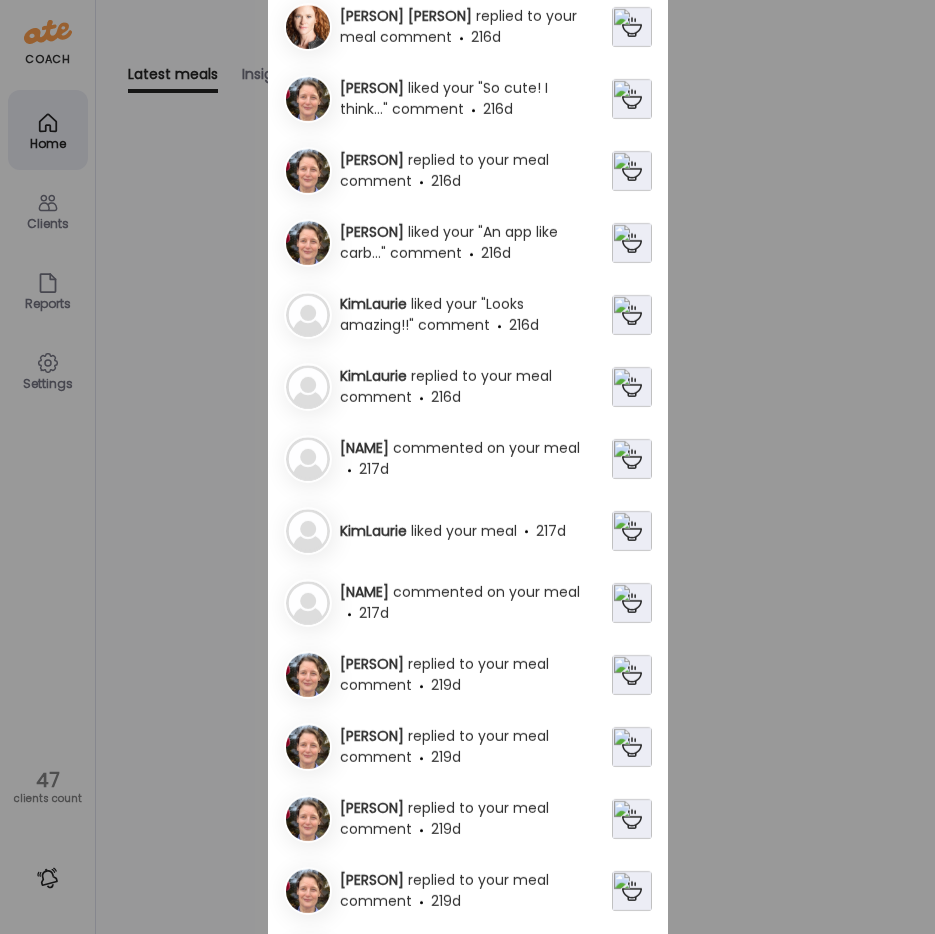click at bounding box center (632, 531) 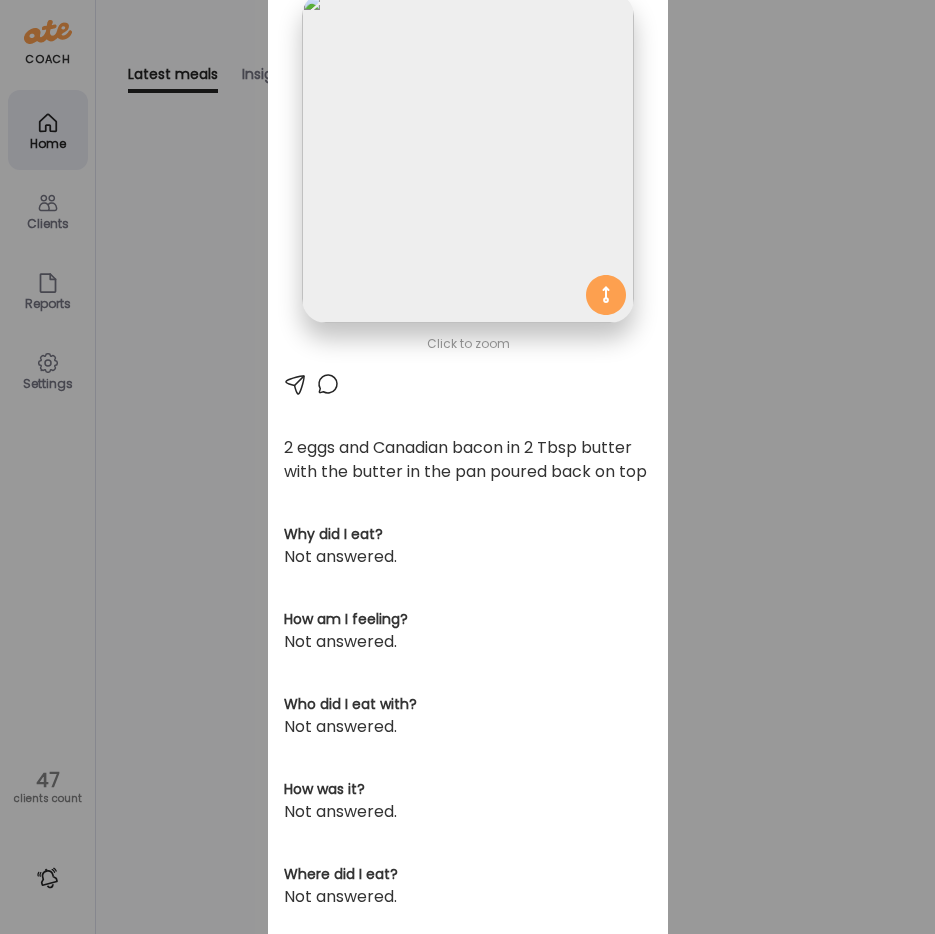 scroll, scrollTop: 0, scrollLeft: 0, axis: both 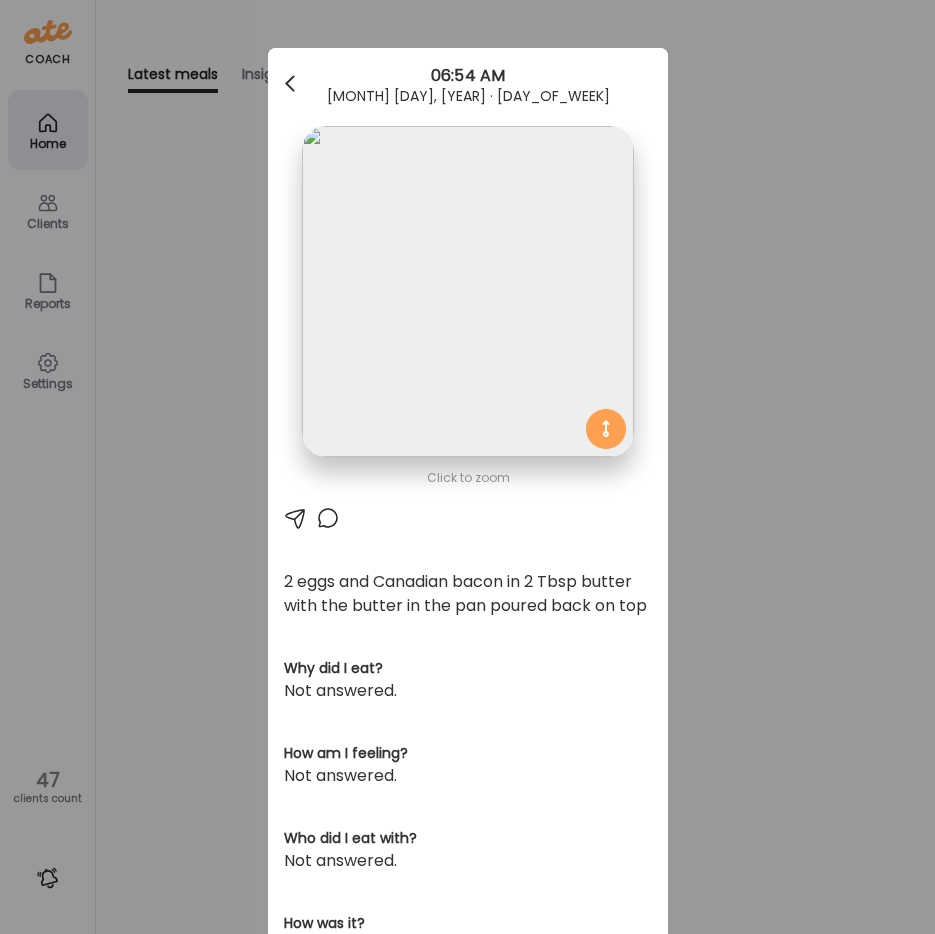 click at bounding box center [292, 84] 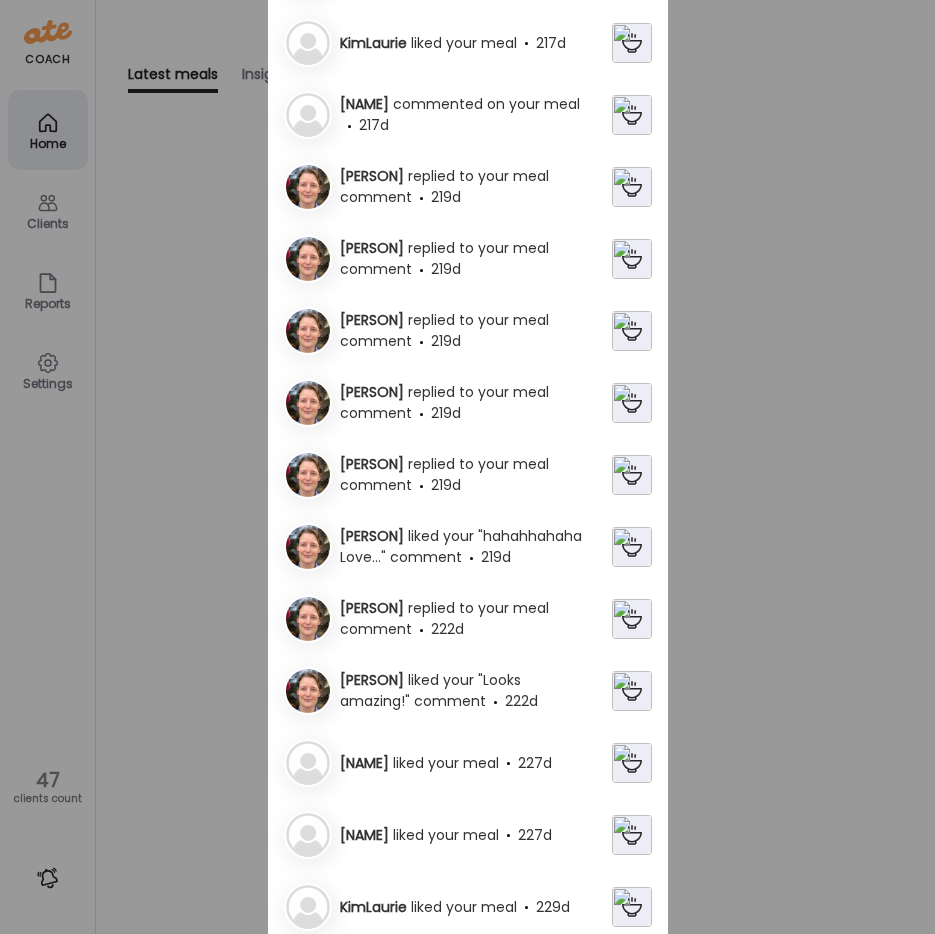 scroll, scrollTop: 1537, scrollLeft: 0, axis: vertical 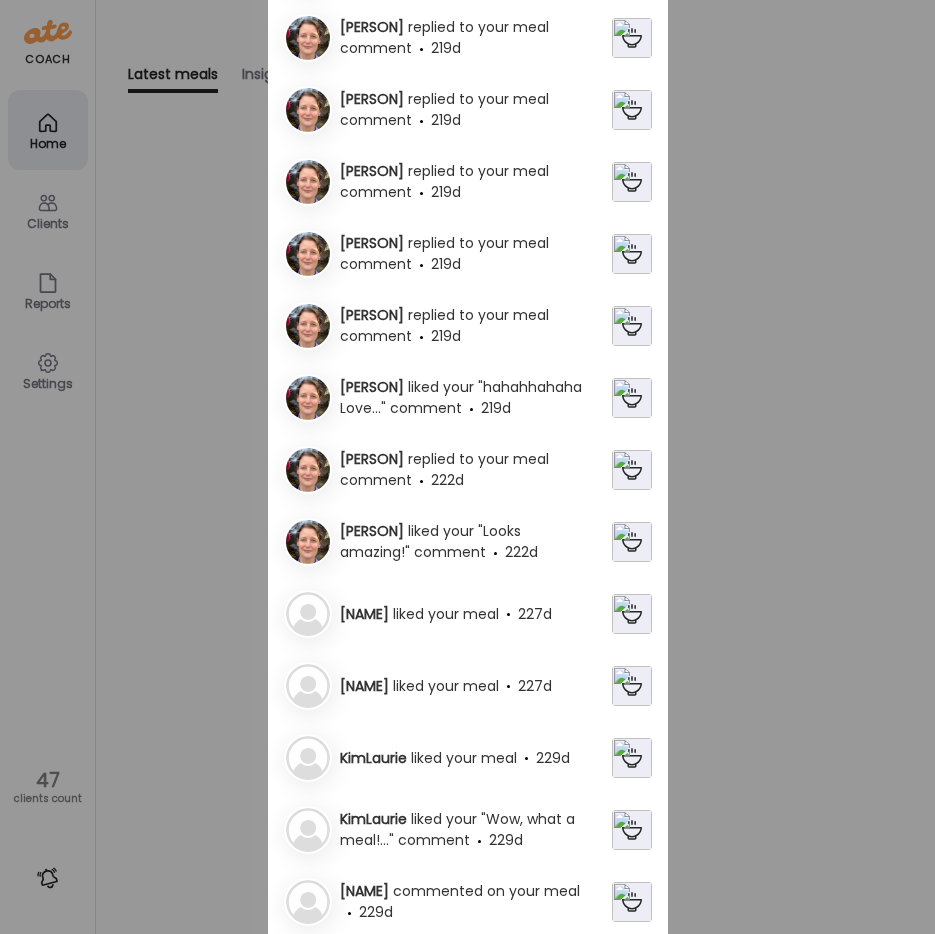 click at bounding box center (632, 542) 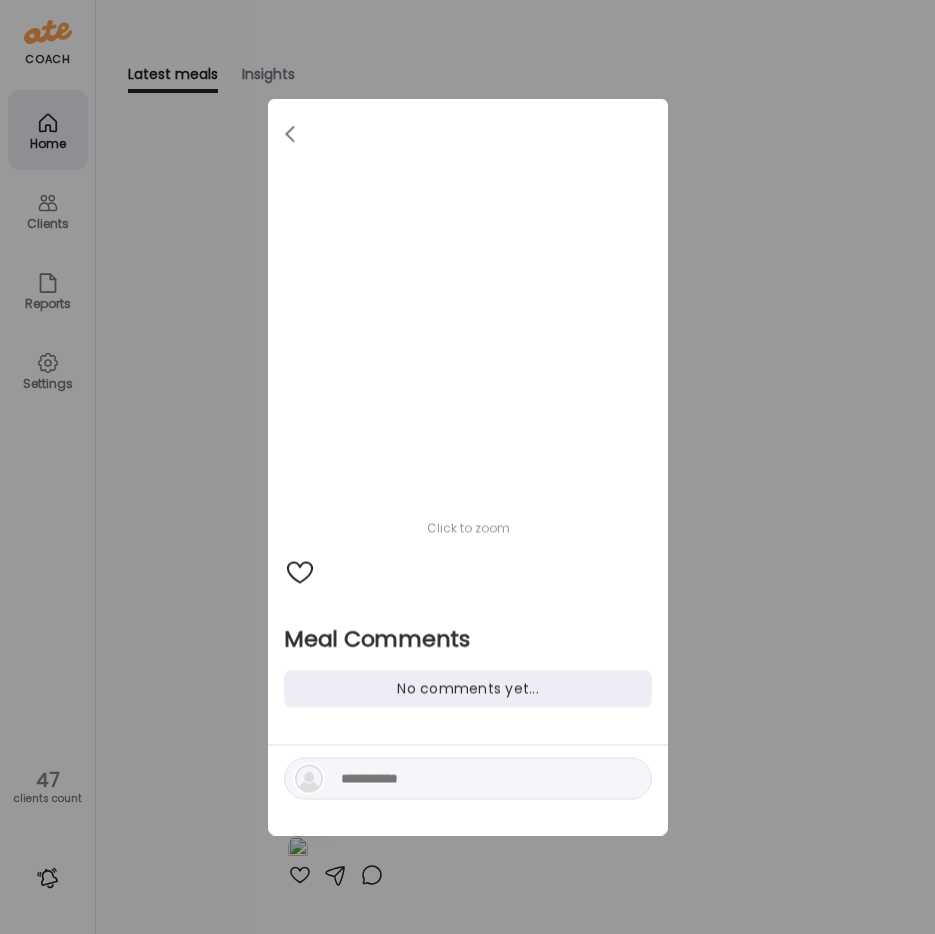 scroll, scrollTop: 0, scrollLeft: 0, axis: both 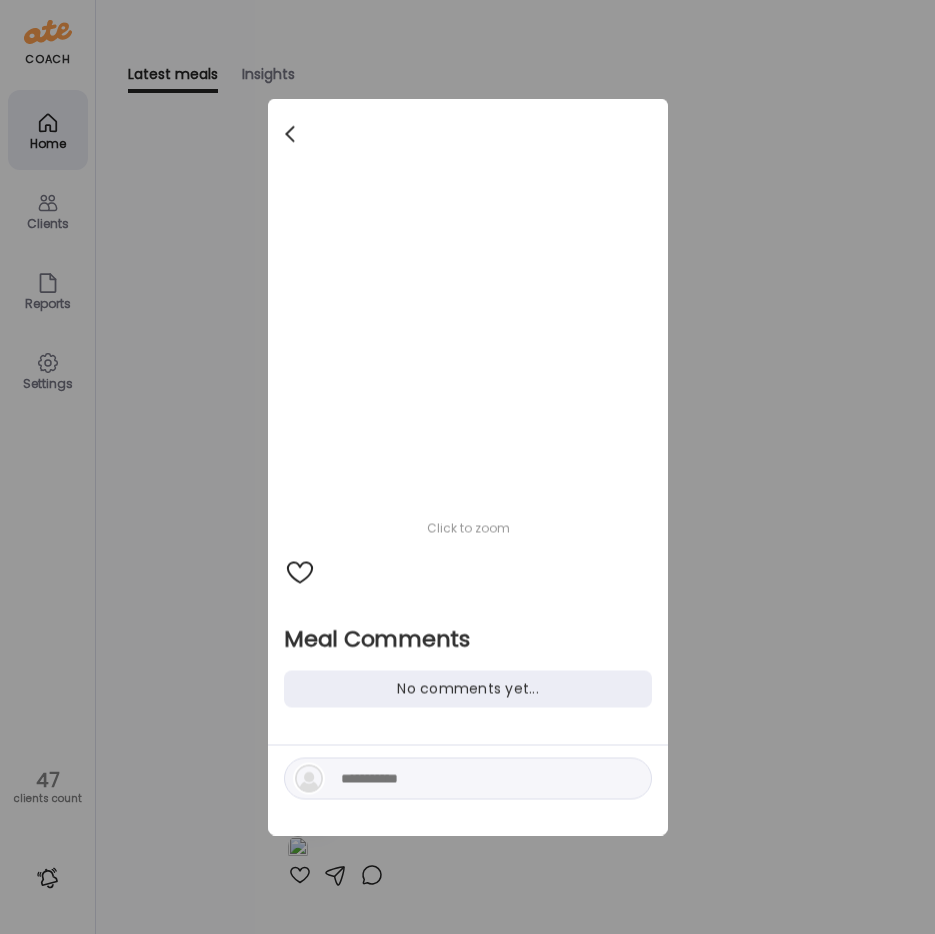 click at bounding box center (290, 131) 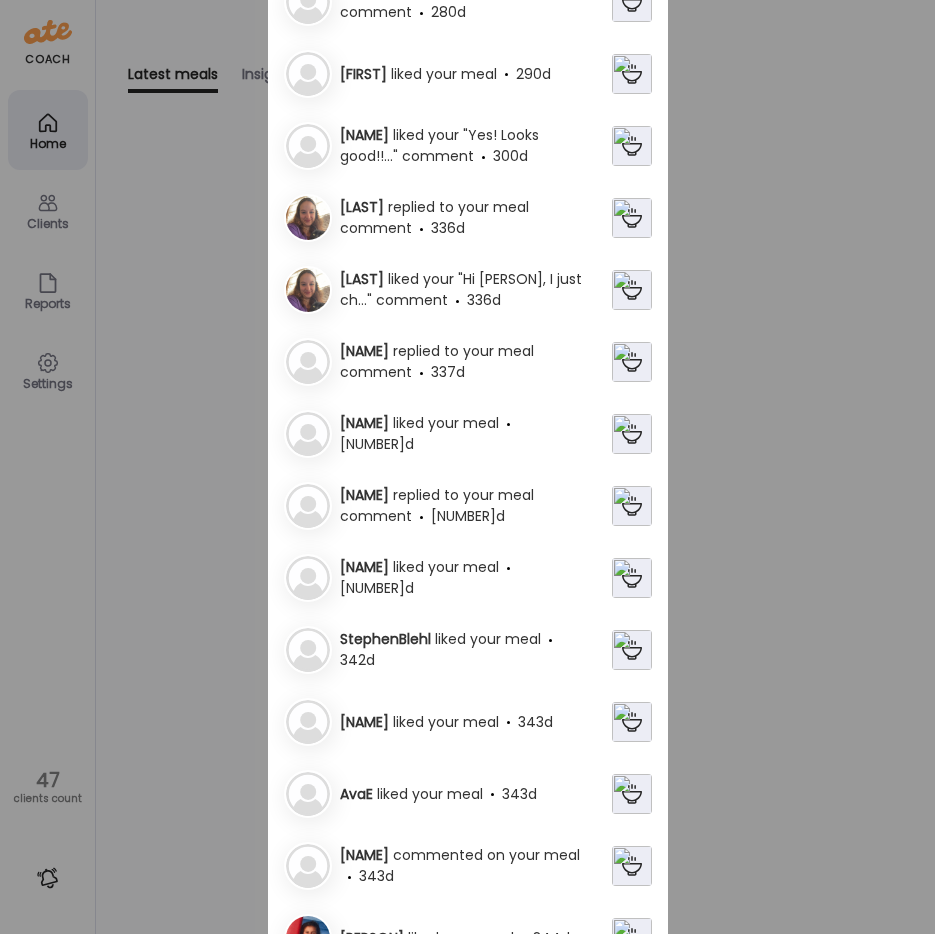 scroll, scrollTop: 3565, scrollLeft: 0, axis: vertical 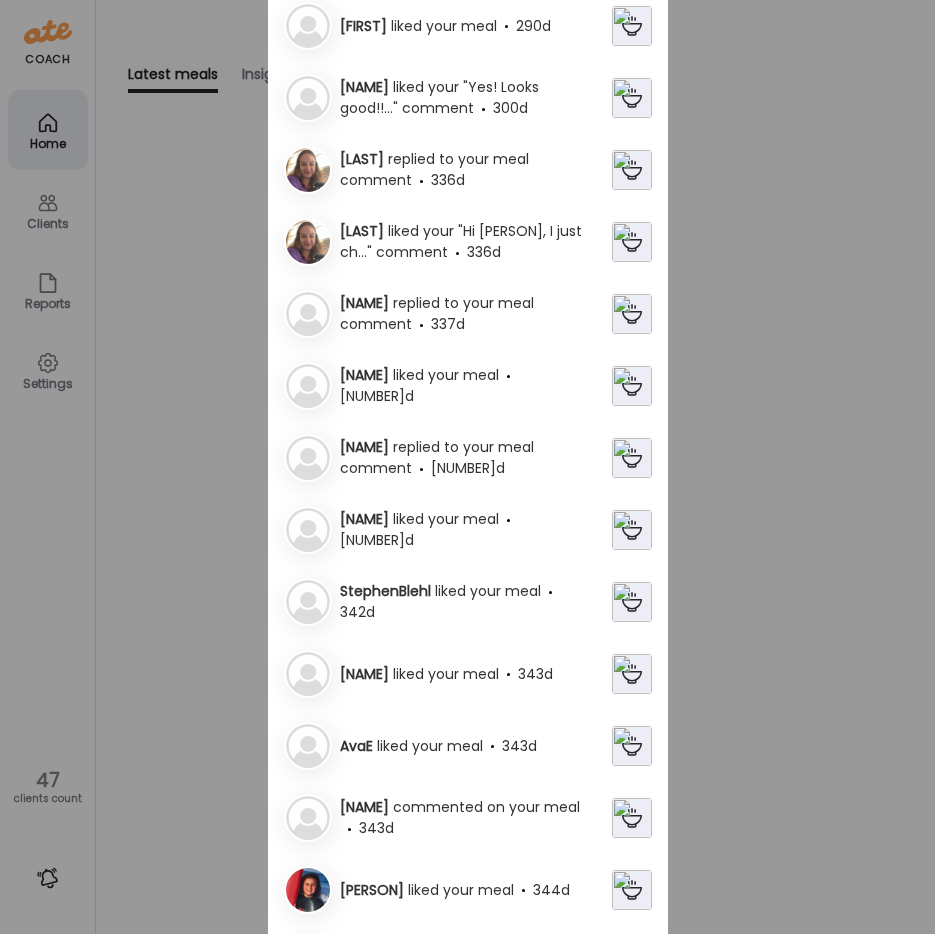click at bounding box center (632, 674) 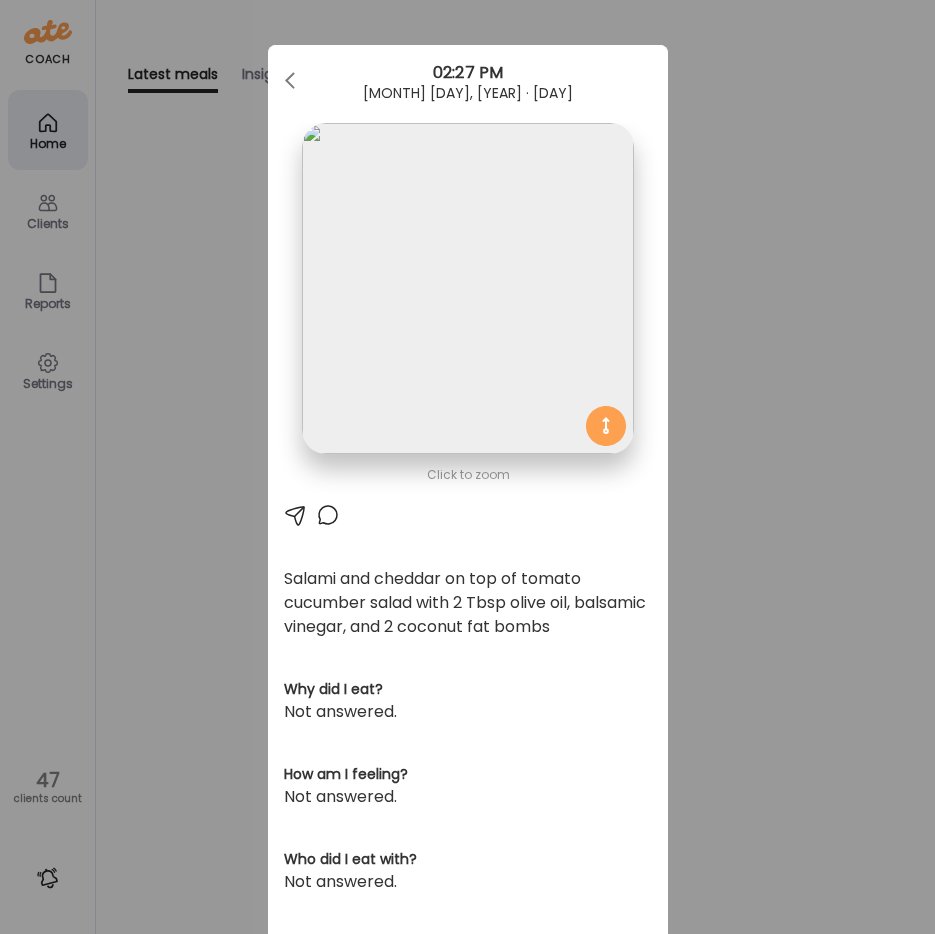 scroll, scrollTop: 0, scrollLeft: 0, axis: both 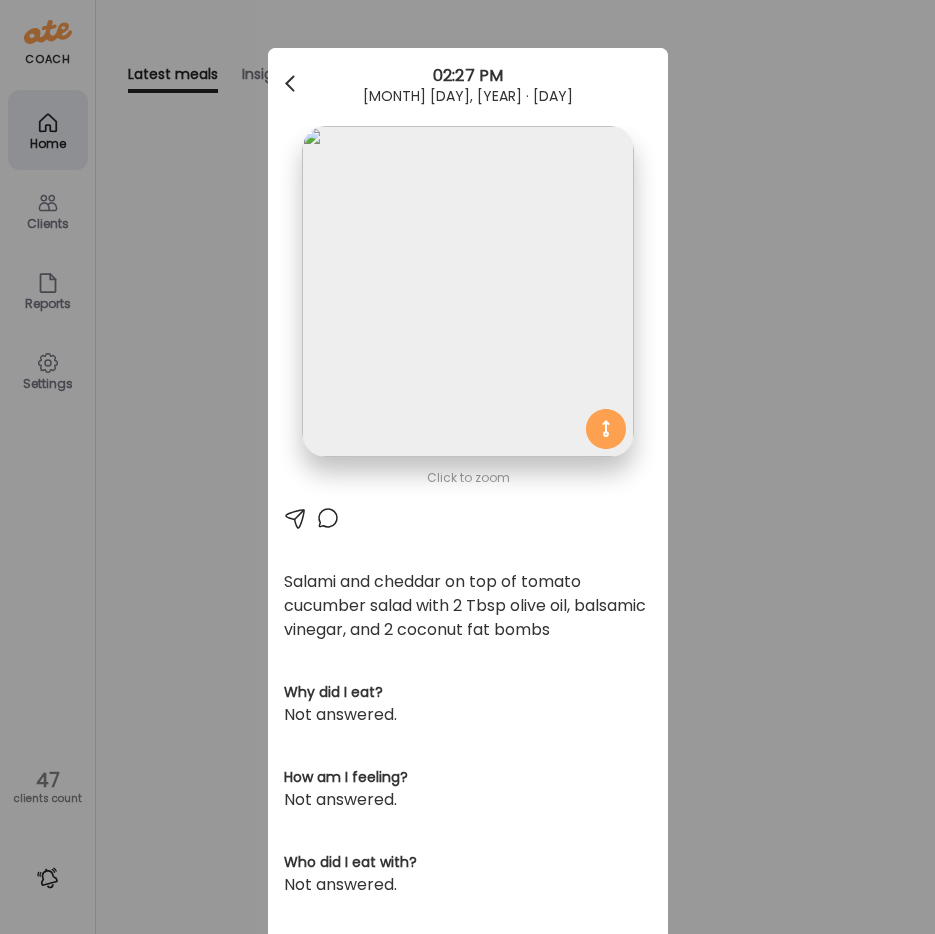 click at bounding box center [290, 80] 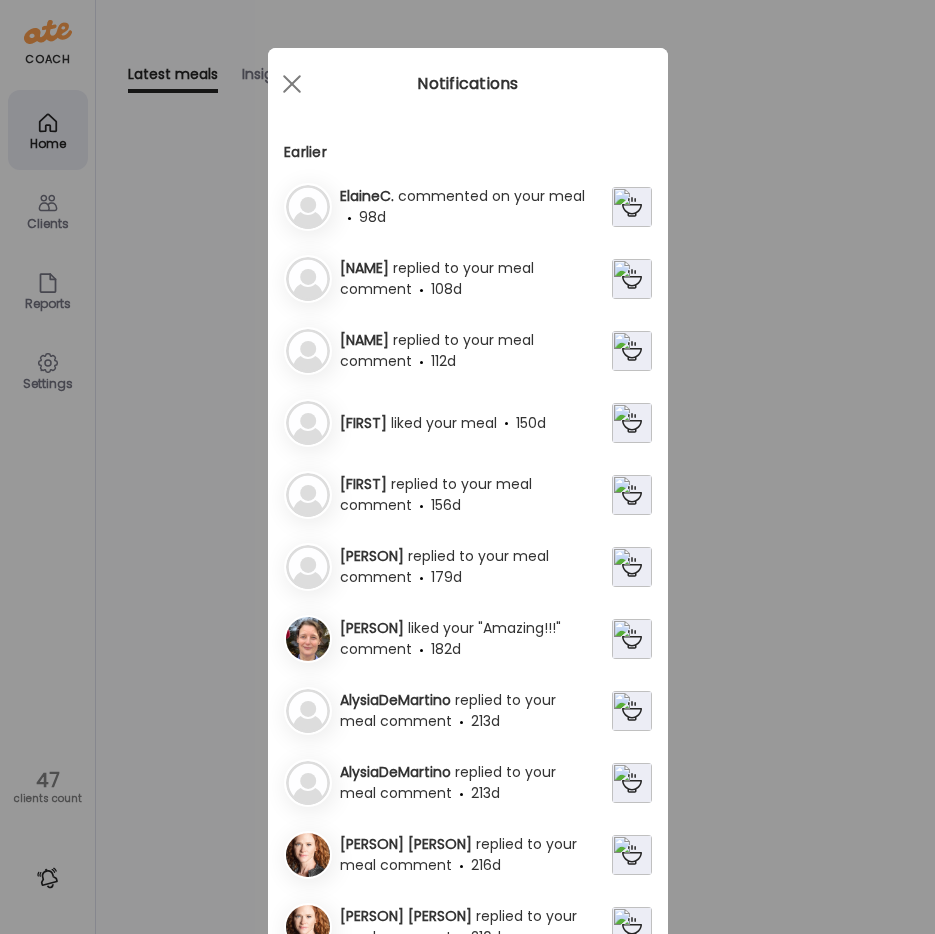 click on "[NAME] replied to your meal comment 156d" at bounding box center (472, 495) 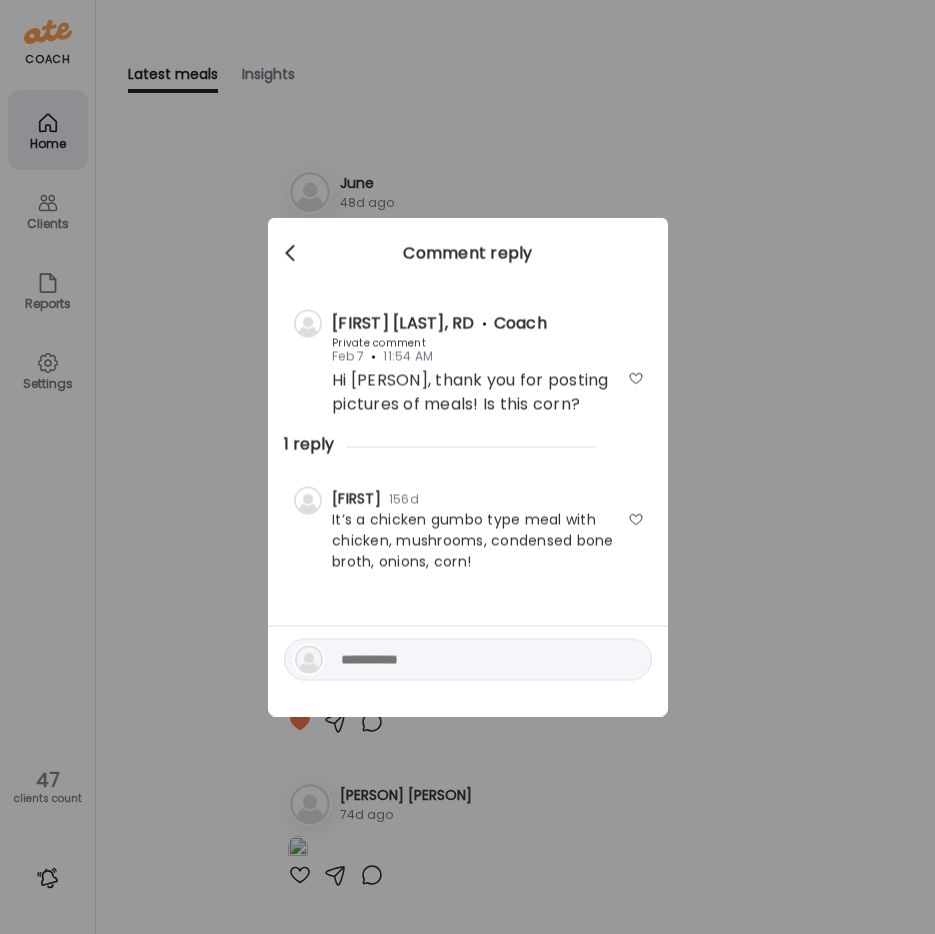 click at bounding box center [292, 254] 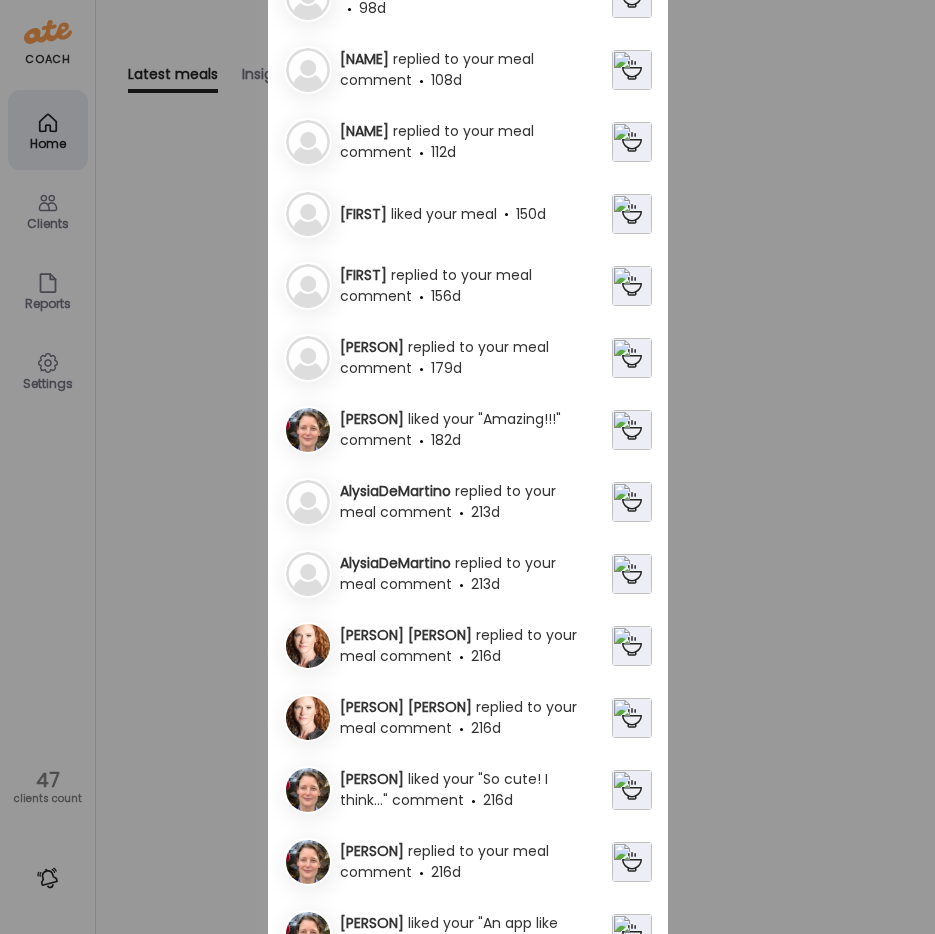 scroll, scrollTop: 200, scrollLeft: 0, axis: vertical 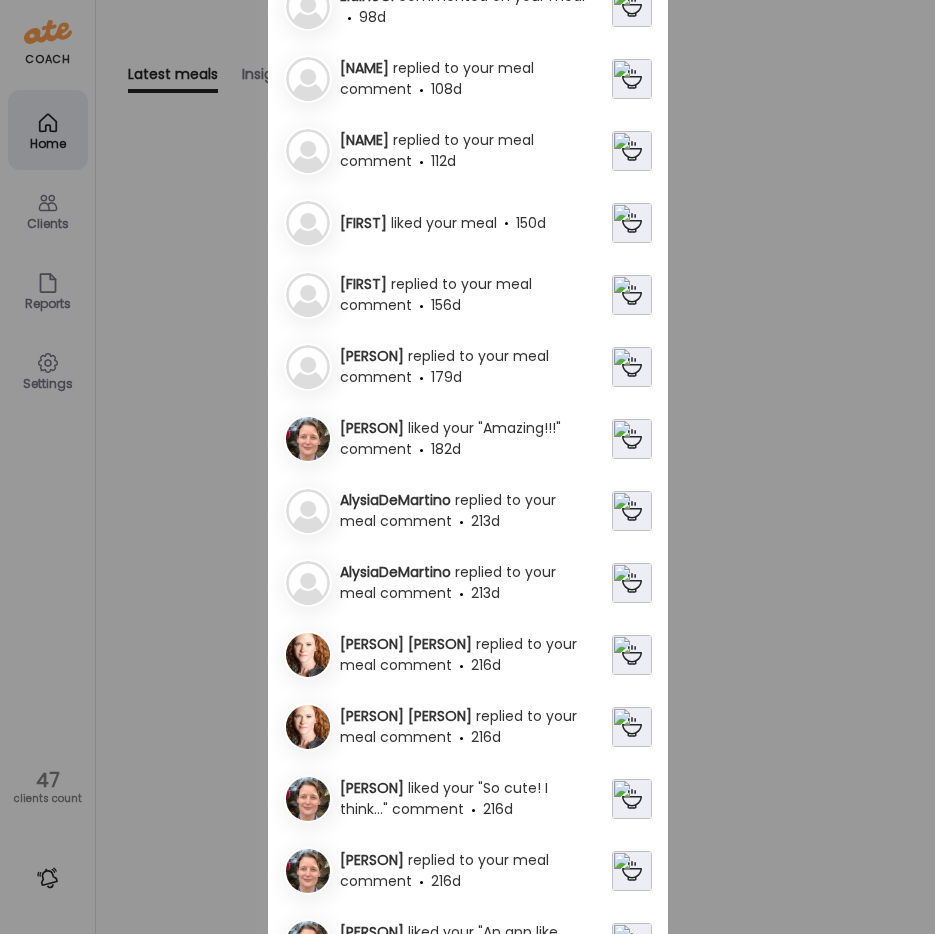 click at bounding box center [632, 583] 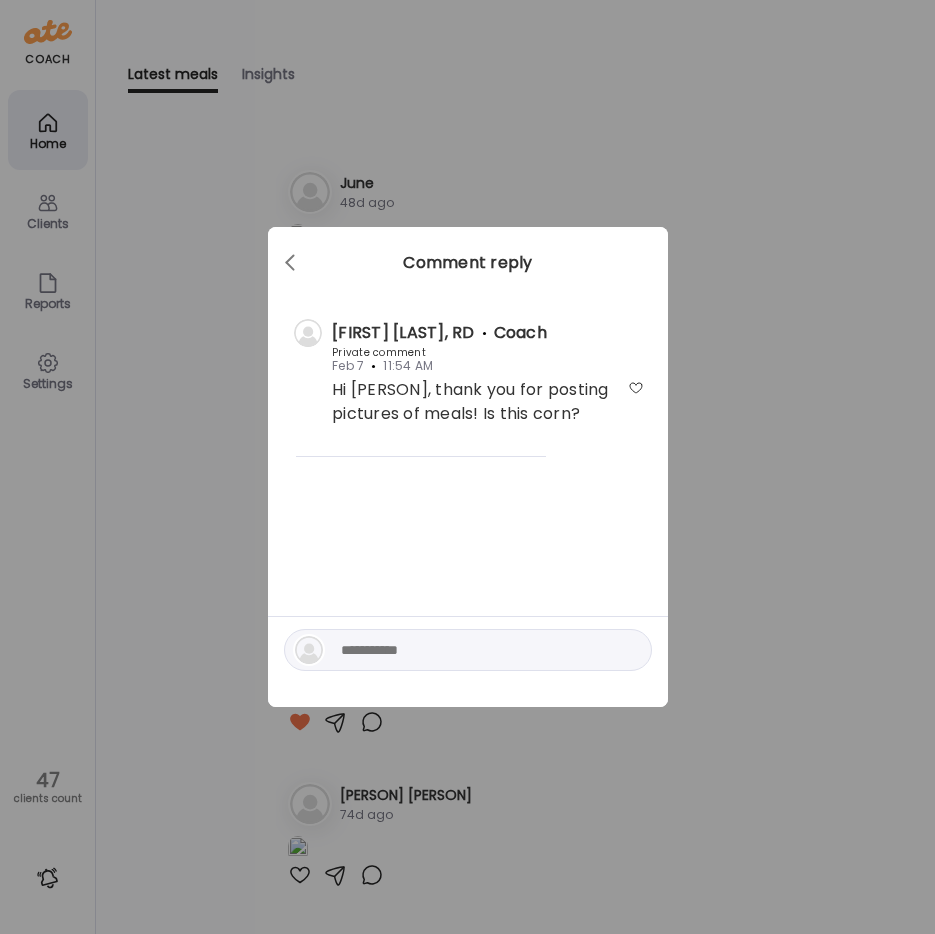 scroll, scrollTop: 0, scrollLeft: 0, axis: both 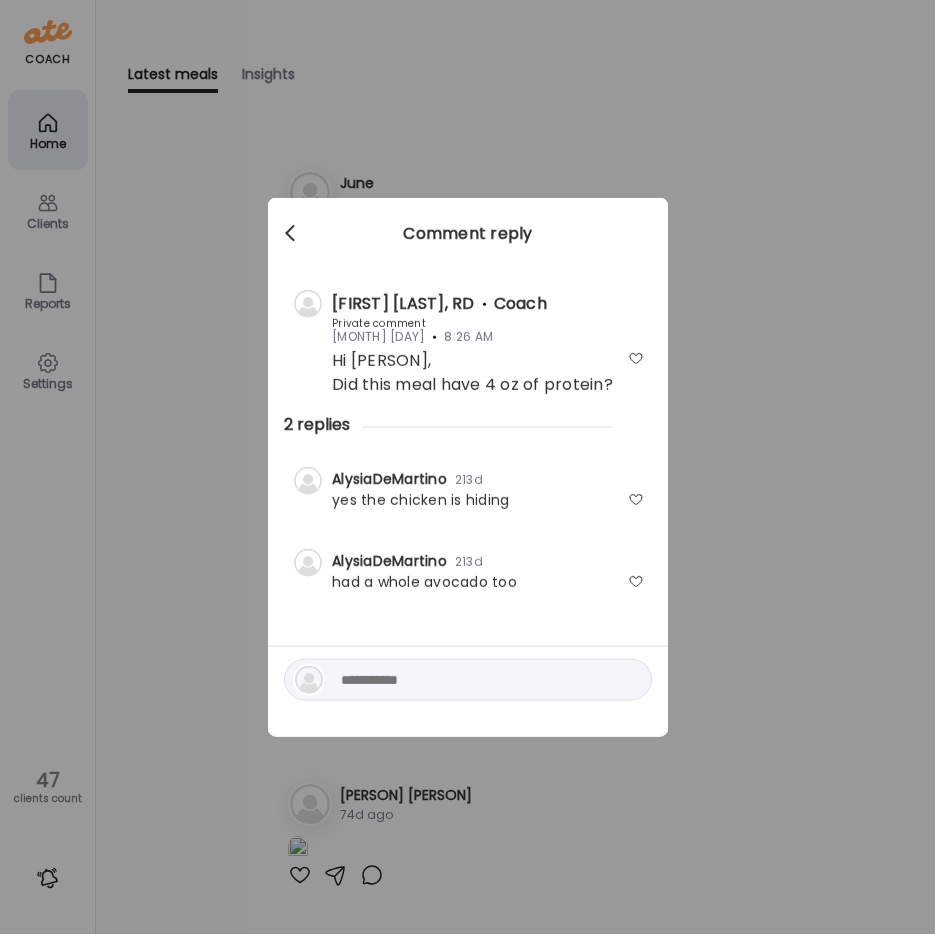 click at bounding box center [292, 234] 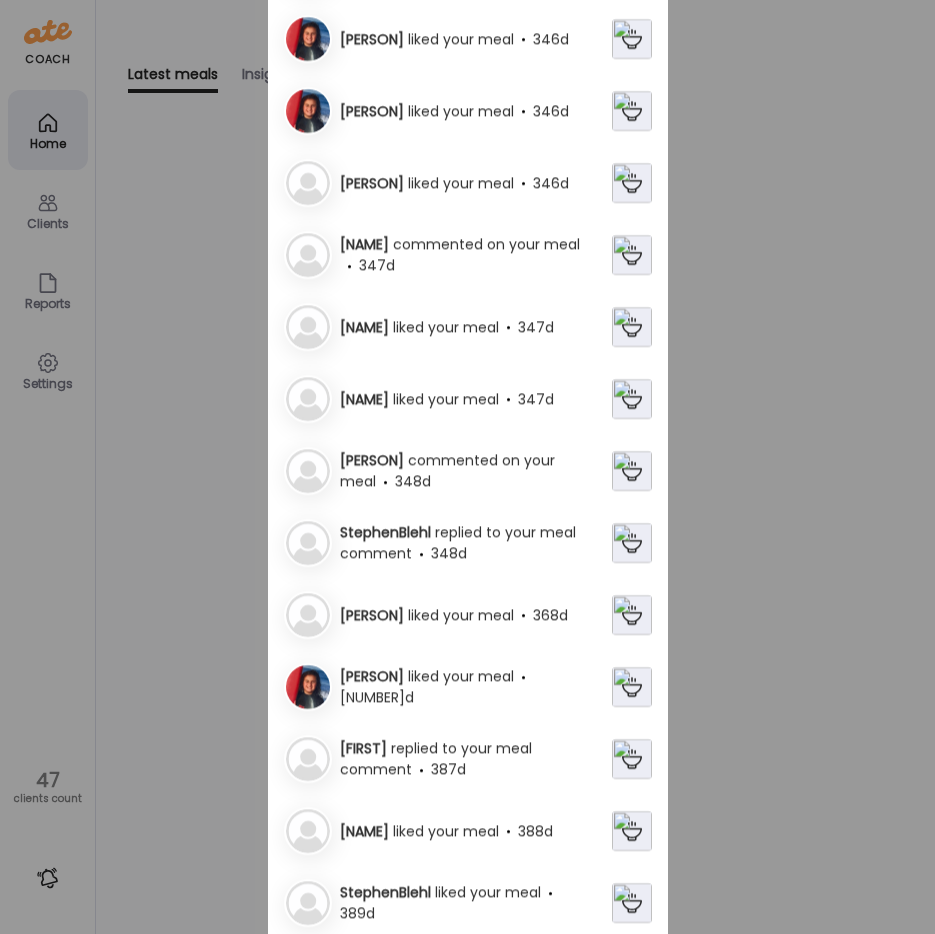 scroll, scrollTop: 4500, scrollLeft: 0, axis: vertical 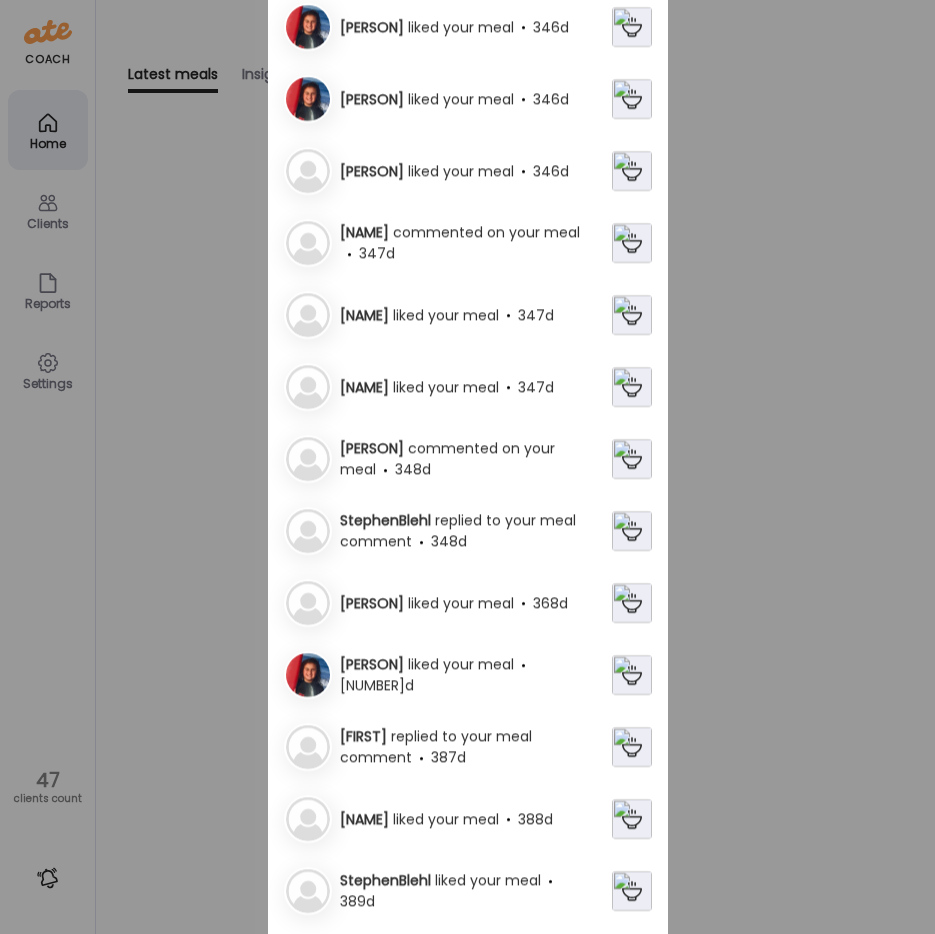 click at bounding box center [632, 315] 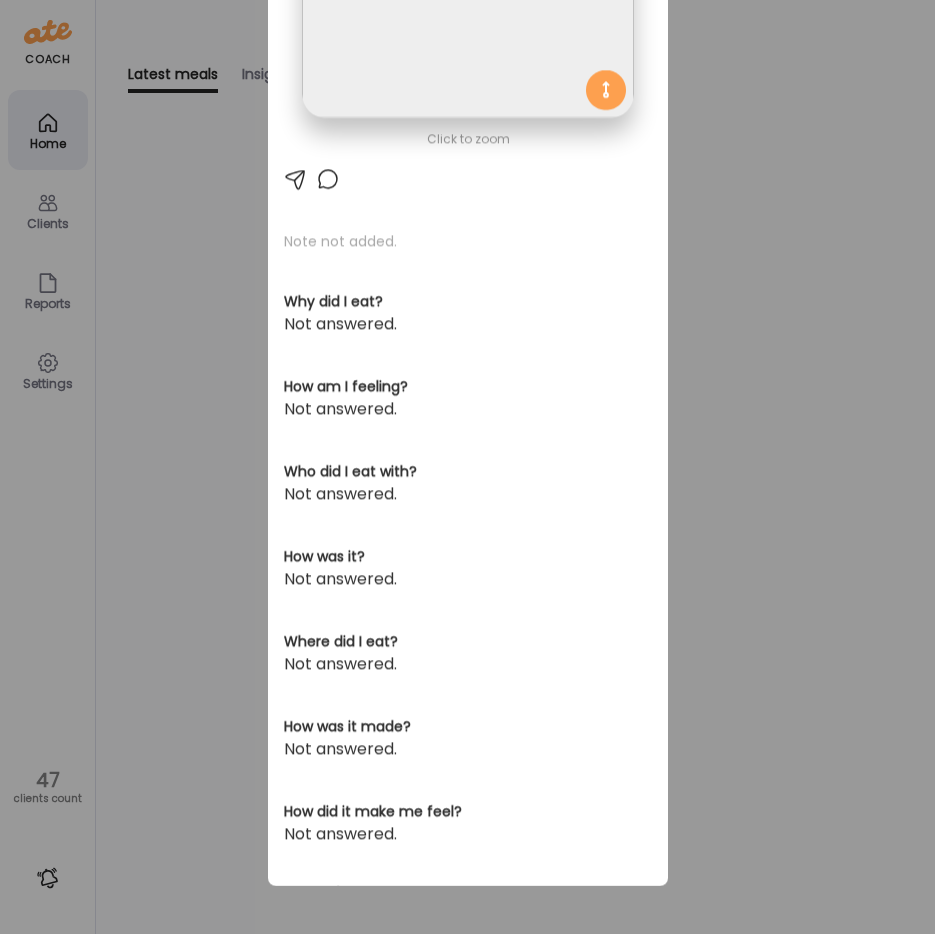 scroll, scrollTop: 0, scrollLeft: 0, axis: both 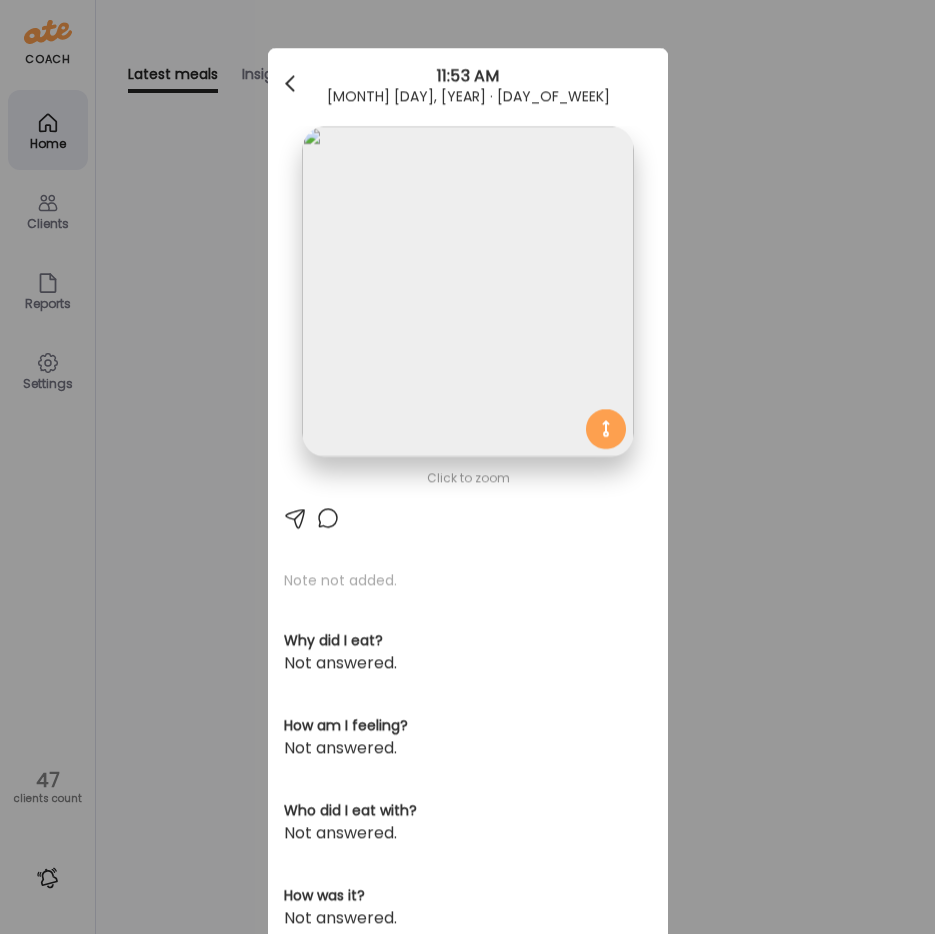 click at bounding box center [292, 84] 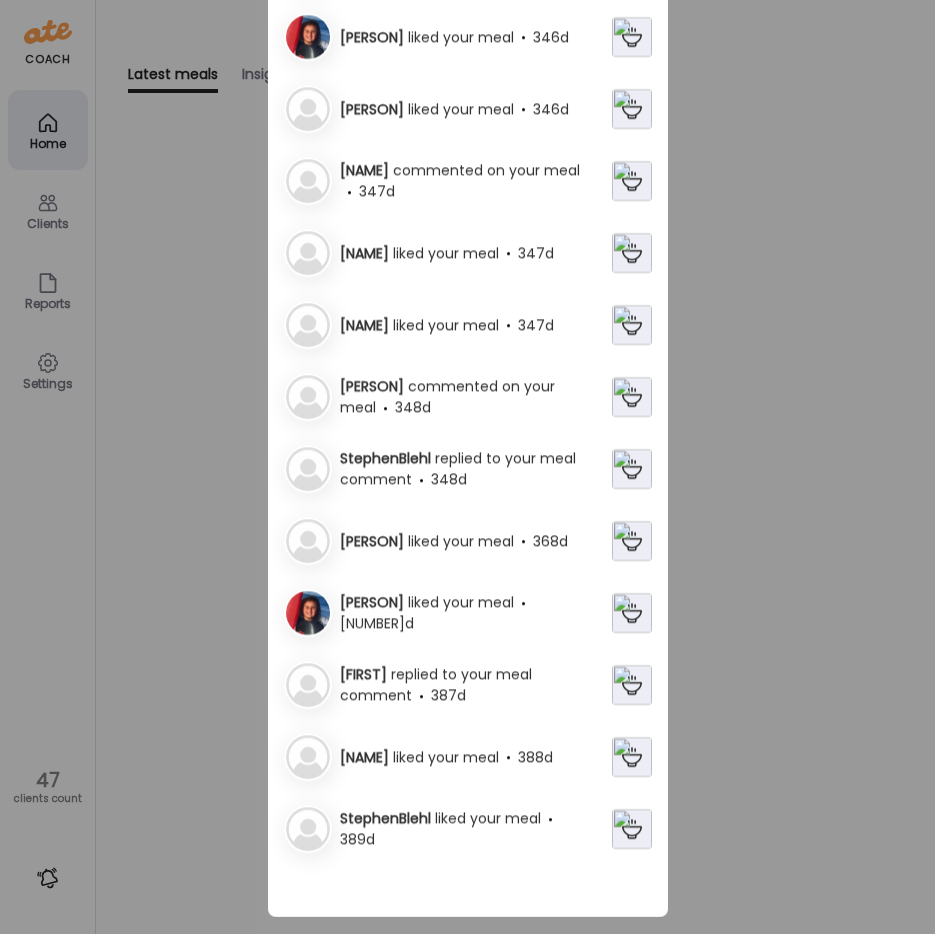 scroll, scrollTop: 4593, scrollLeft: 0, axis: vertical 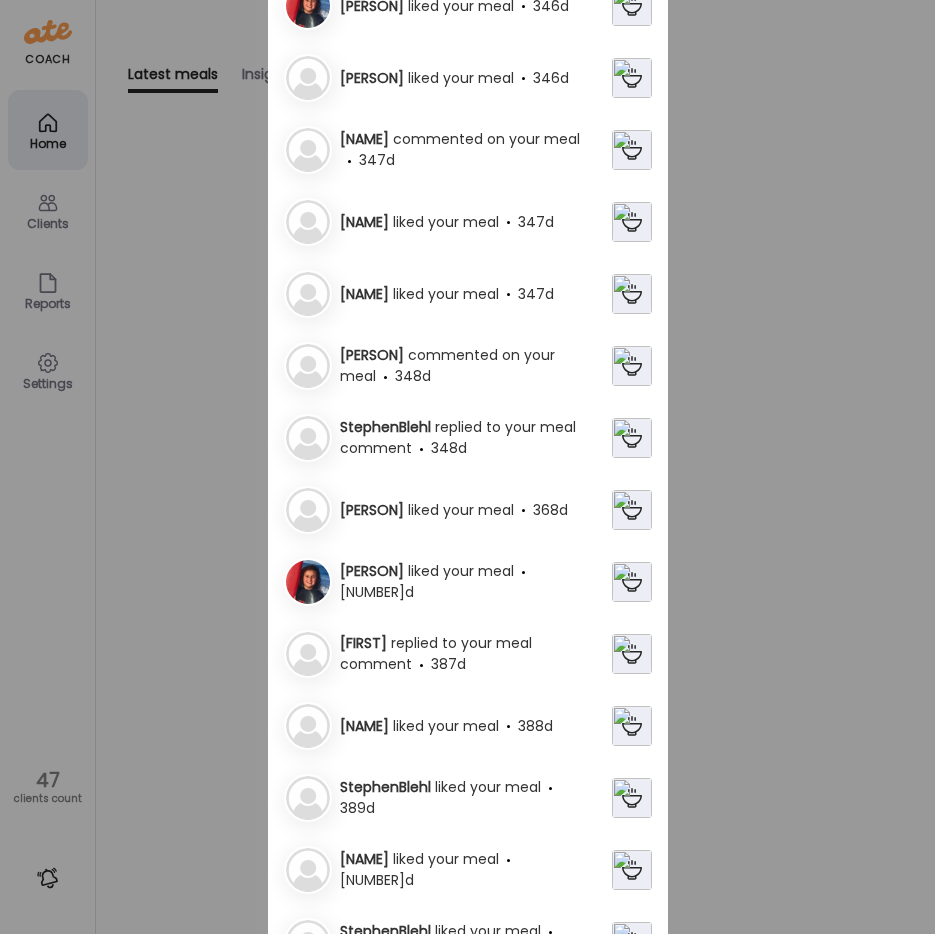 click at bounding box center (632, 510) 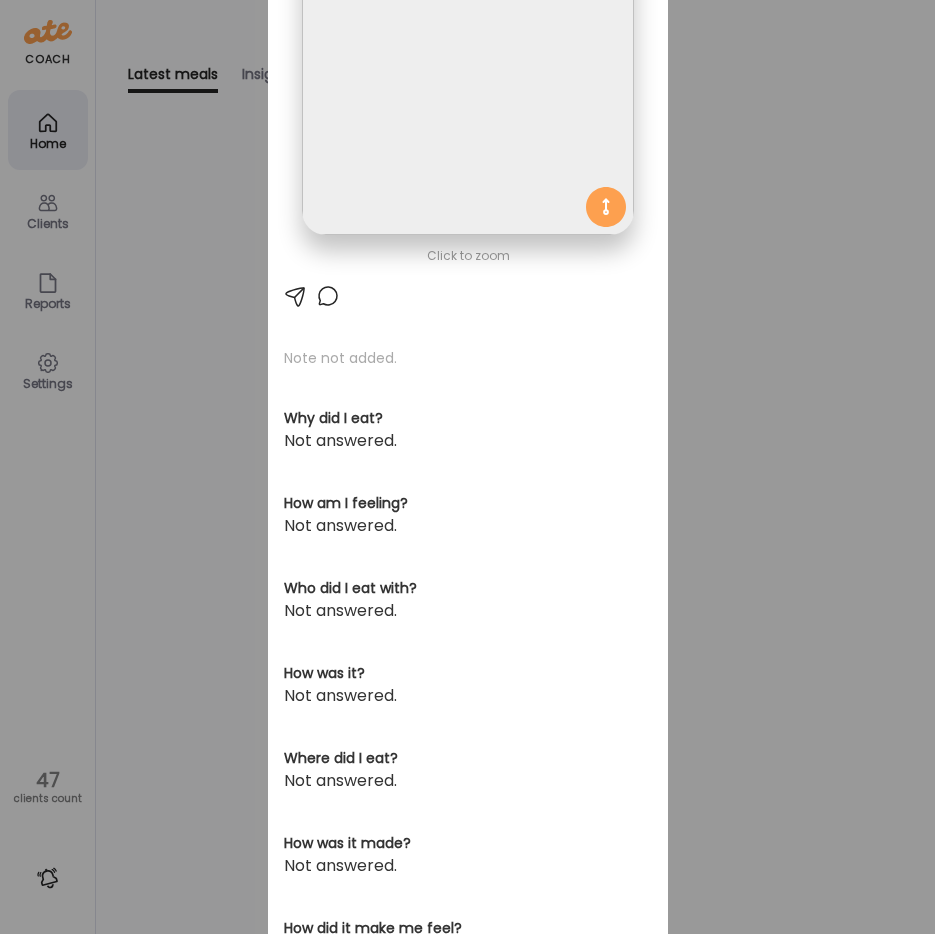 scroll, scrollTop: 0, scrollLeft: 0, axis: both 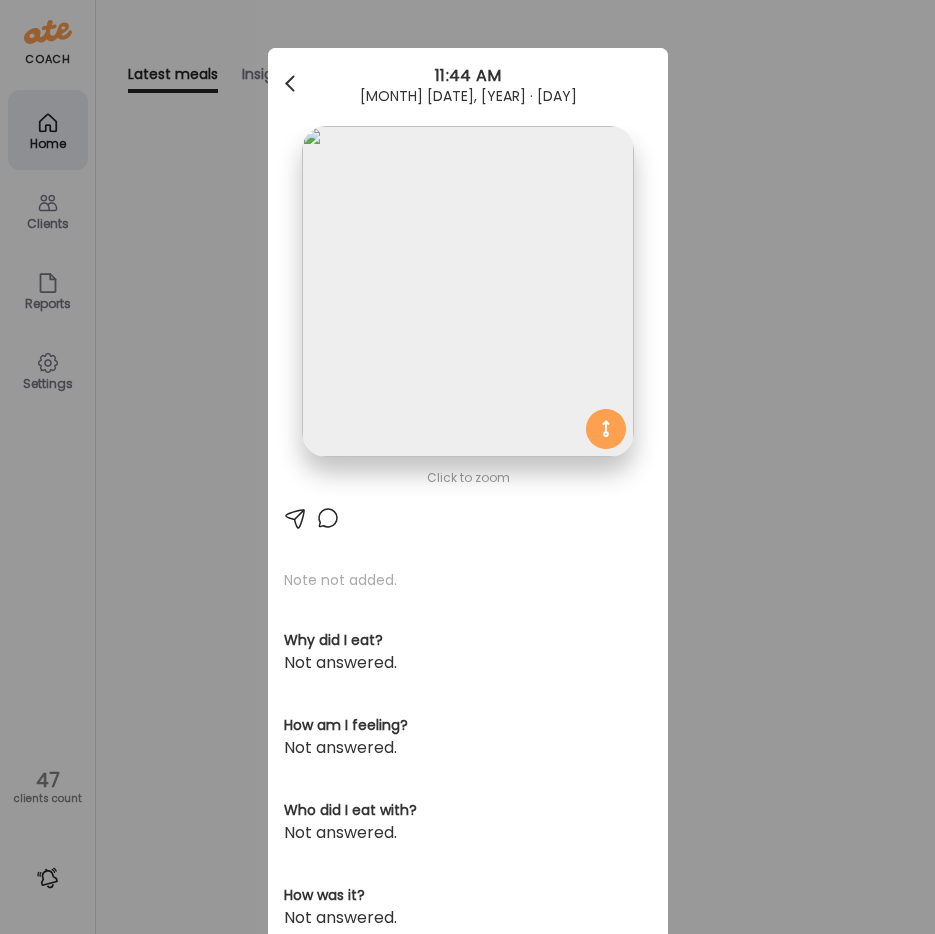 click at bounding box center (290, 80) 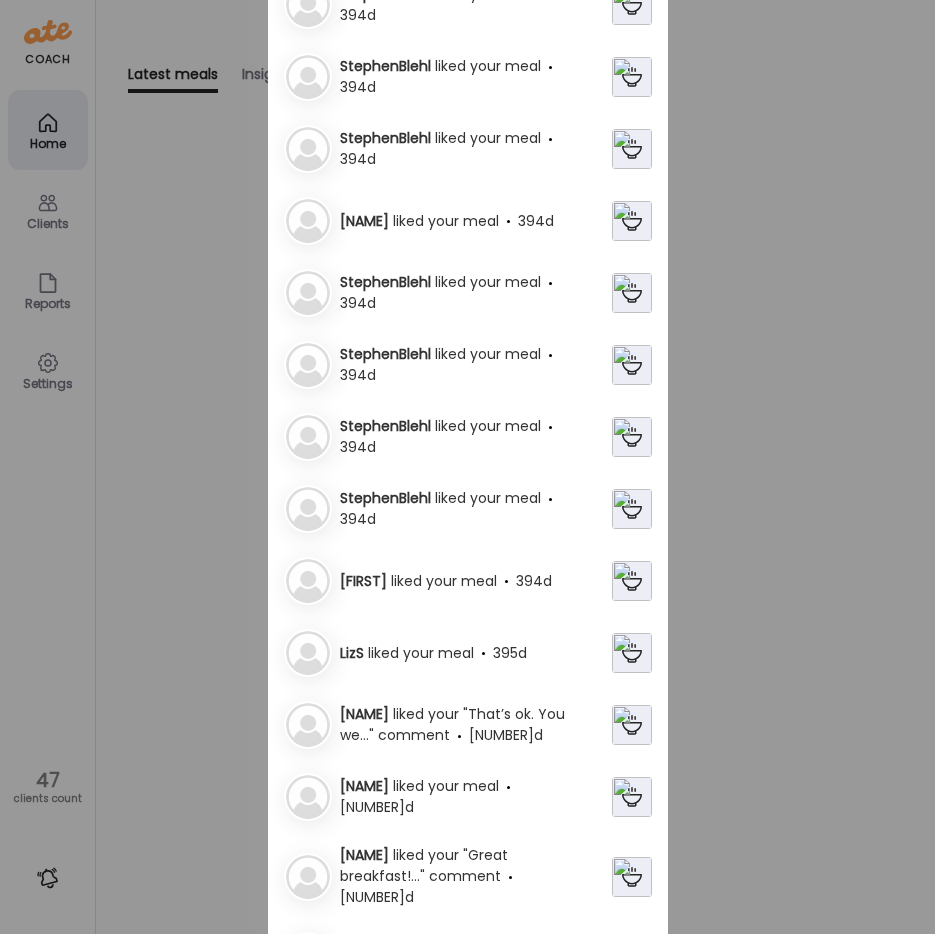 scroll, scrollTop: 6000, scrollLeft: 0, axis: vertical 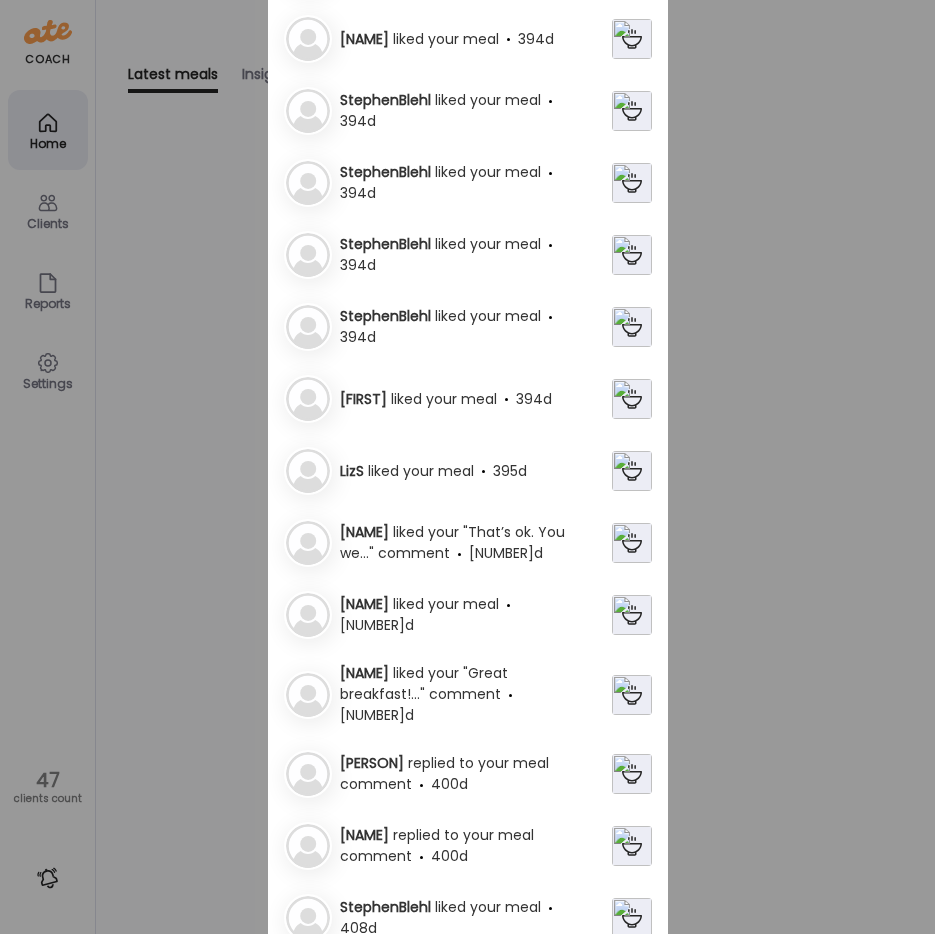 click at bounding box center (632, 399) 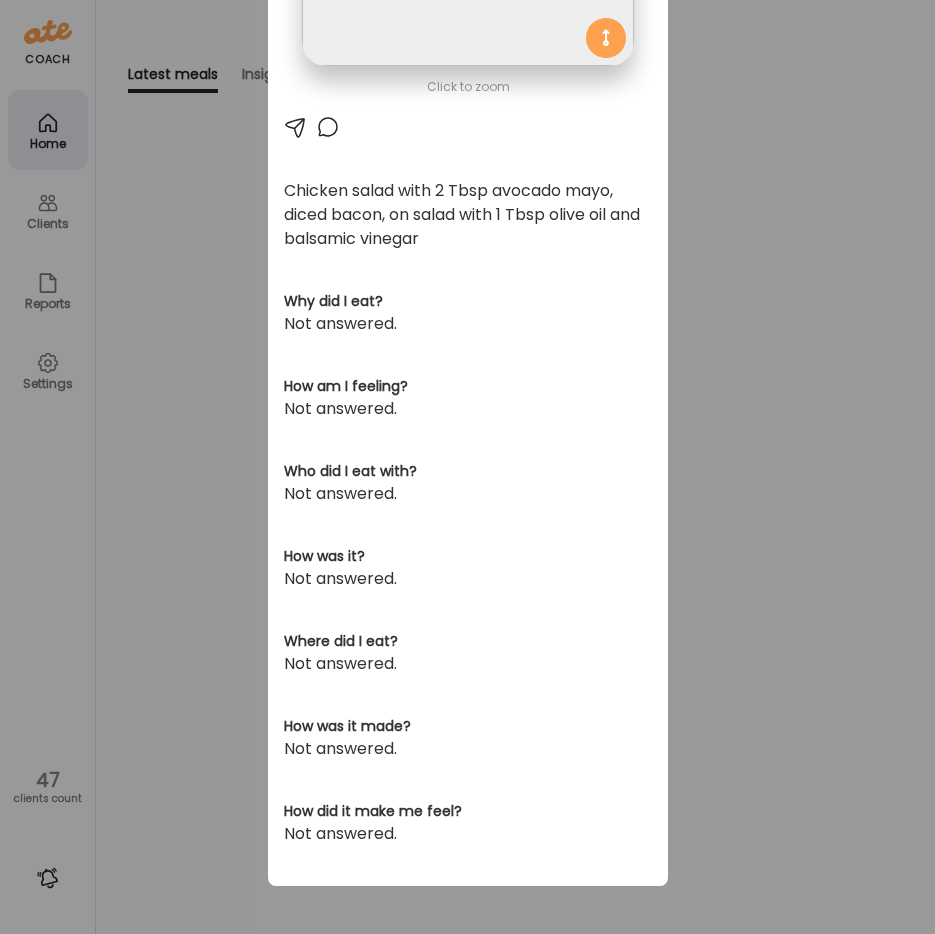 scroll, scrollTop: 0, scrollLeft: 0, axis: both 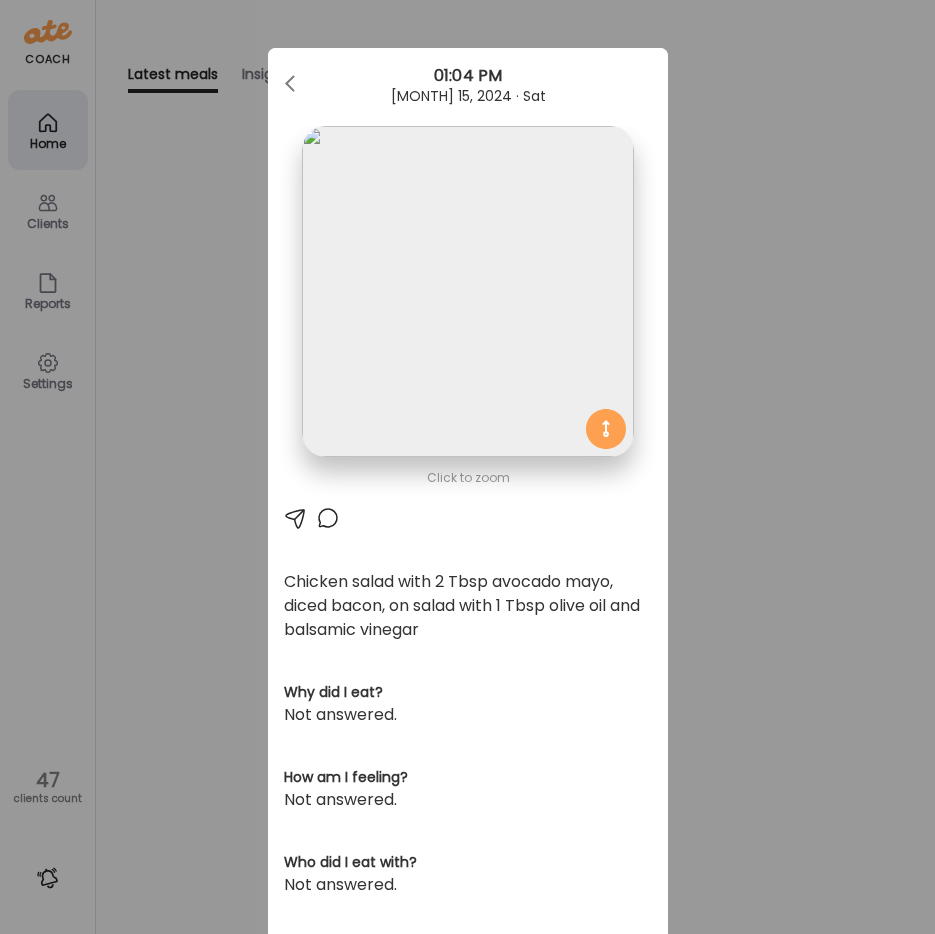 click on "Ate Coach Dashboard
Wahoo! It’s official
Take a moment to set up your Coach Profile to give your clients a smooth onboarding experience.
Skip Set up coach profile
Ate Coach Dashboard
1 Image 2 Message 3 Invite
Let’s get you quickly set up
Add a headshot or company logo for client recognition
Skip Next
Ate Coach Dashboard
1 Image 2 Message 3 Invite
Customize your welcome message
This page will be the first thing your clients will see. Add a welcome message to personalize their experience.
Header 32" at bounding box center (467, 467) 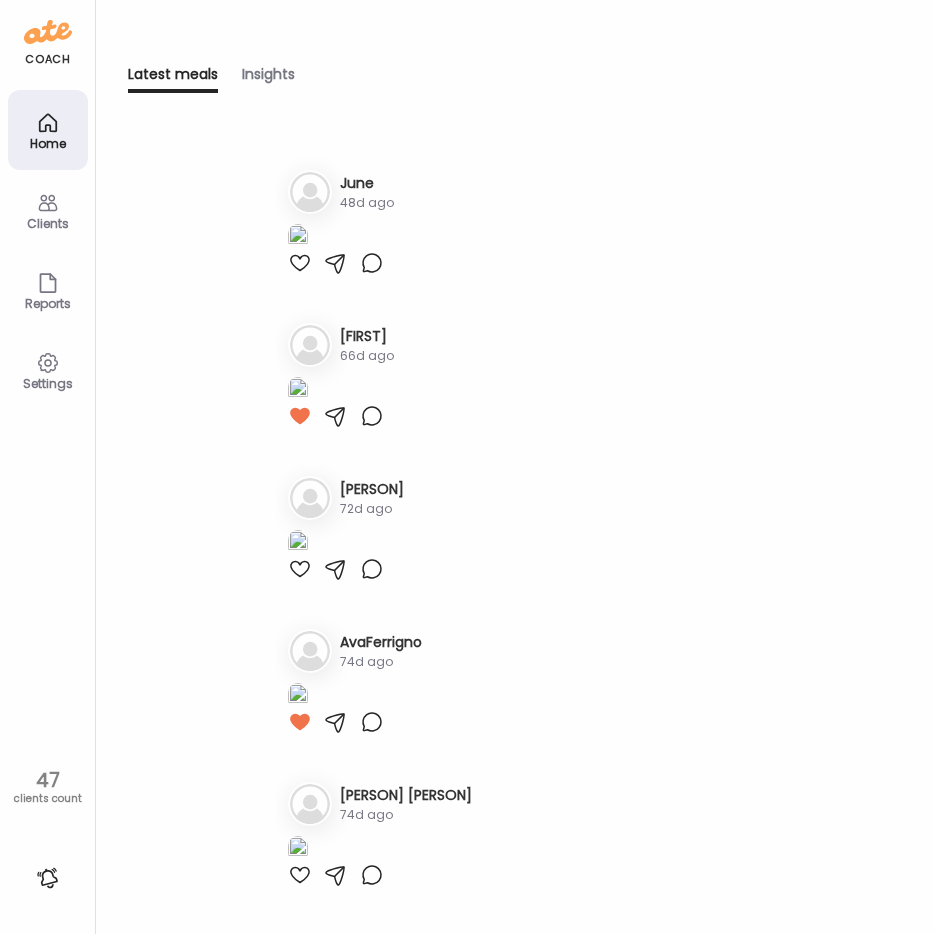 scroll, scrollTop: 24084, scrollLeft: 0, axis: vertical 